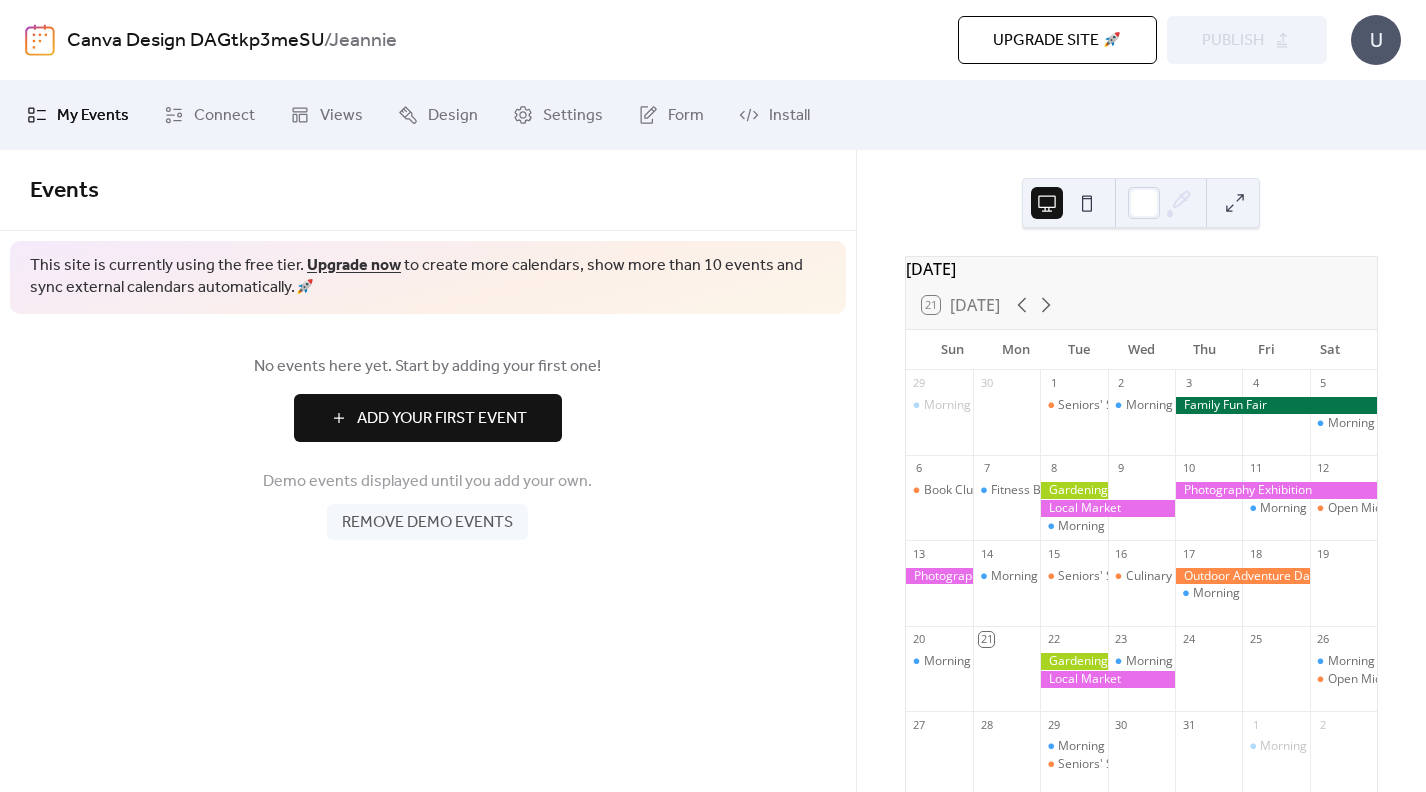 scroll, scrollTop: 0, scrollLeft: 0, axis: both 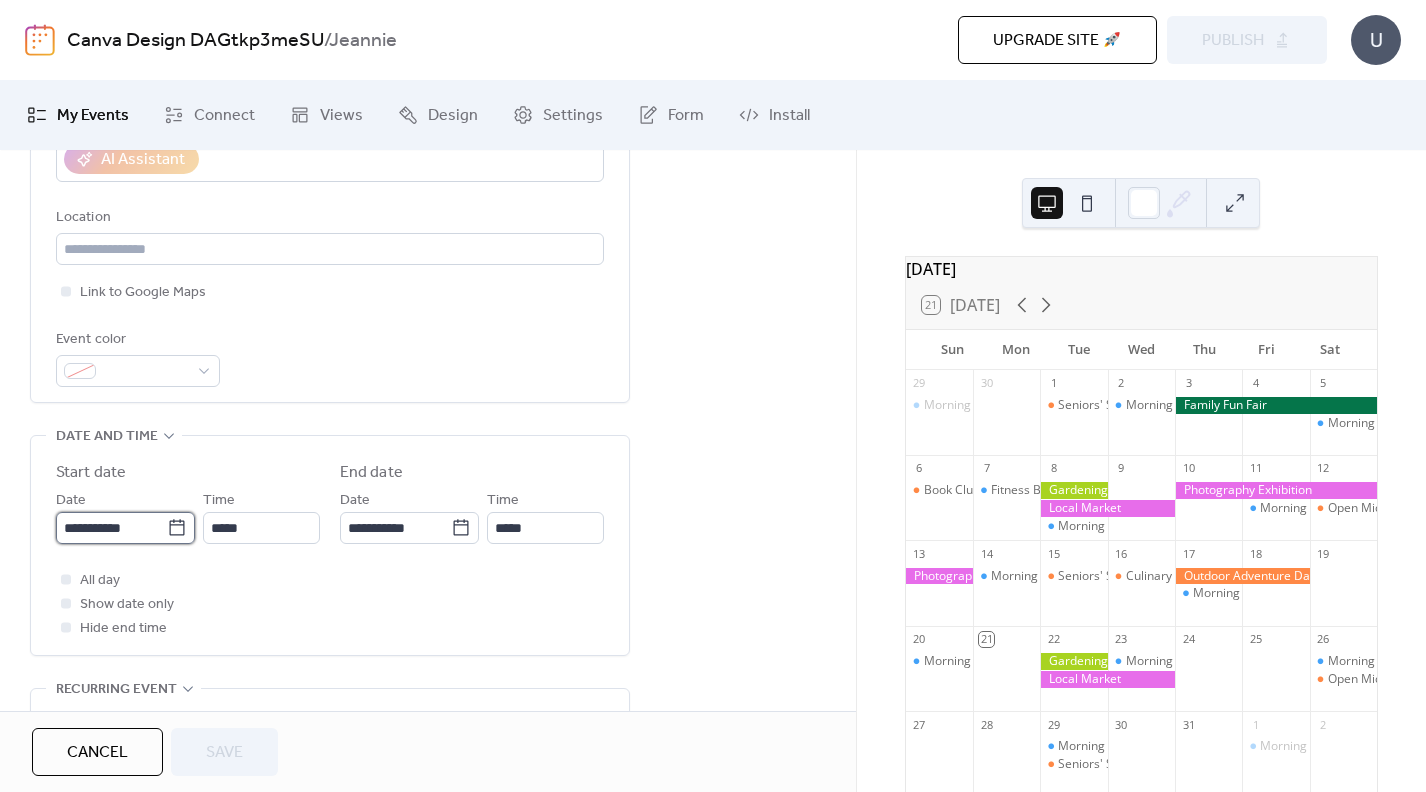 click on "**********" at bounding box center [111, 528] 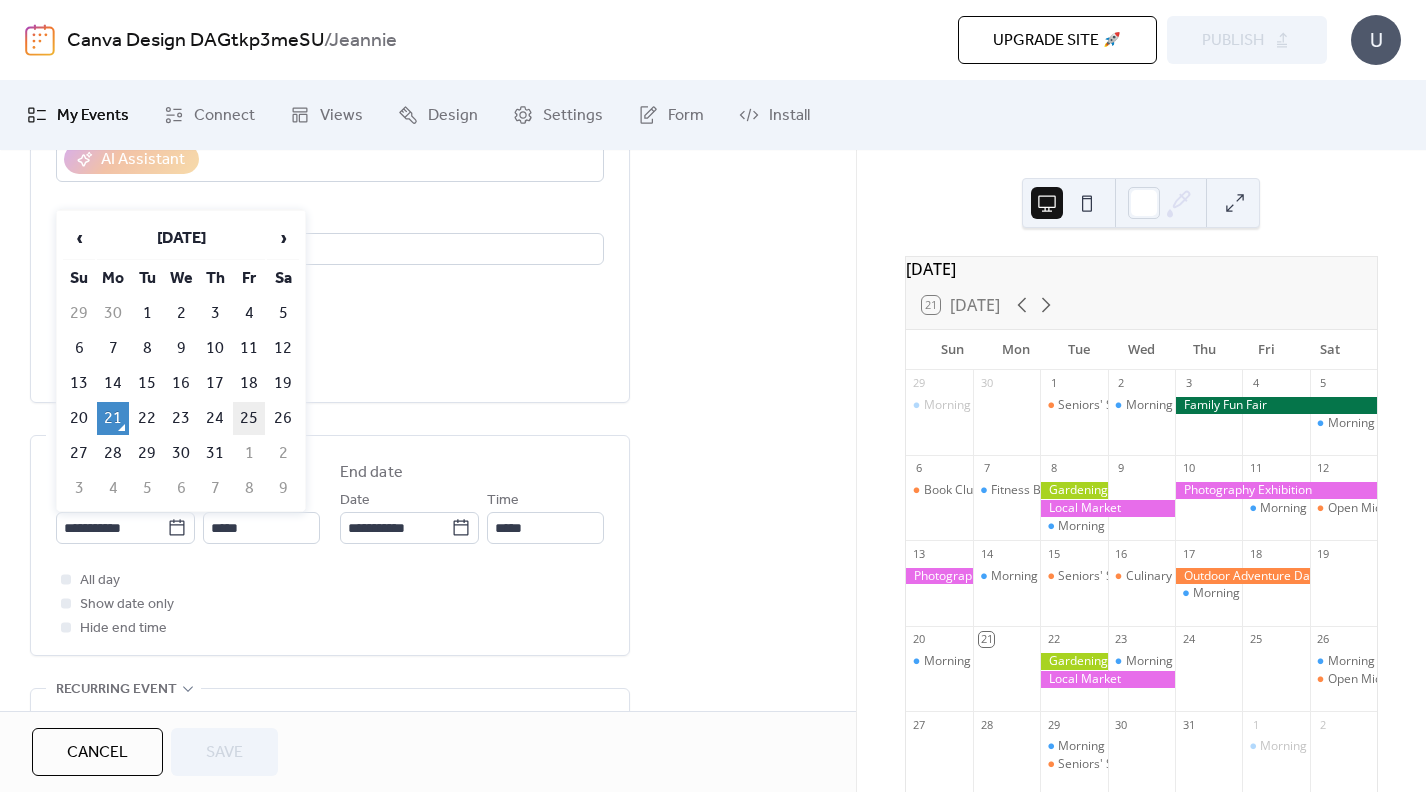 click on "25" at bounding box center [249, 418] 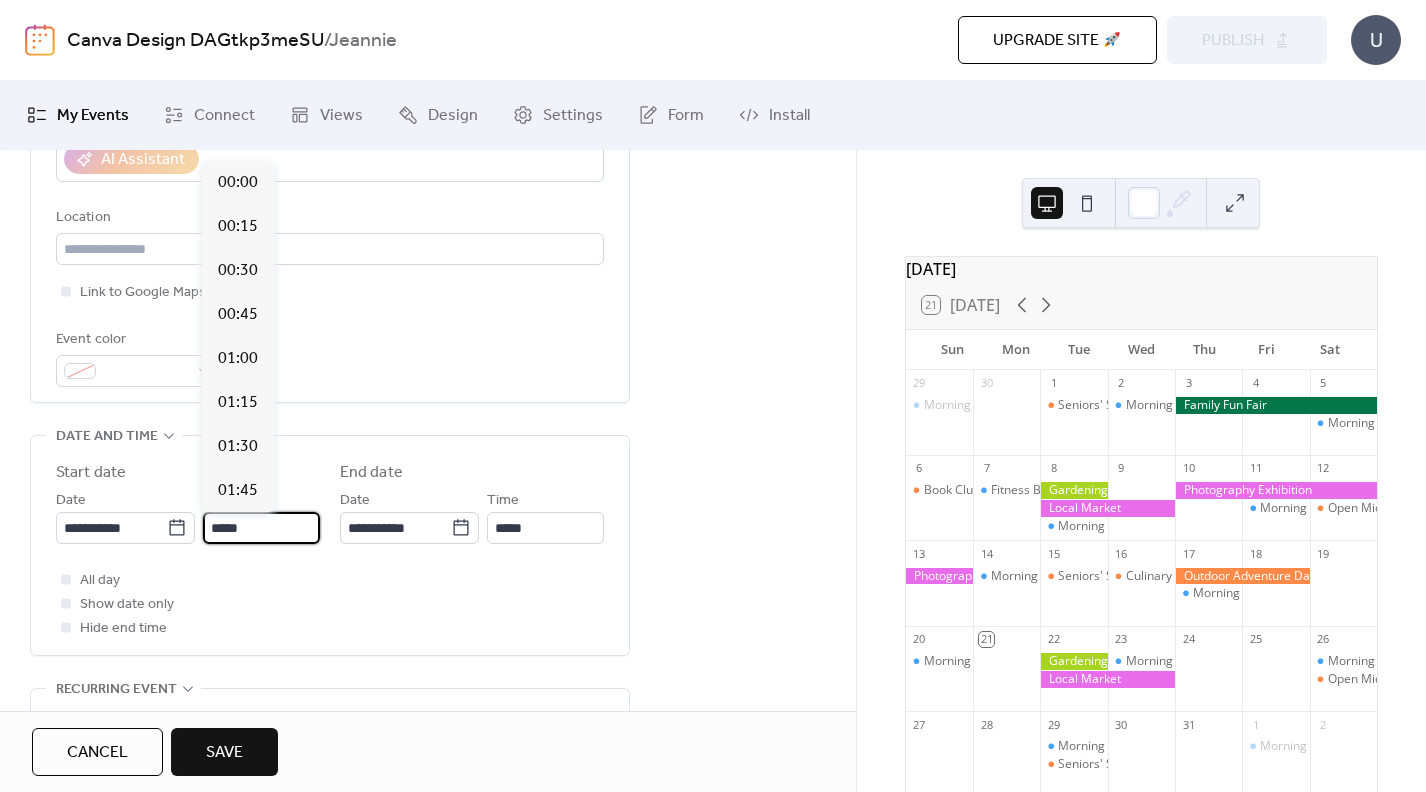 click on "*****" at bounding box center (261, 528) 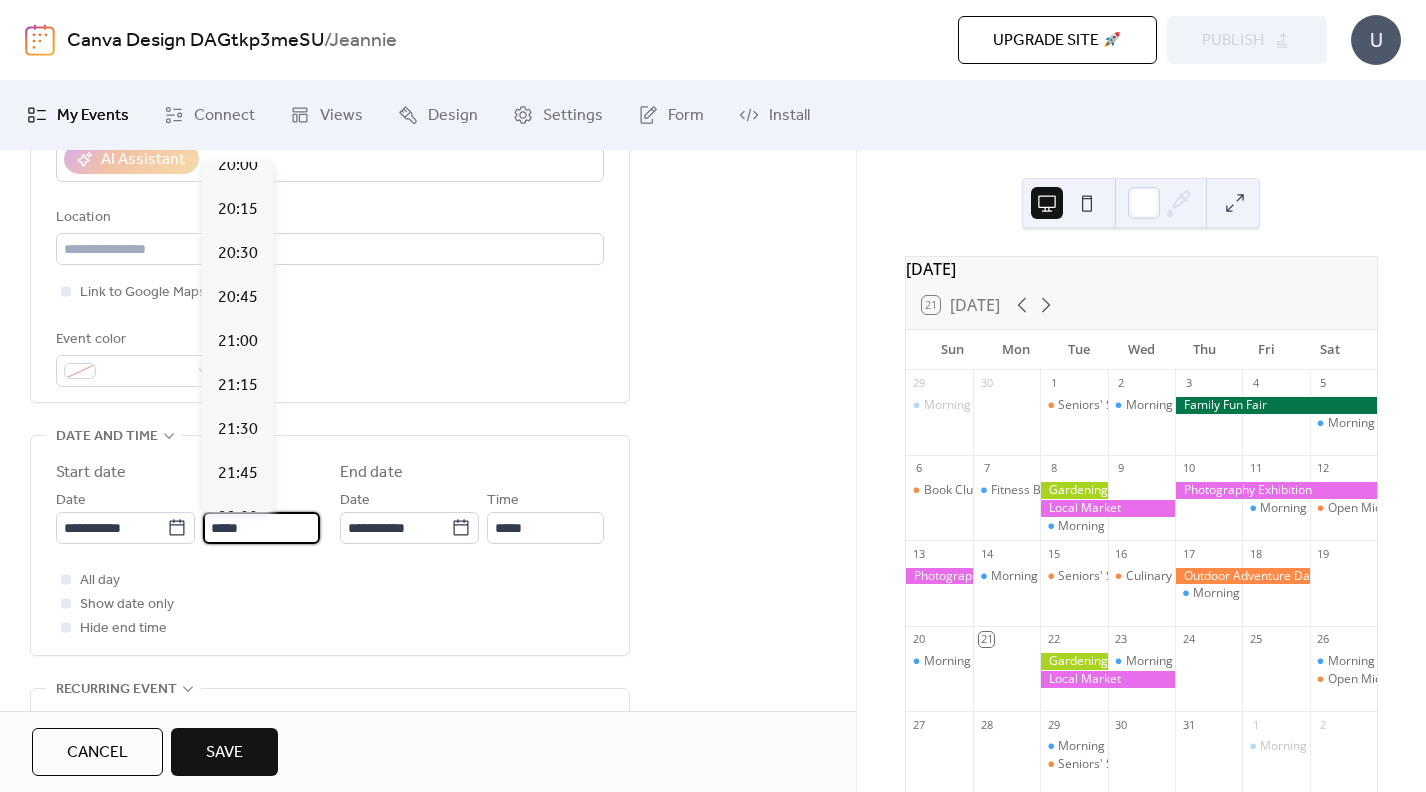 scroll, scrollTop: 3545, scrollLeft: 0, axis: vertical 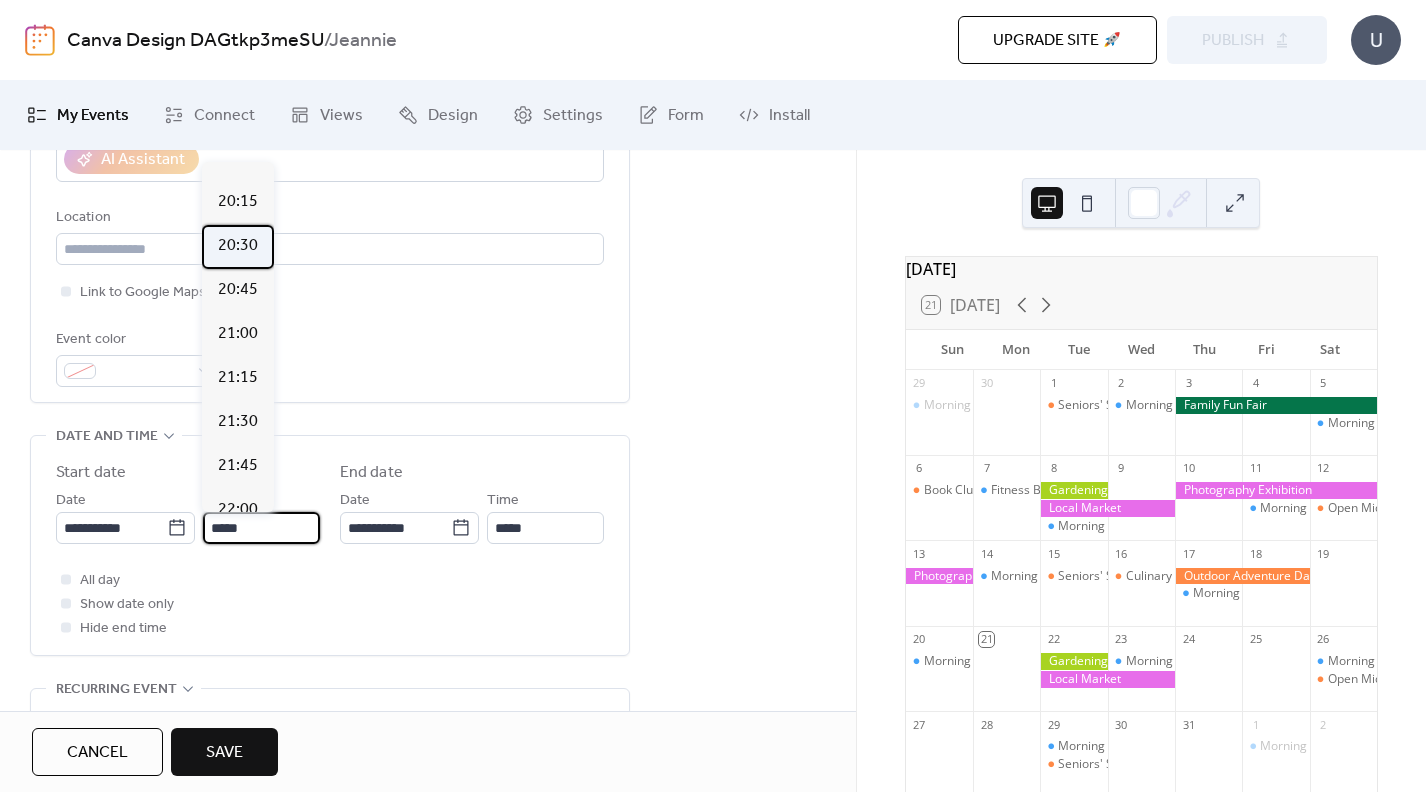 click on "20:30" at bounding box center [238, 246] 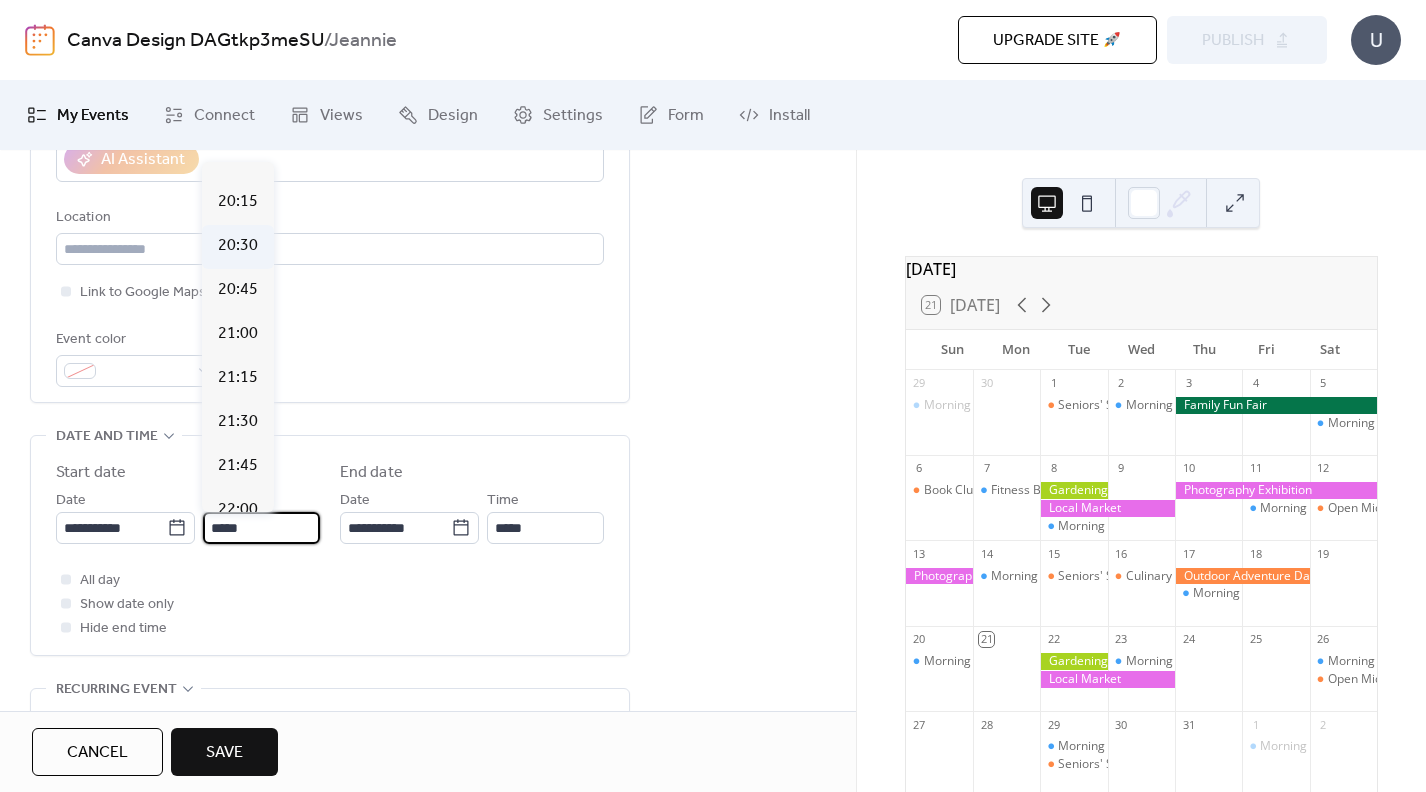 type on "*****" 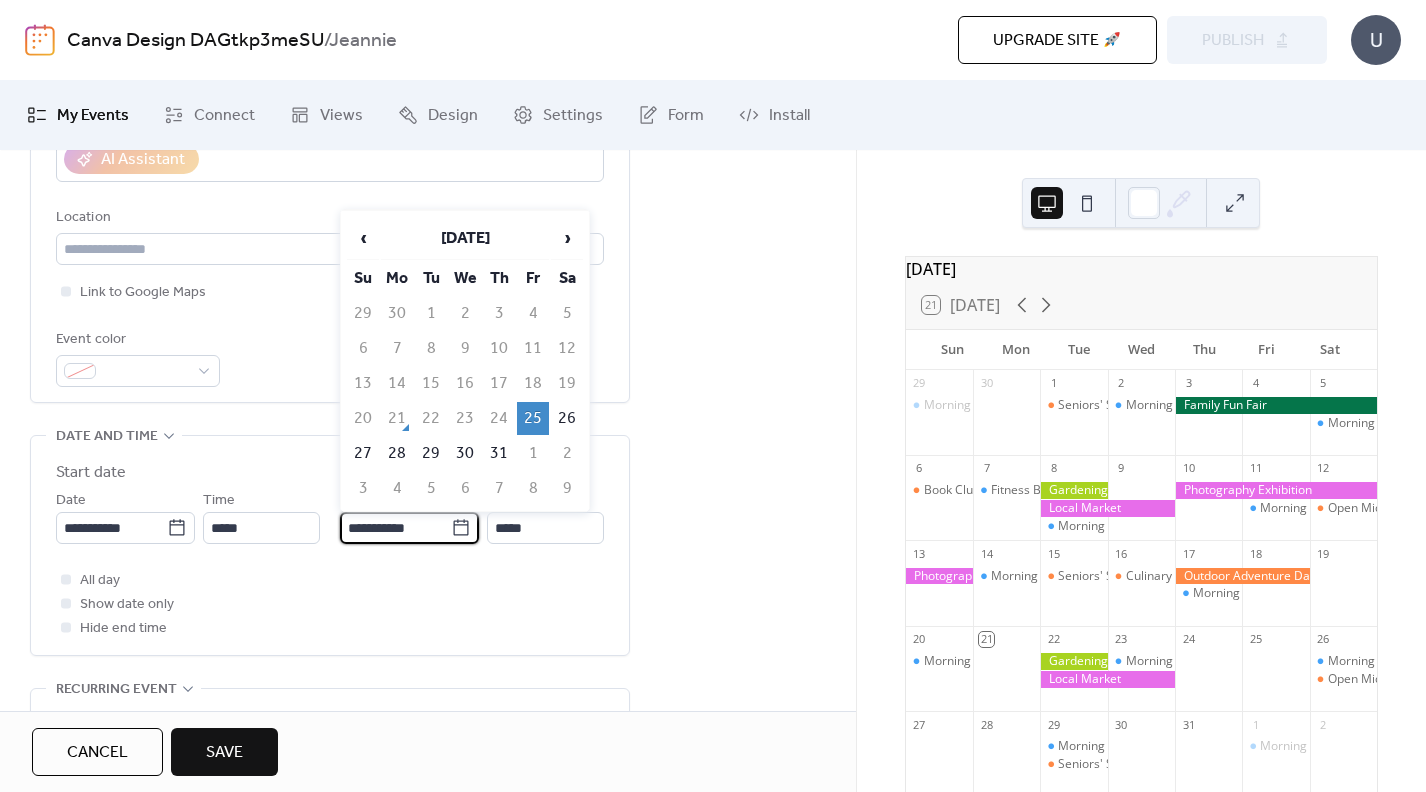 click on "**********" at bounding box center [395, 528] 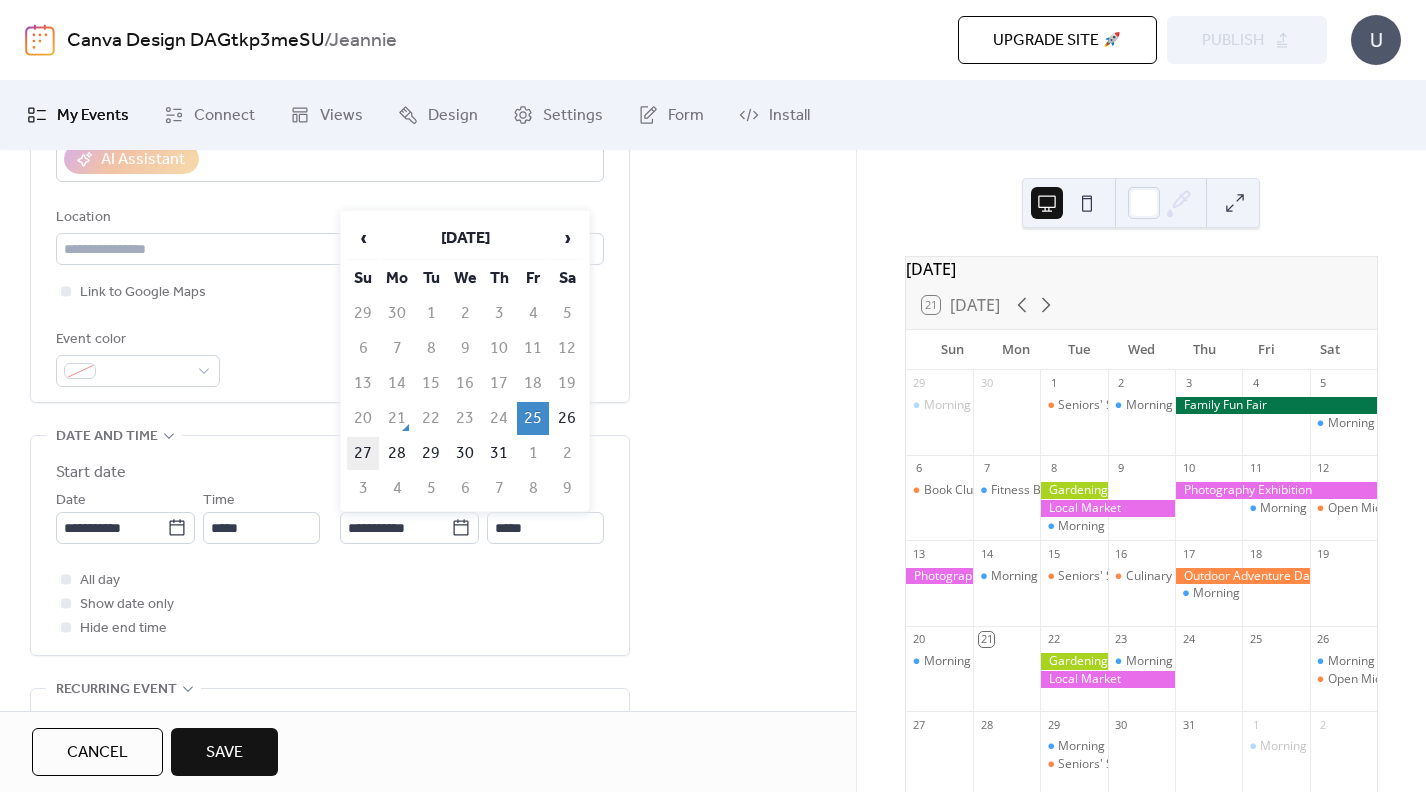 click on "27" at bounding box center [363, 453] 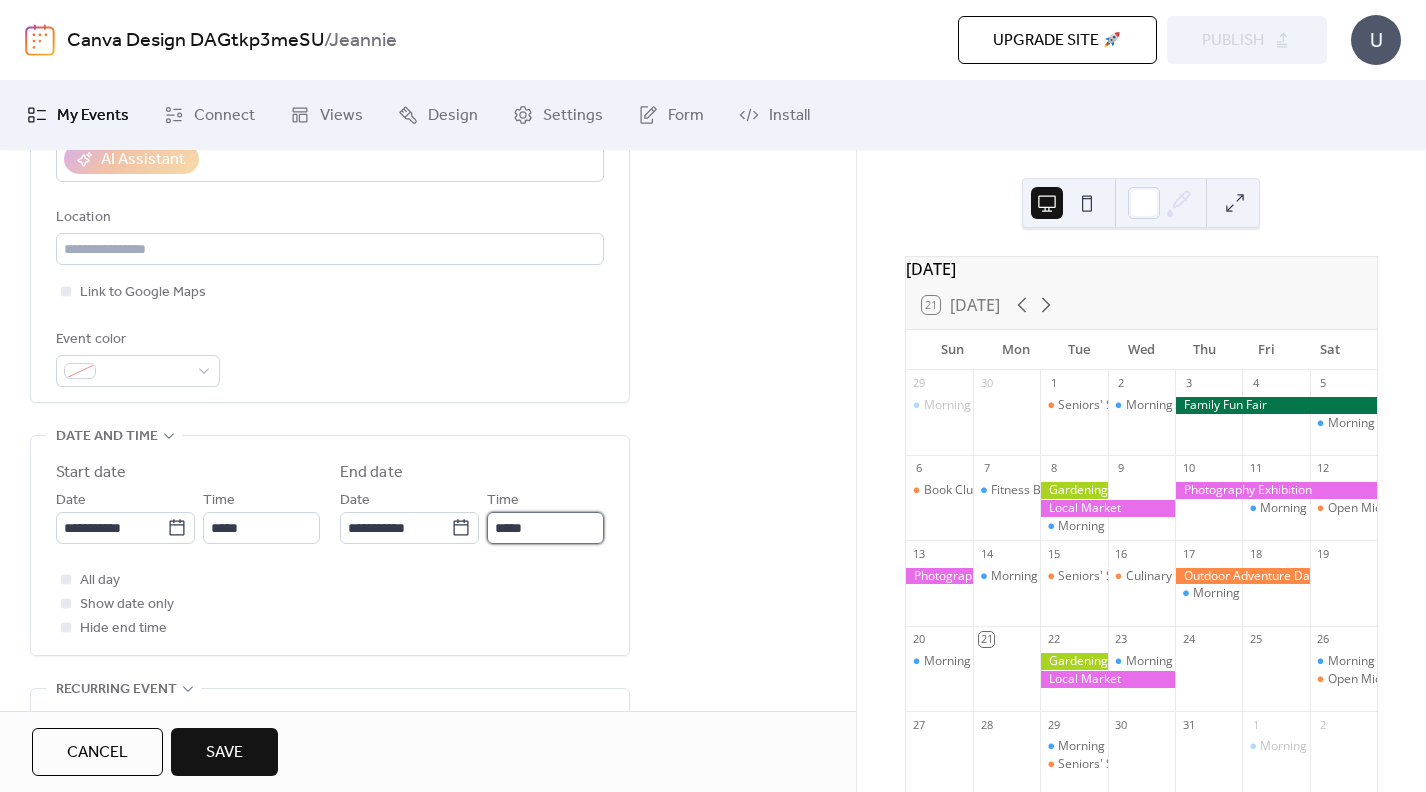click on "*****" at bounding box center [545, 528] 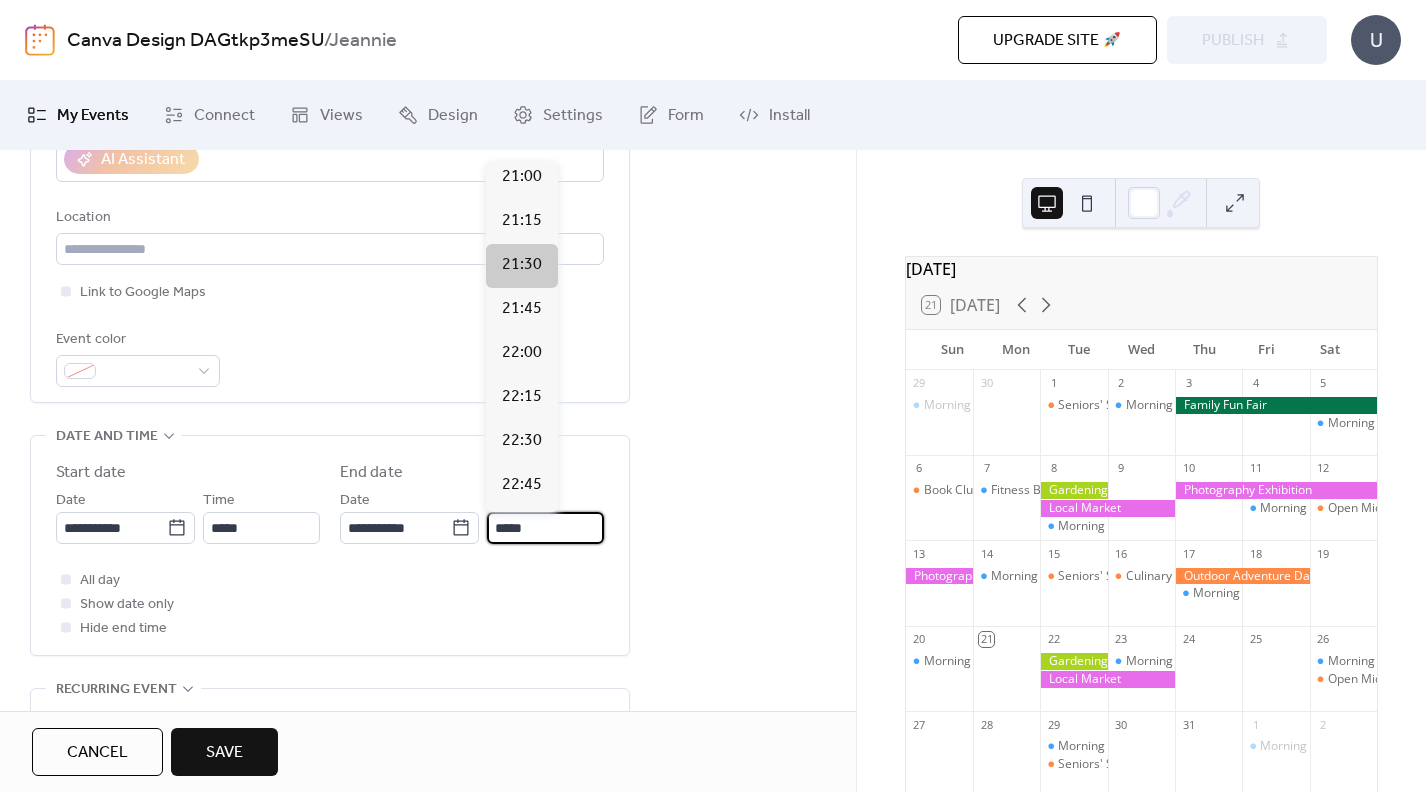 scroll, scrollTop: 3638, scrollLeft: 0, axis: vertical 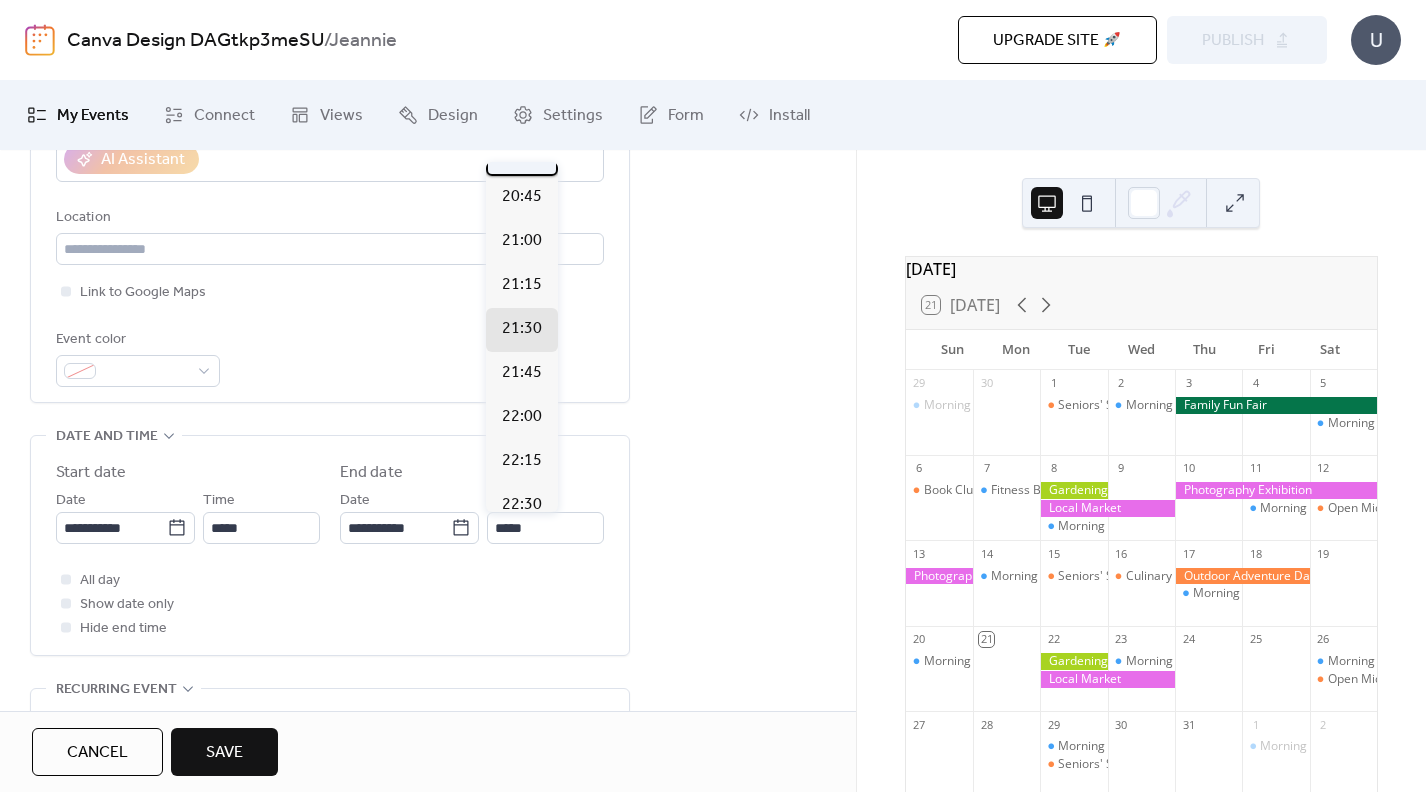 click on "20:30" at bounding box center [522, 153] 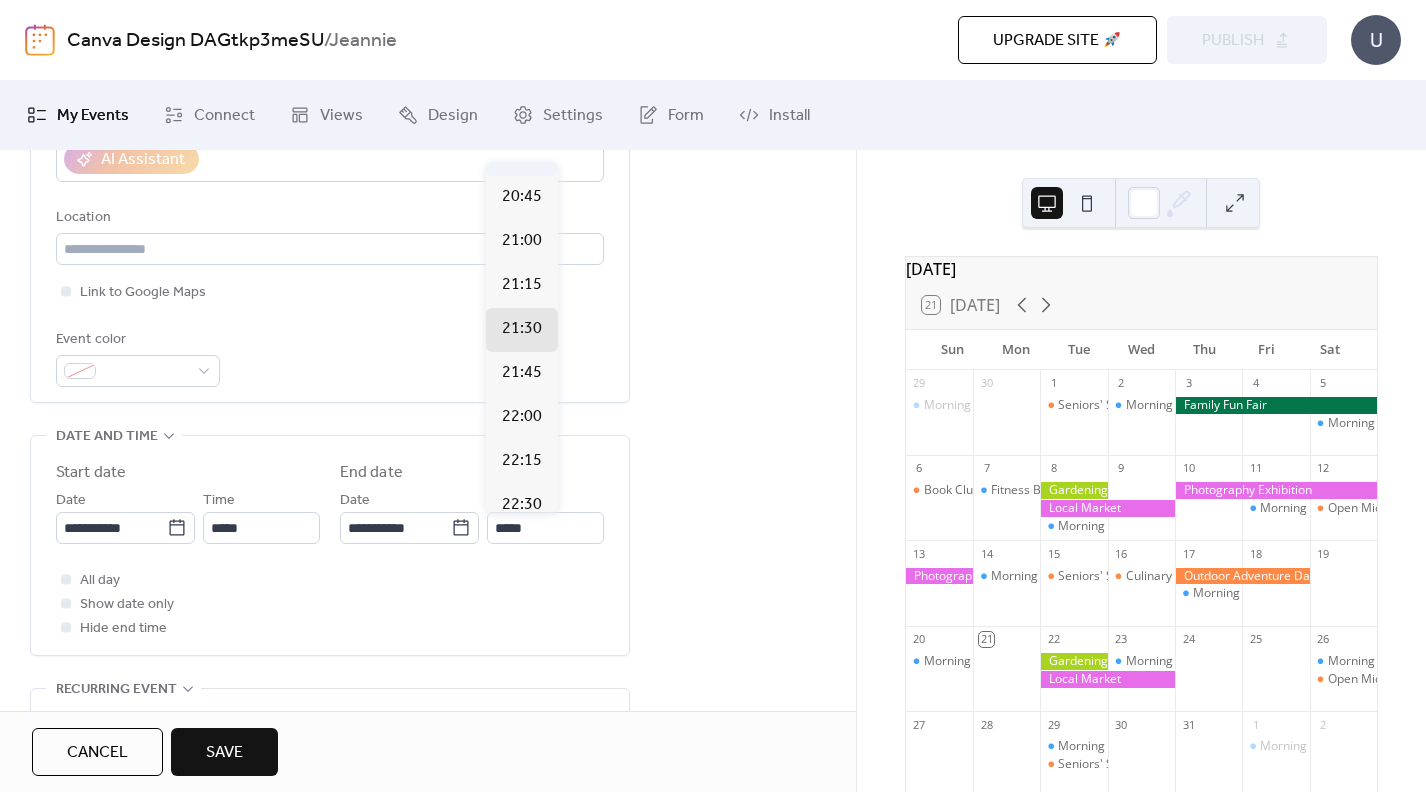 type on "*****" 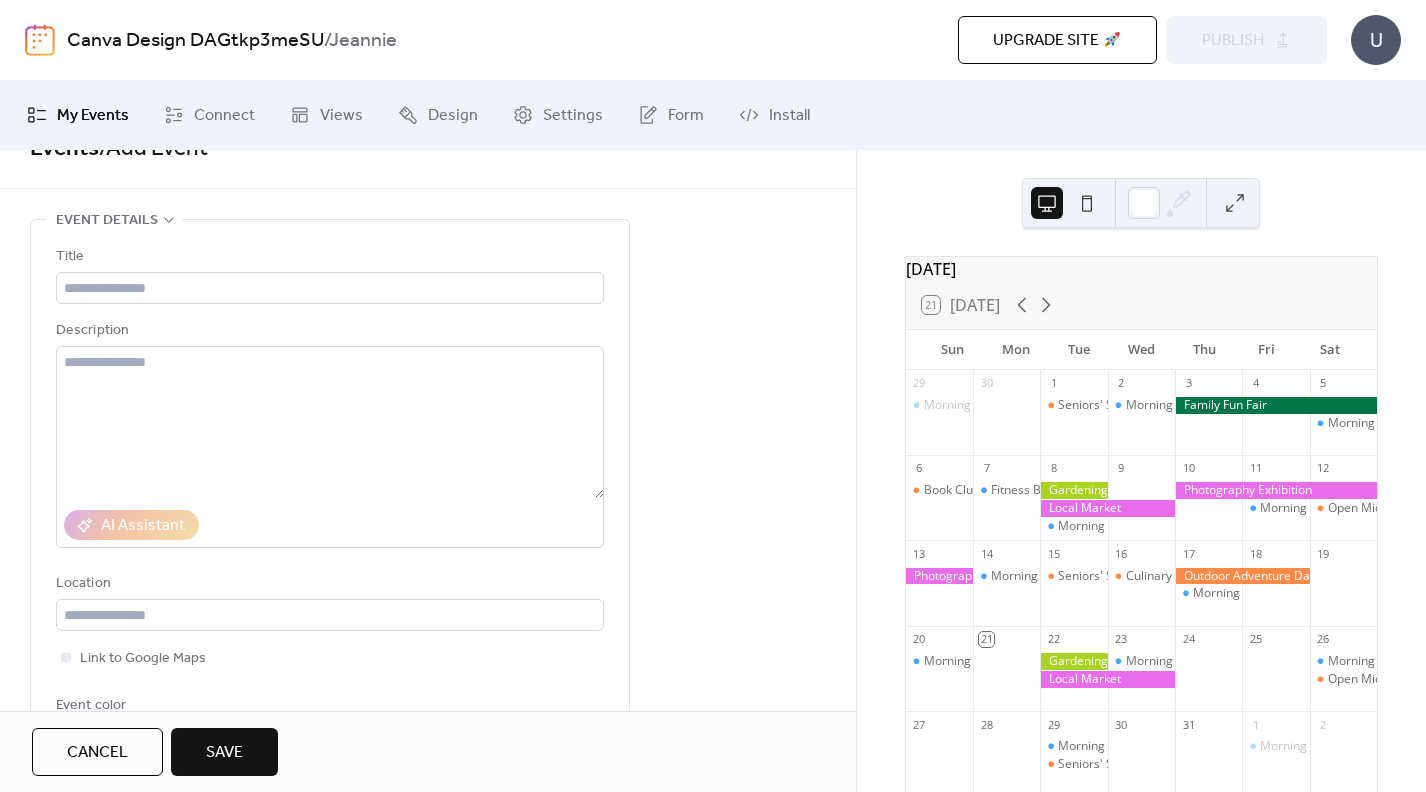 scroll, scrollTop: 0, scrollLeft: 0, axis: both 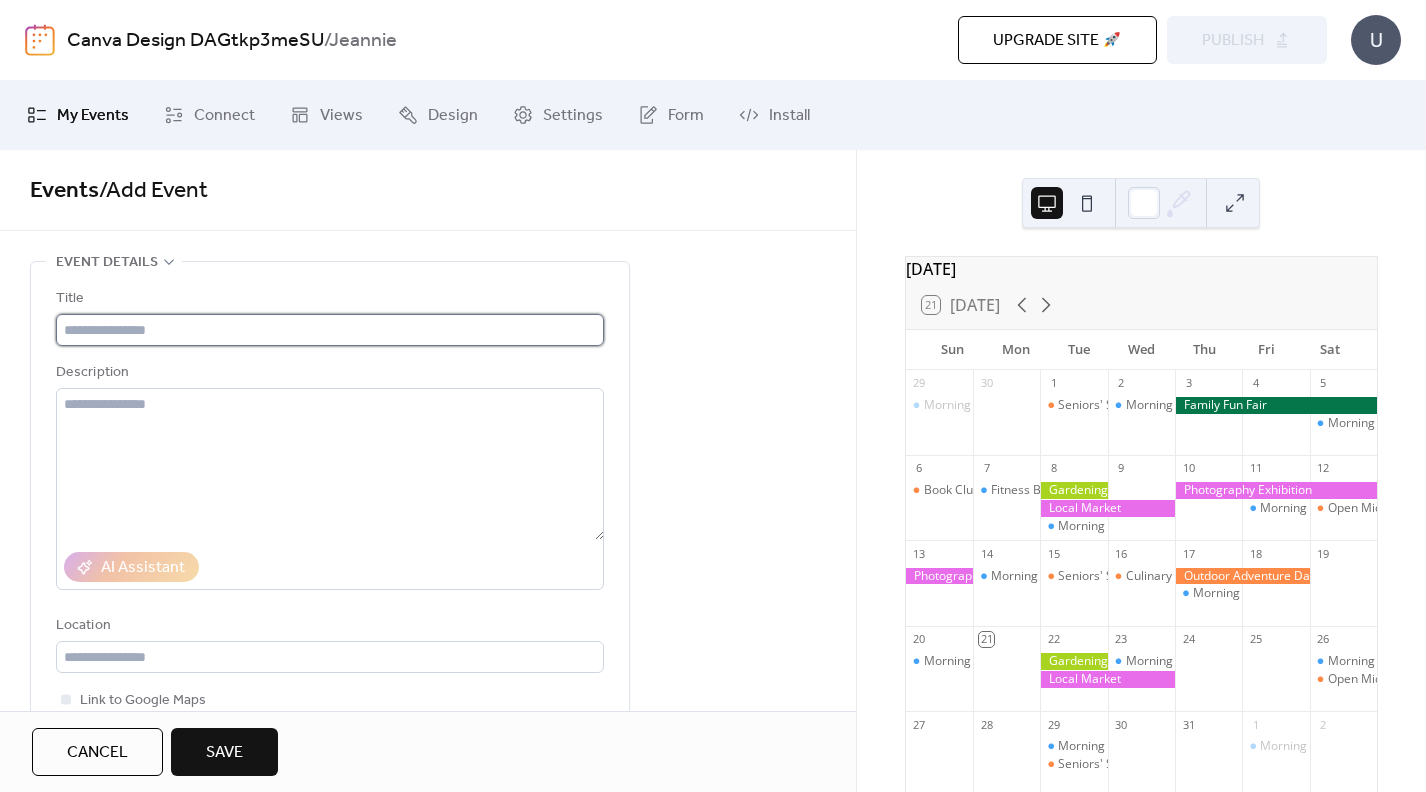 click at bounding box center (330, 330) 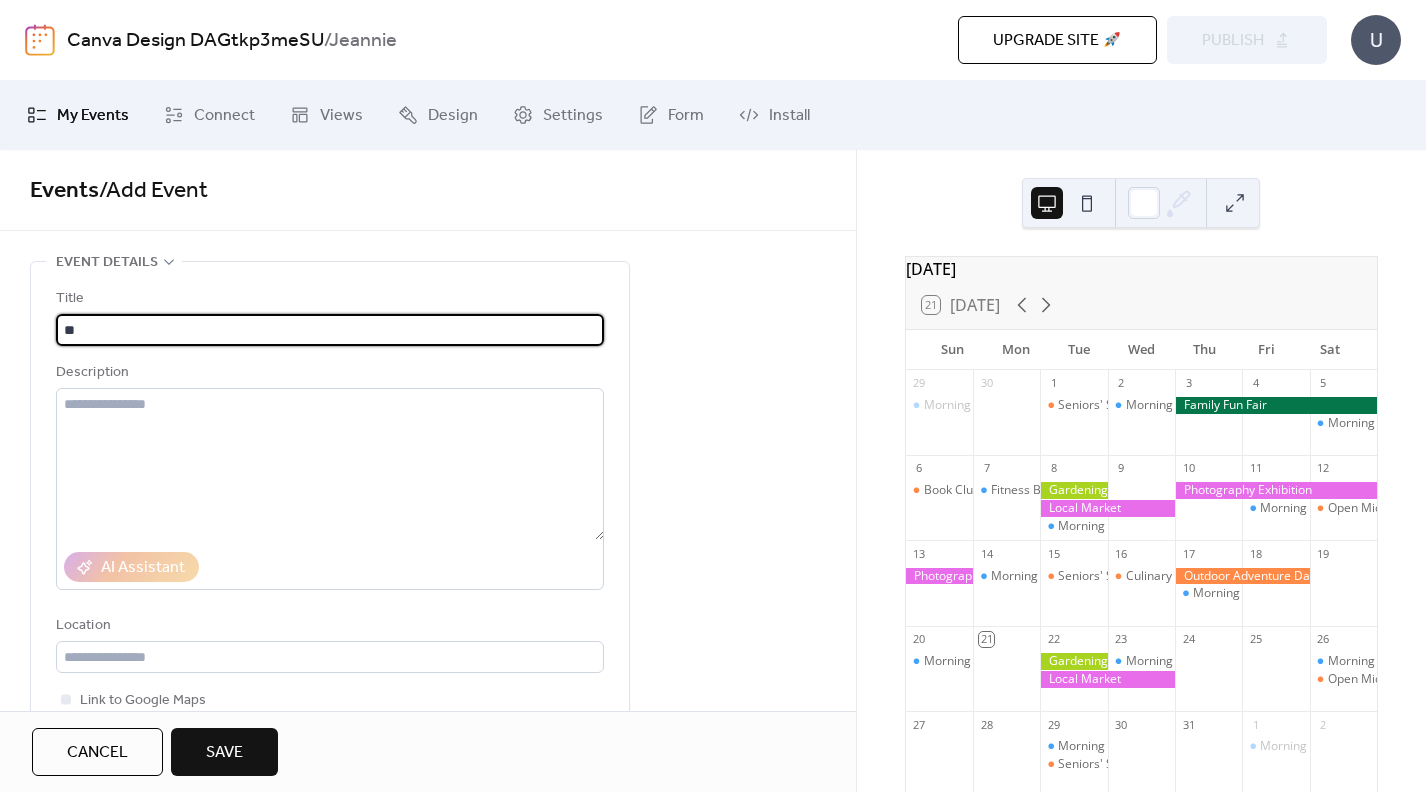 type on "*" 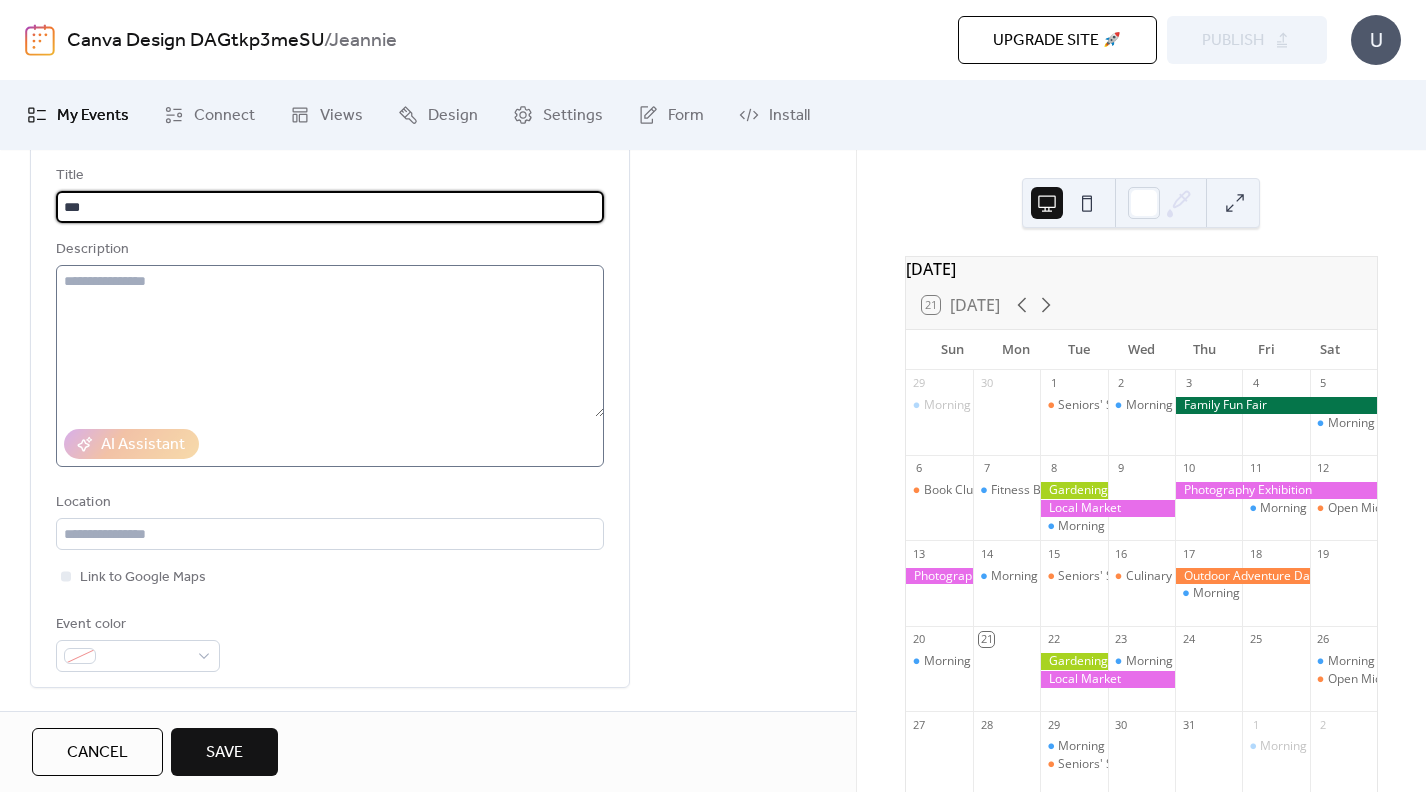 scroll, scrollTop: 129, scrollLeft: 0, axis: vertical 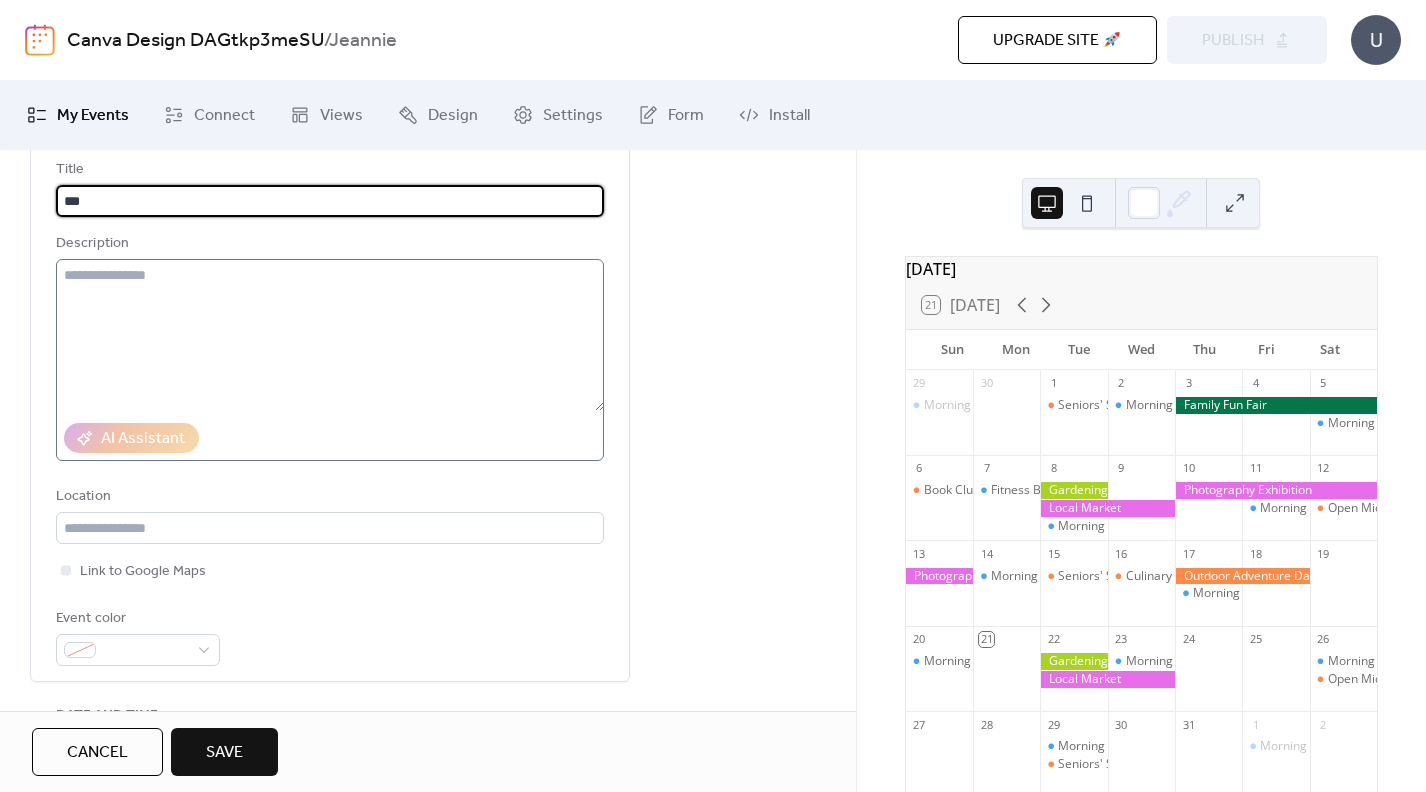 type on "***" 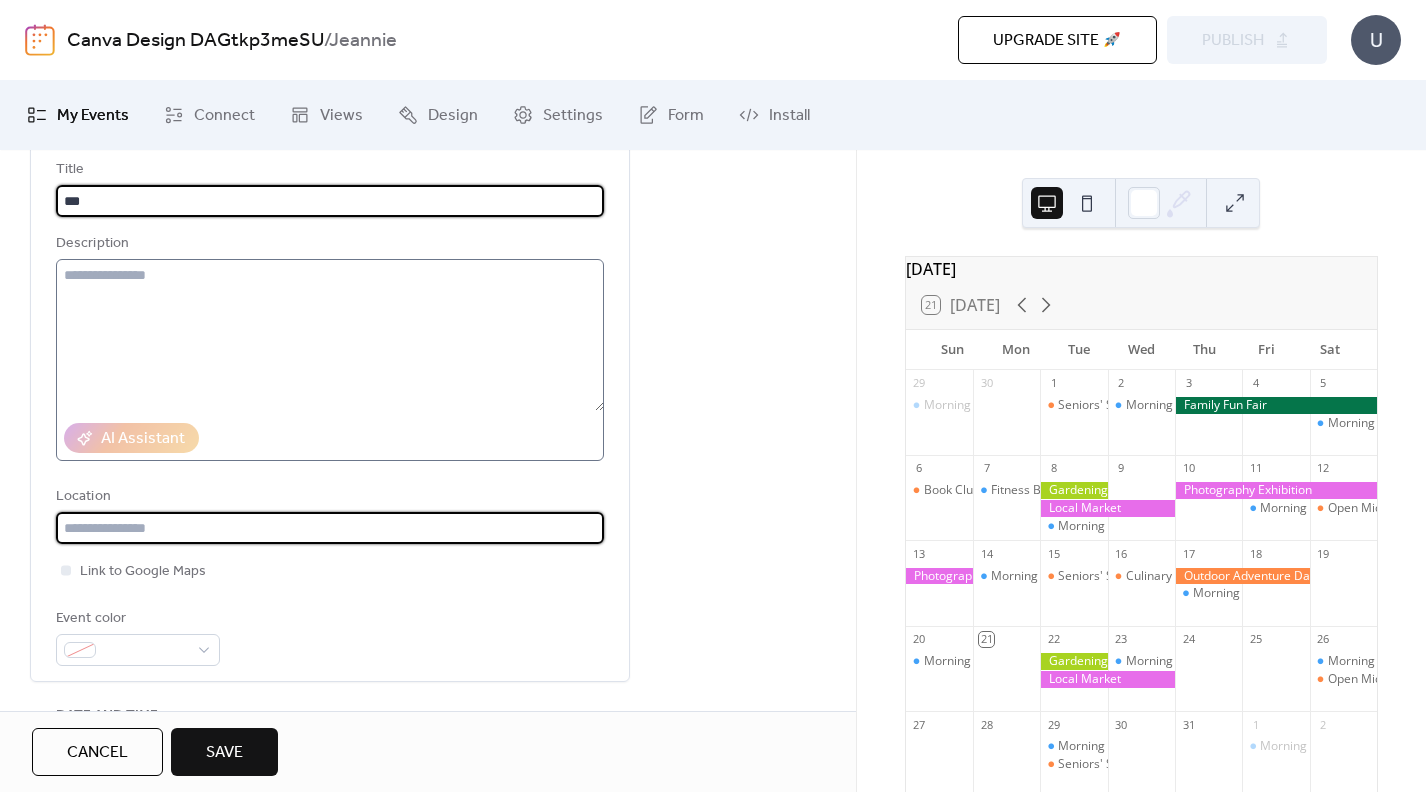 click at bounding box center [330, 528] 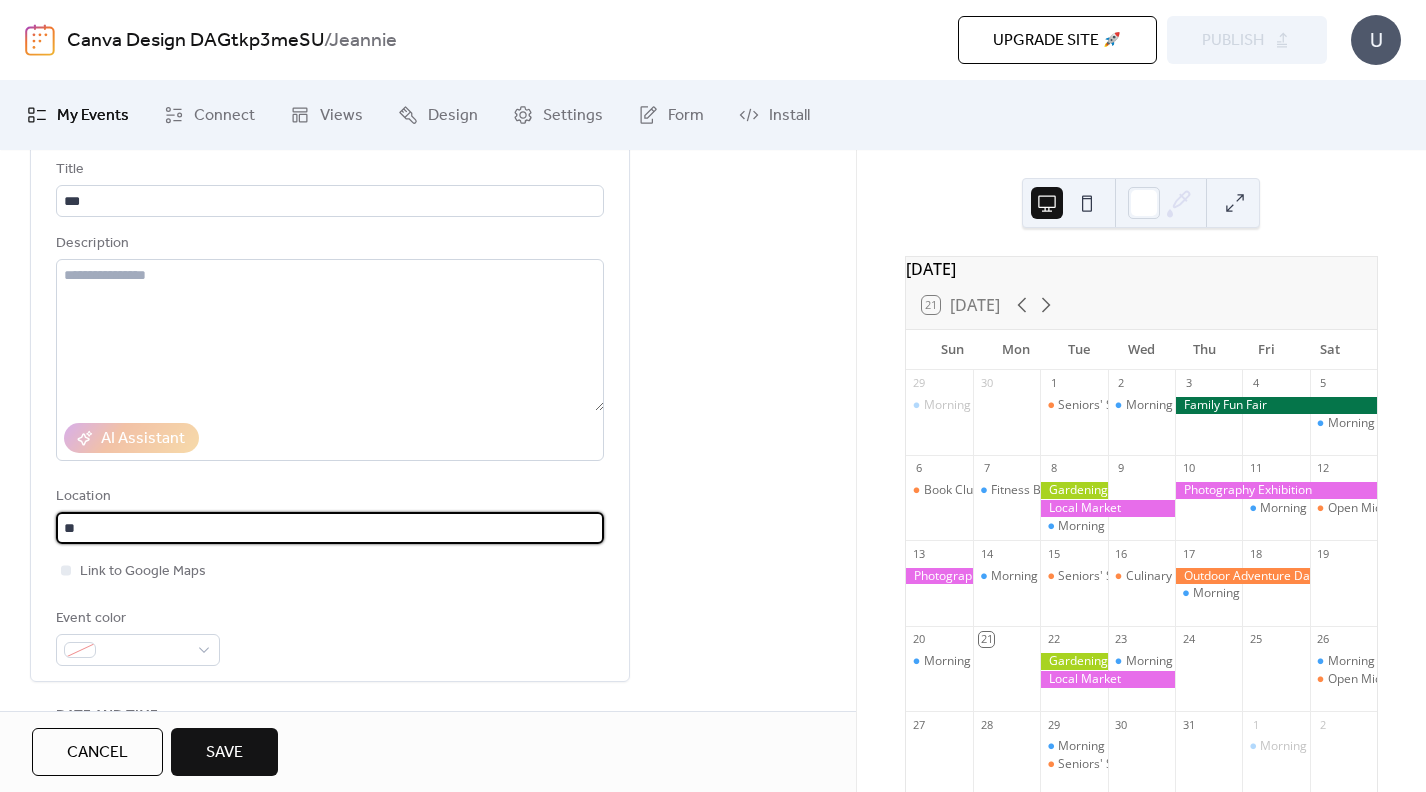 scroll, scrollTop: 1, scrollLeft: 0, axis: vertical 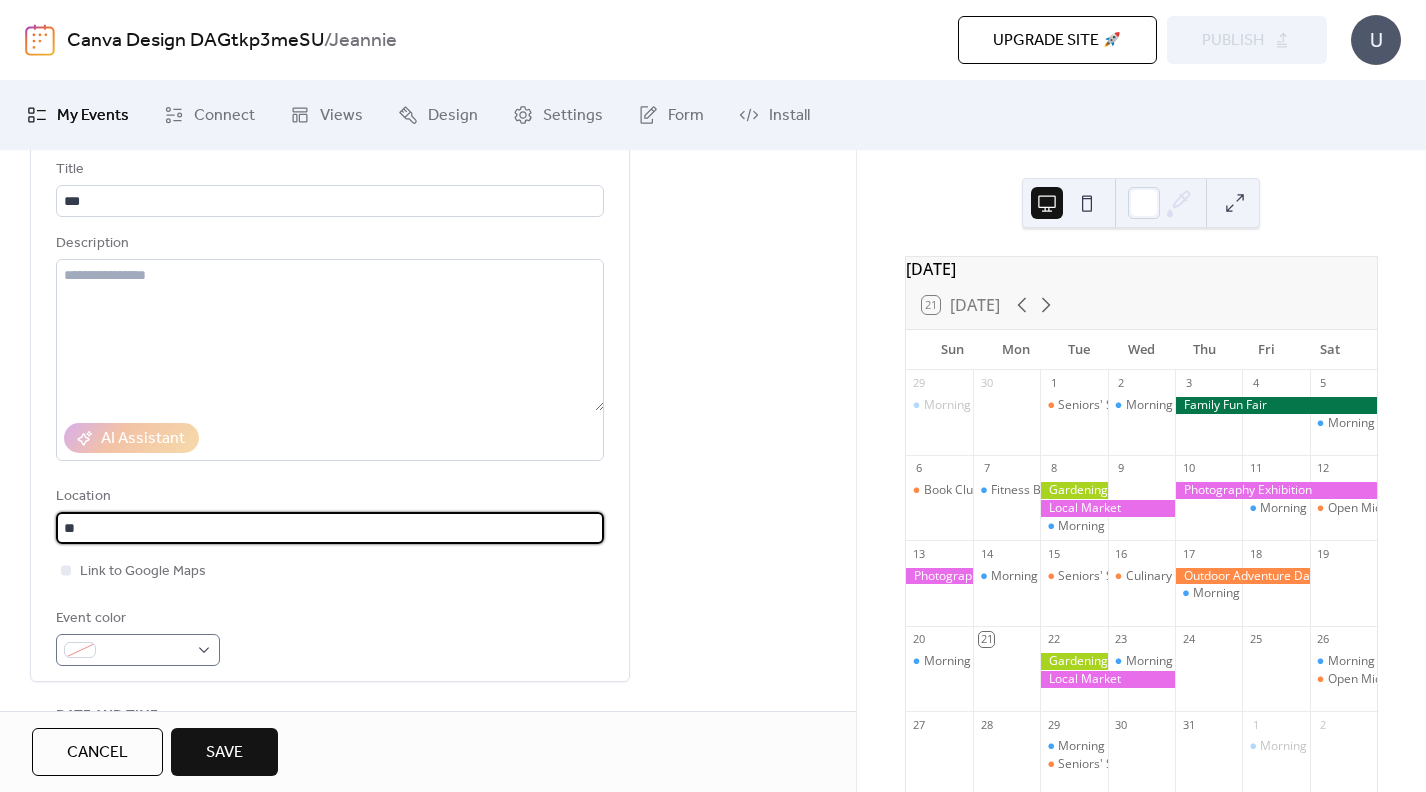 type on "**" 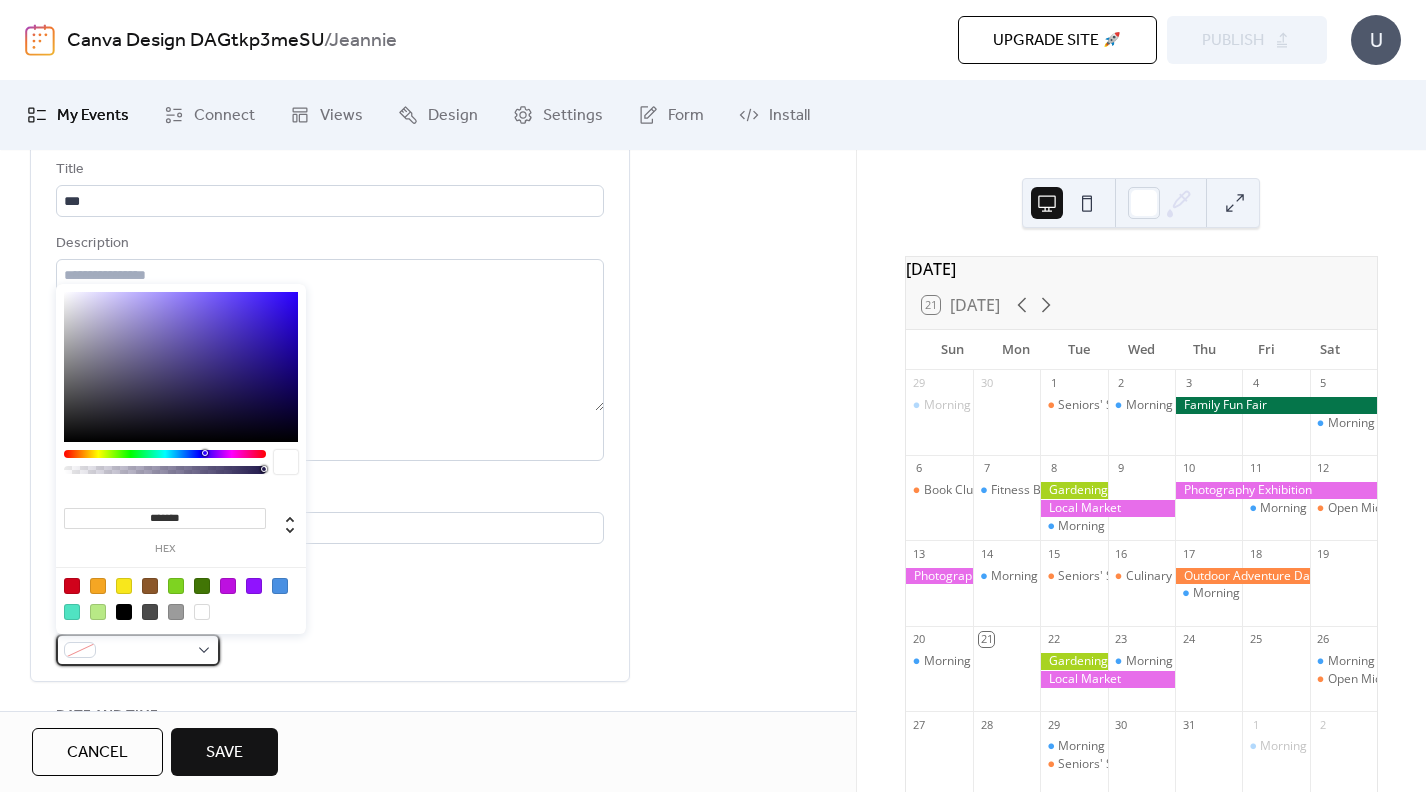 click at bounding box center [146, 651] 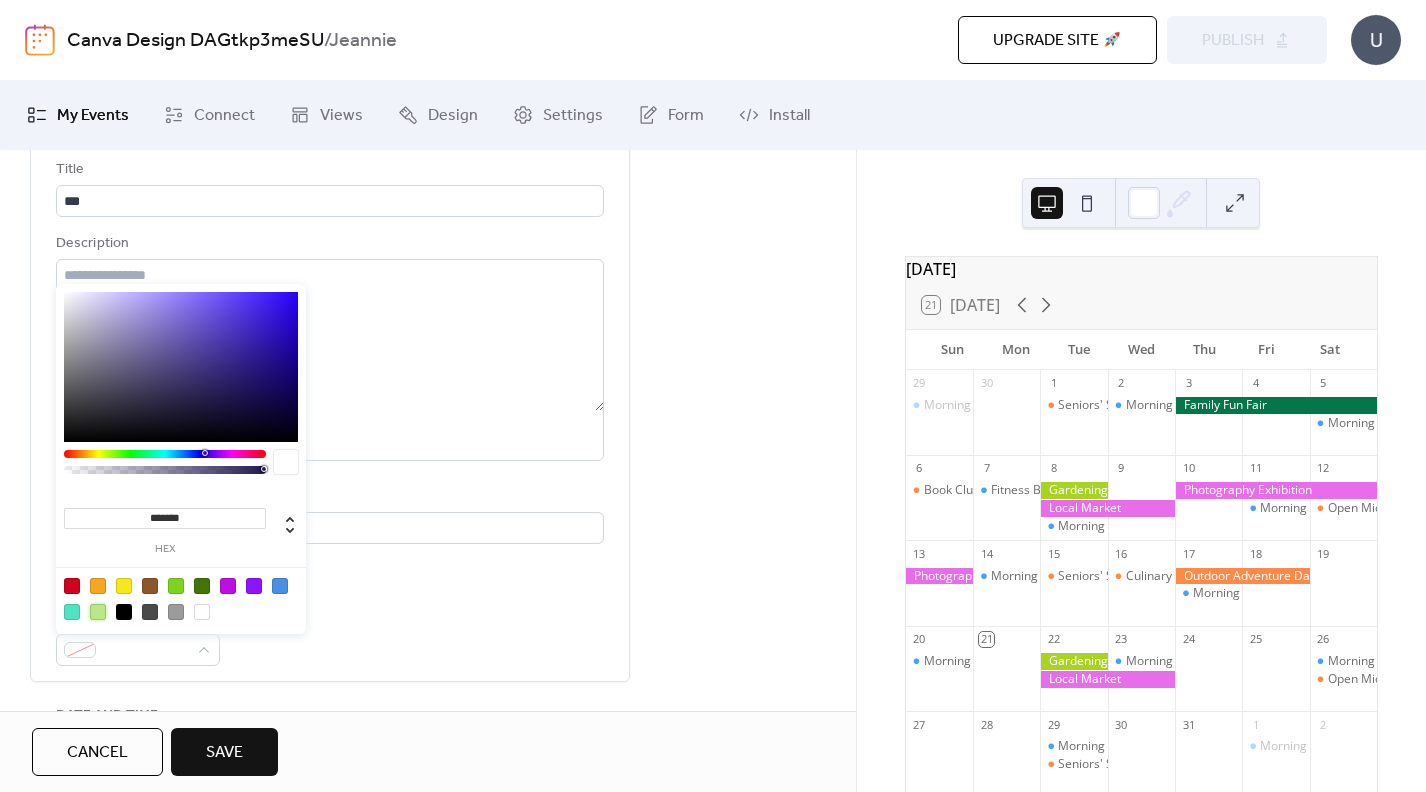 click at bounding box center (98, 612) 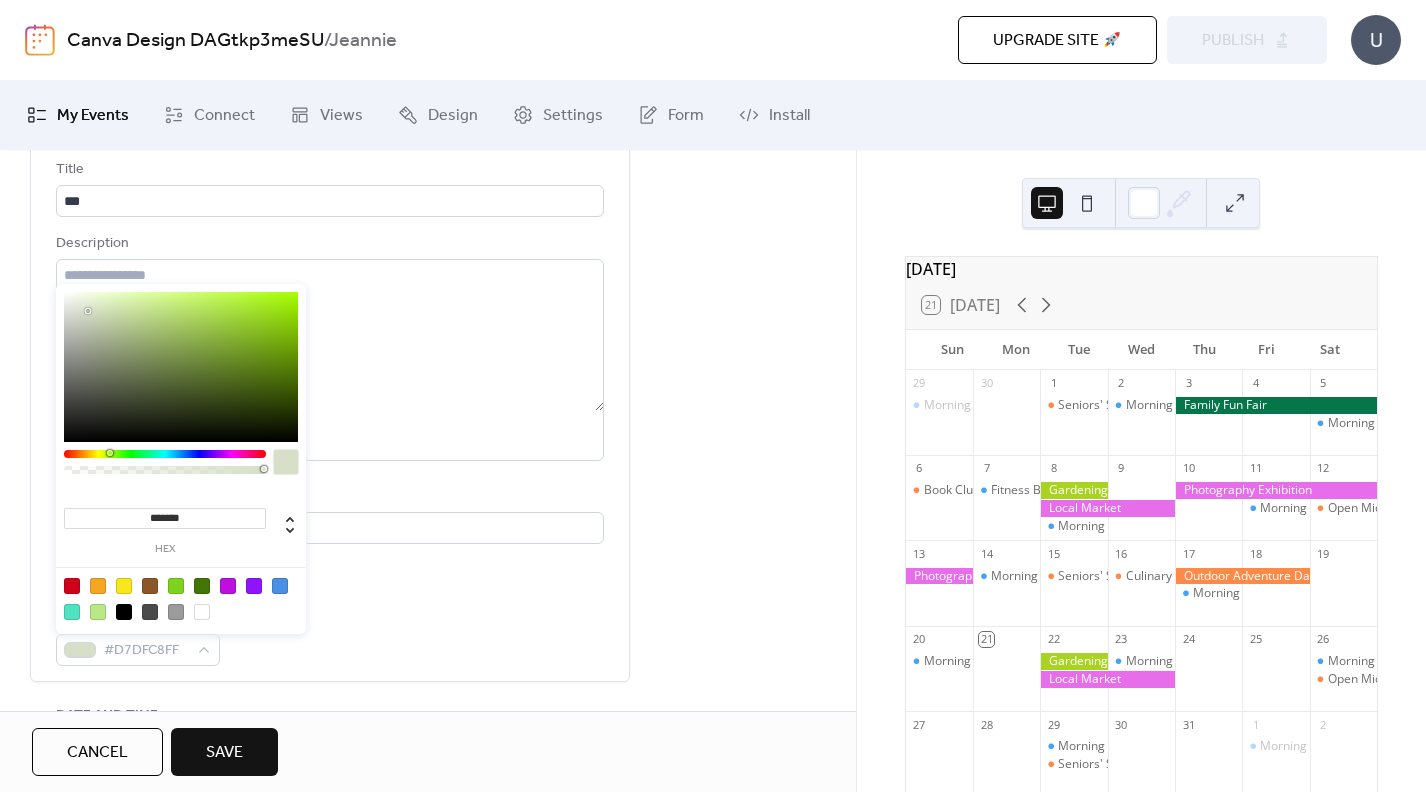 drag, startPoint x: 156, startPoint y: 296, endPoint x: 88, endPoint y: 311, distance: 69.63476 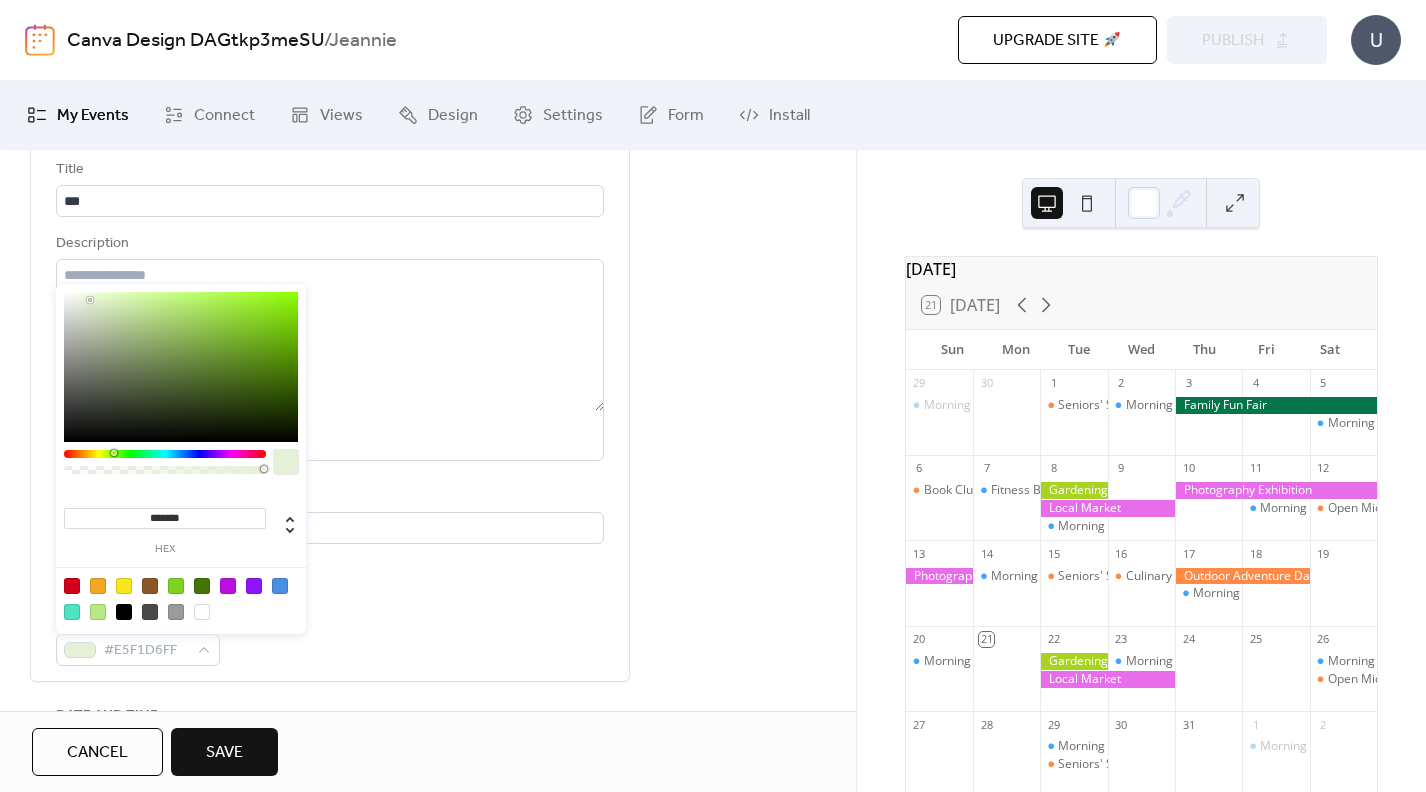 type on "*******" 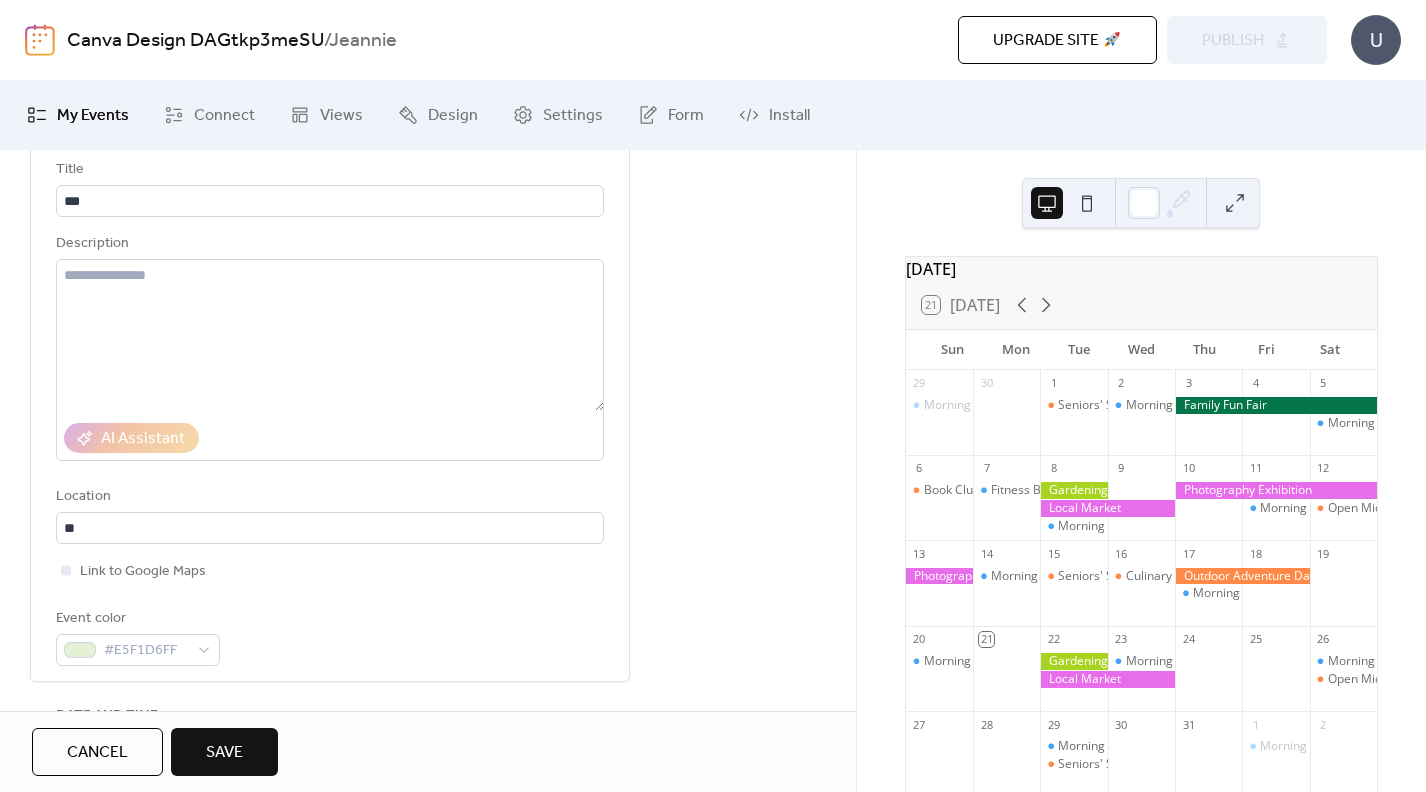 click on "Event color #E5F1D6FF" at bounding box center [330, 636] 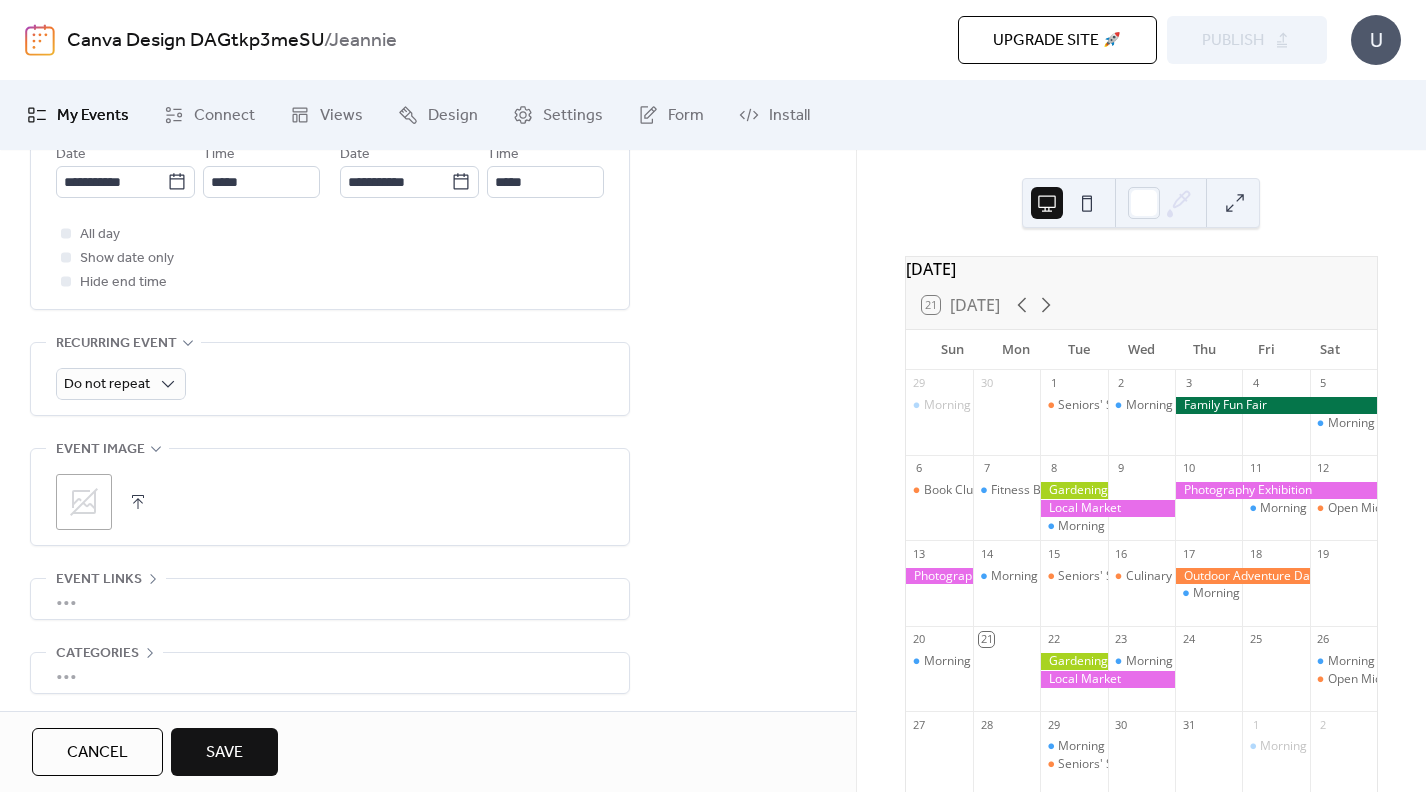 scroll, scrollTop: 839, scrollLeft: 0, axis: vertical 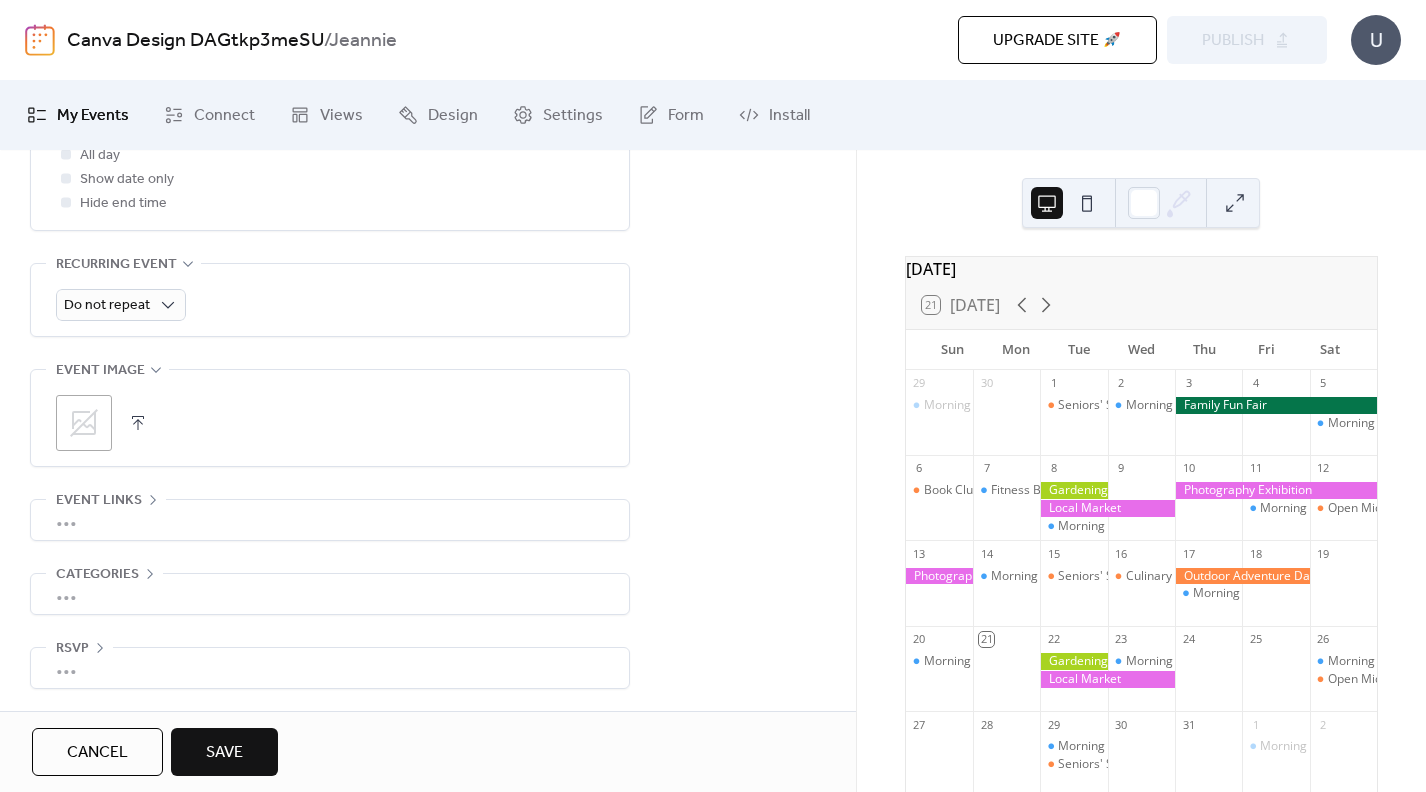 click on "•••" at bounding box center (330, 594) 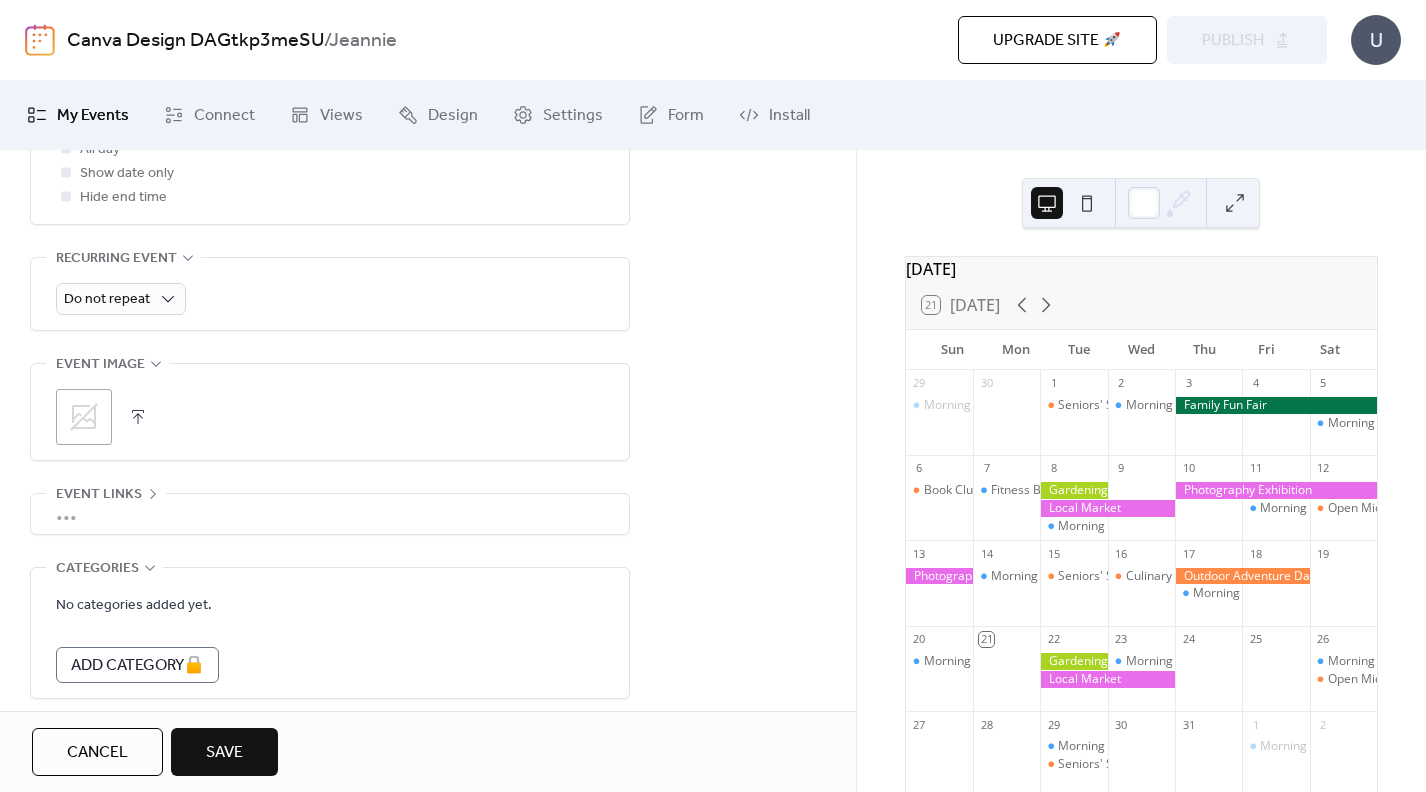 scroll, scrollTop: 929, scrollLeft: 0, axis: vertical 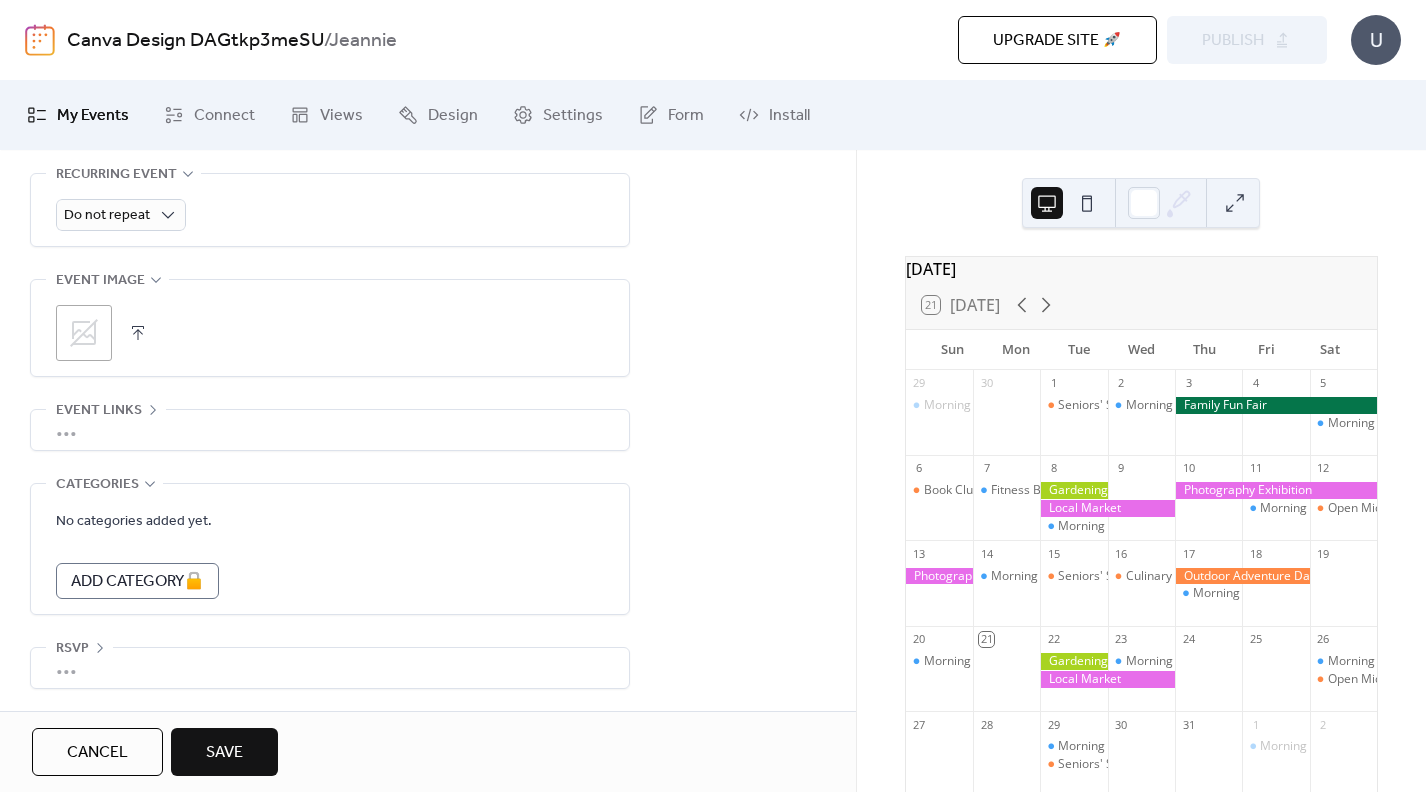 click on "•••" at bounding box center [330, 430] 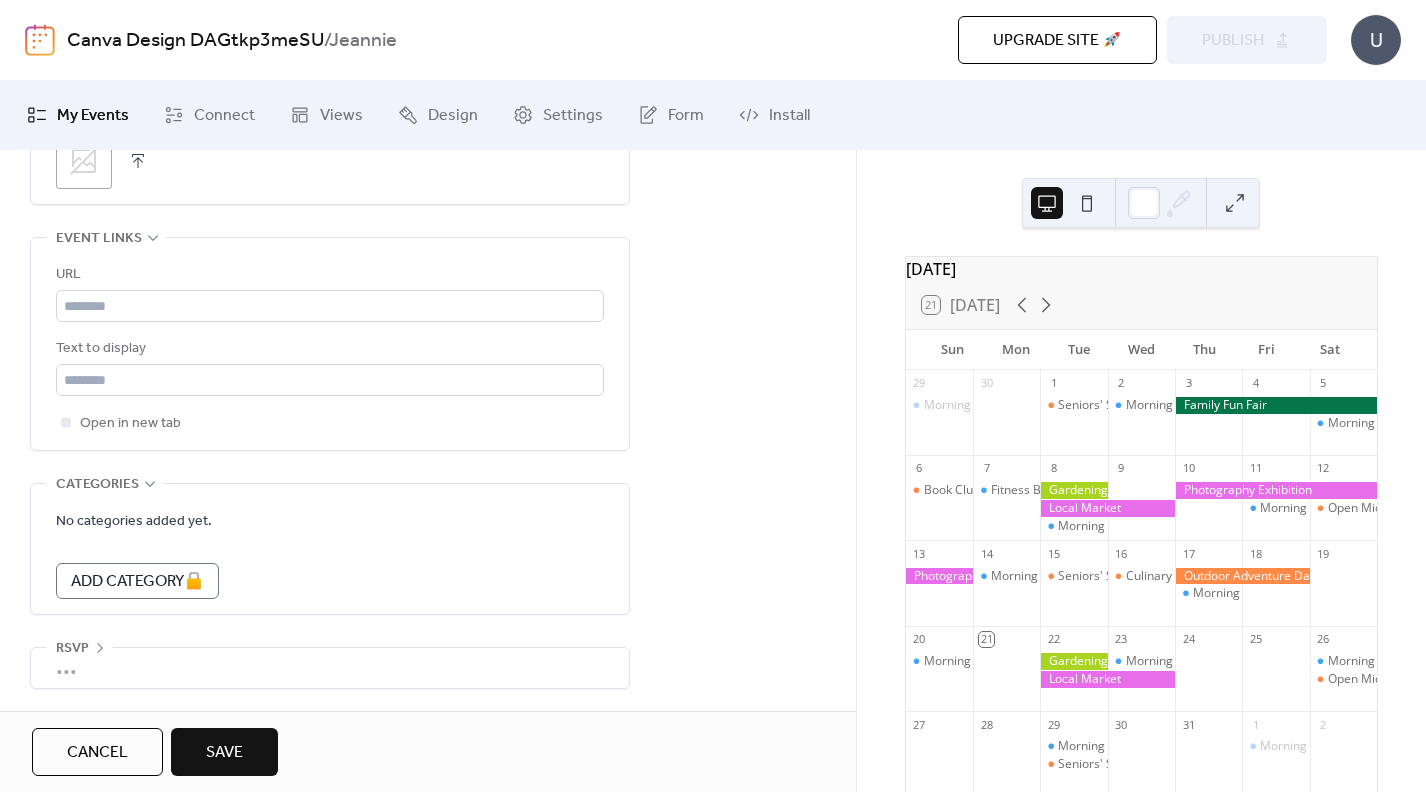scroll, scrollTop: 1101, scrollLeft: 0, axis: vertical 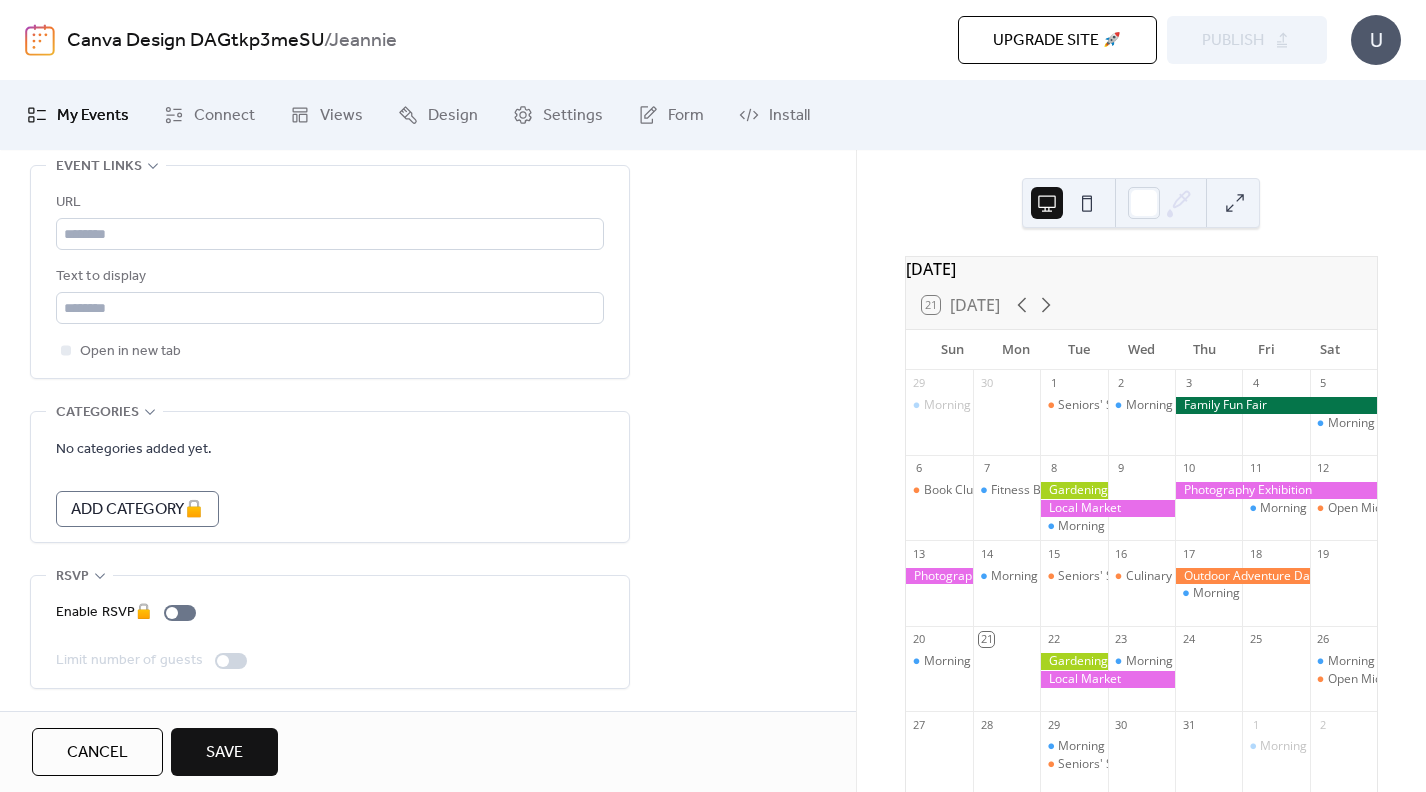 click on "Save" at bounding box center [224, 753] 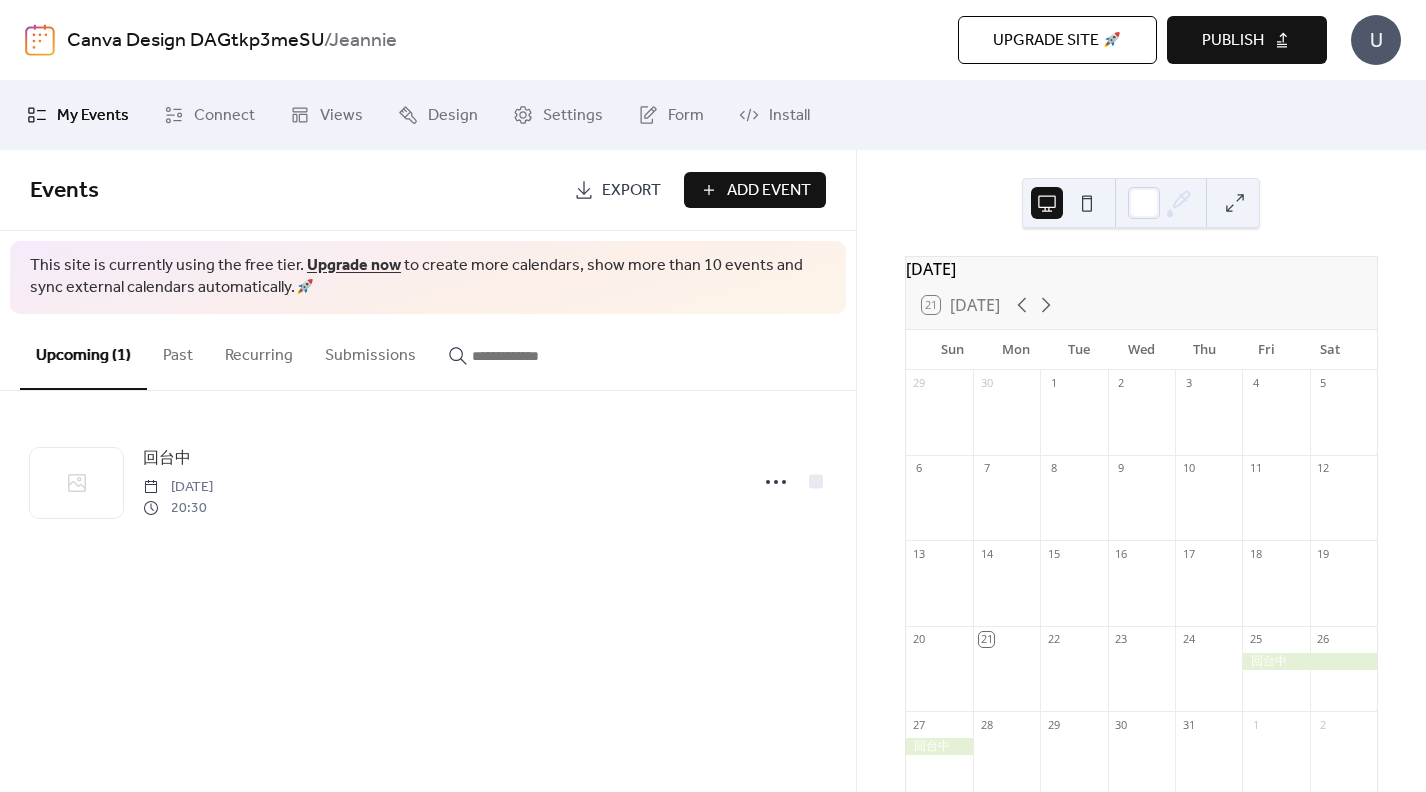 click on "Publish" at bounding box center [1233, 41] 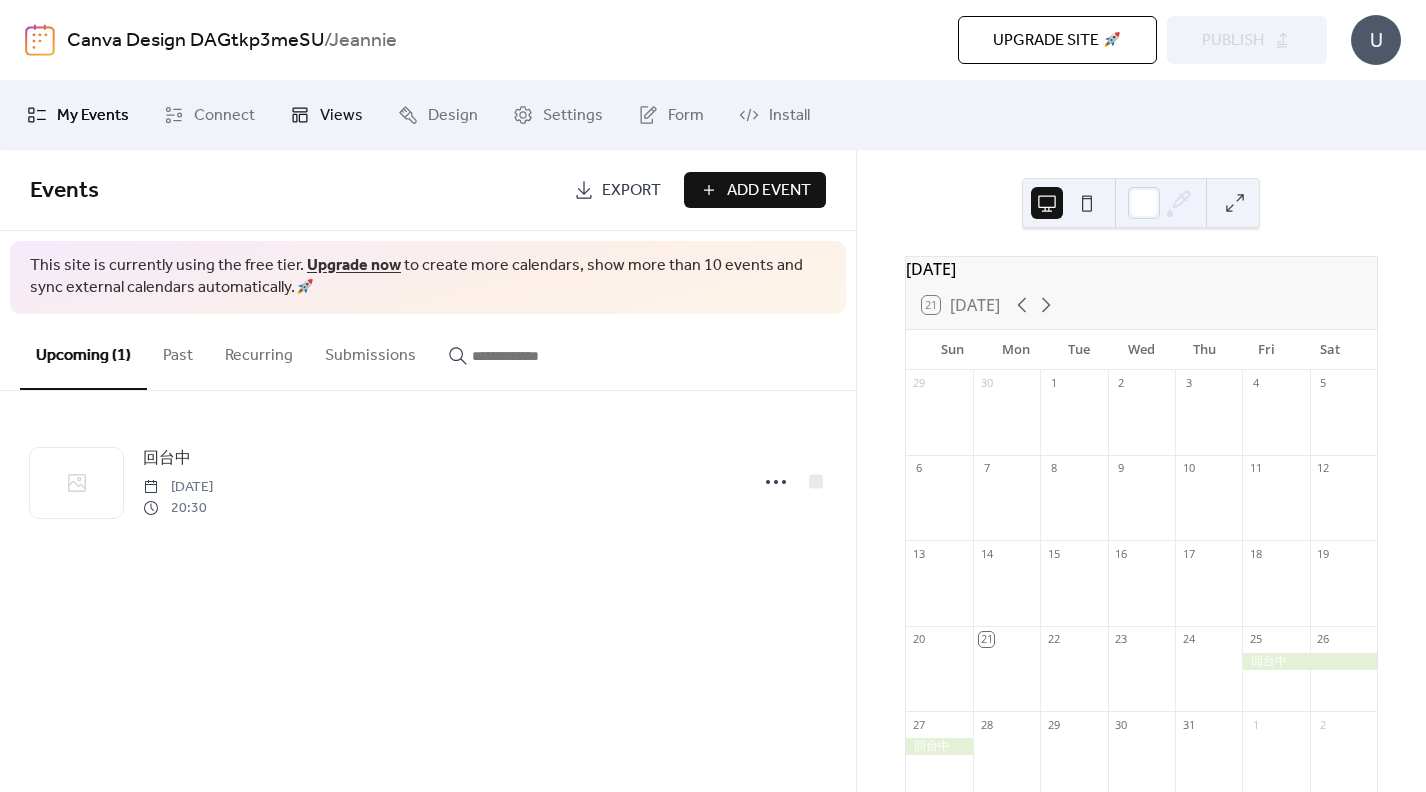 click on "Views" at bounding box center (341, 116) 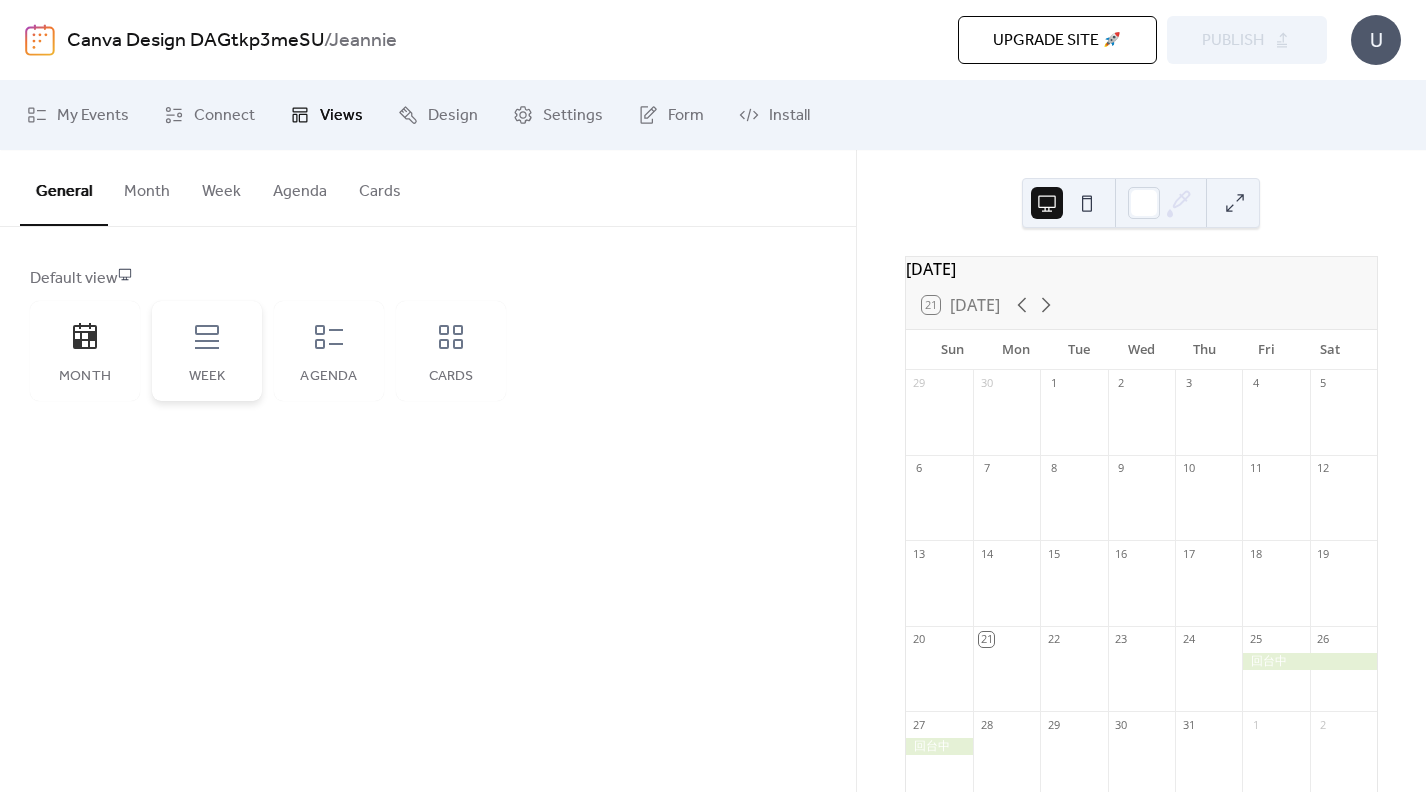 click 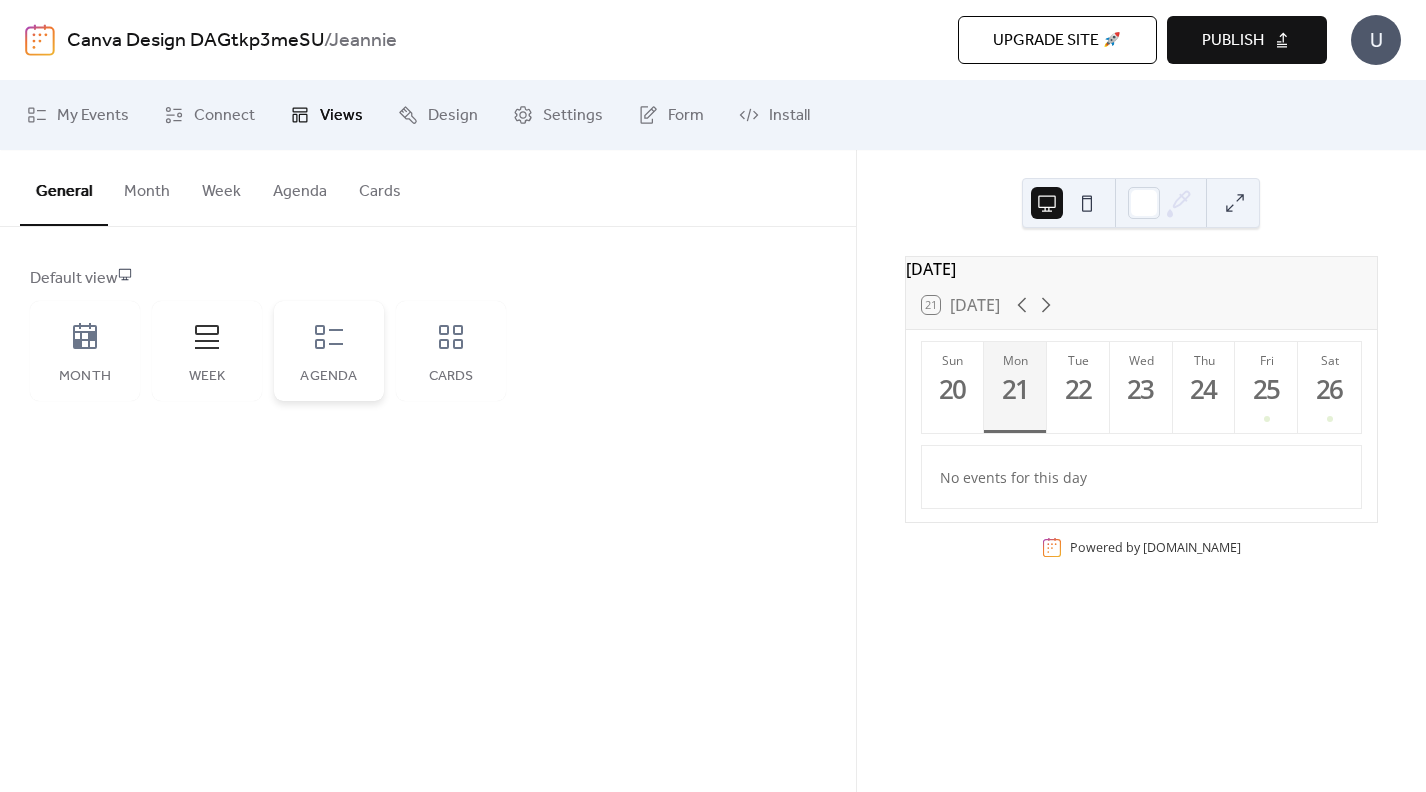 click 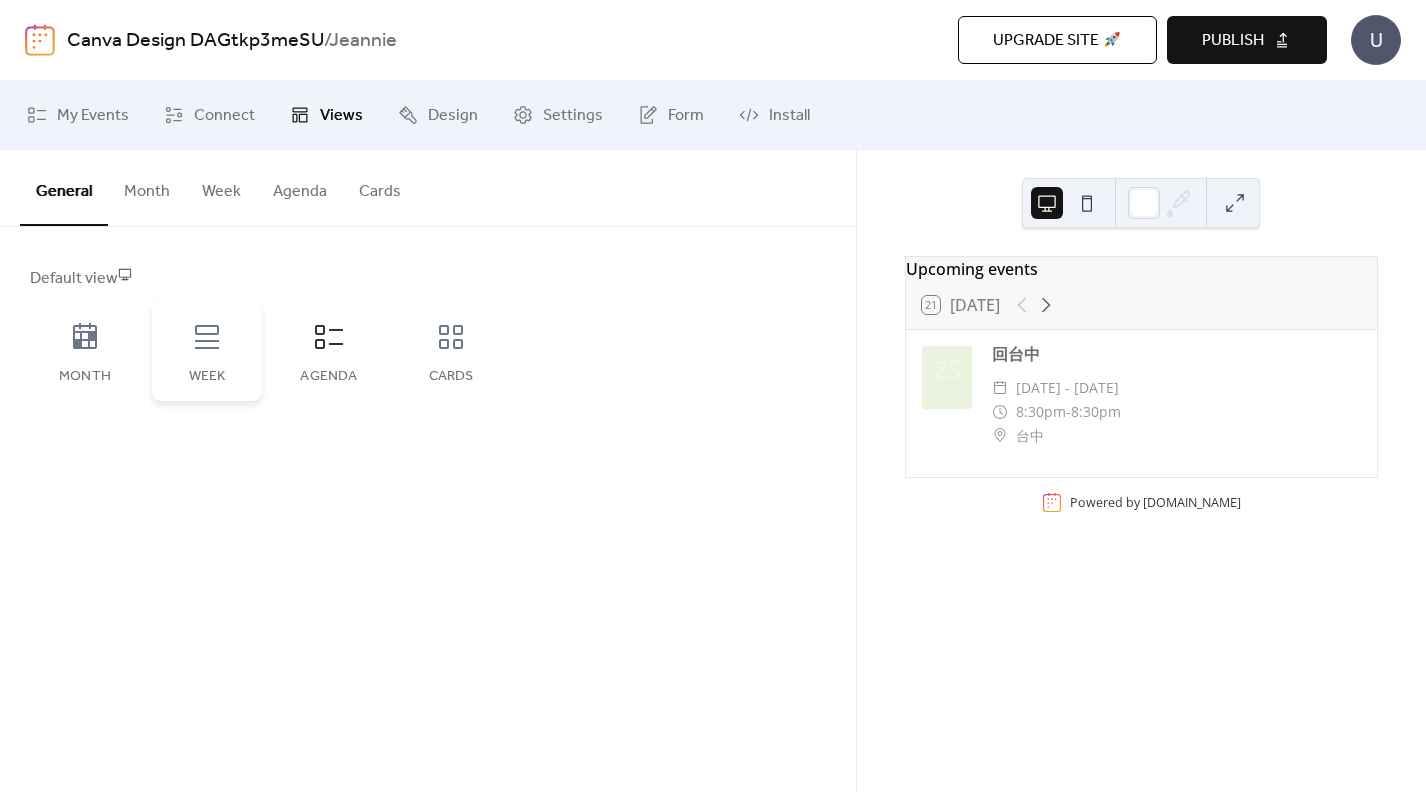 click on "Week" at bounding box center (207, 351) 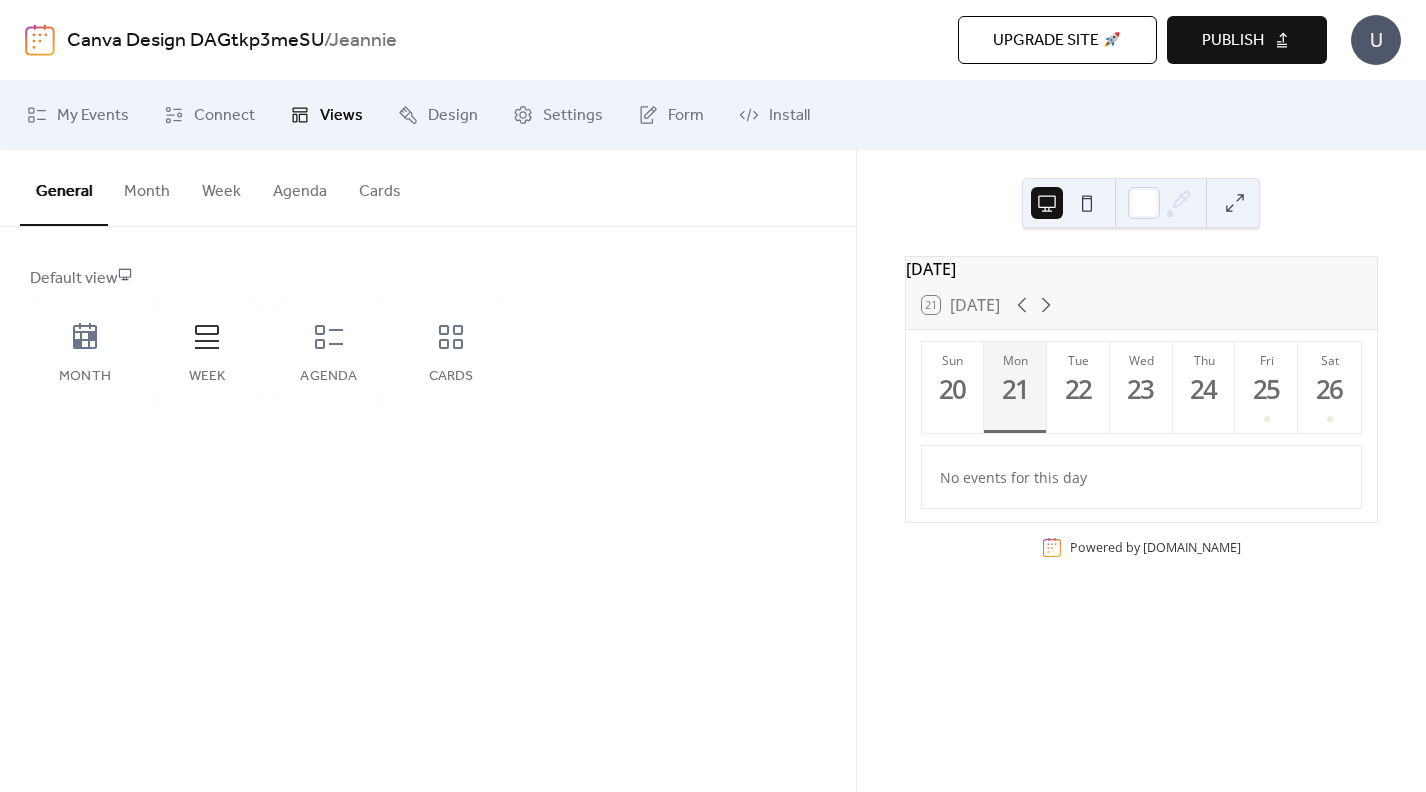 click on "Publish" at bounding box center (1233, 41) 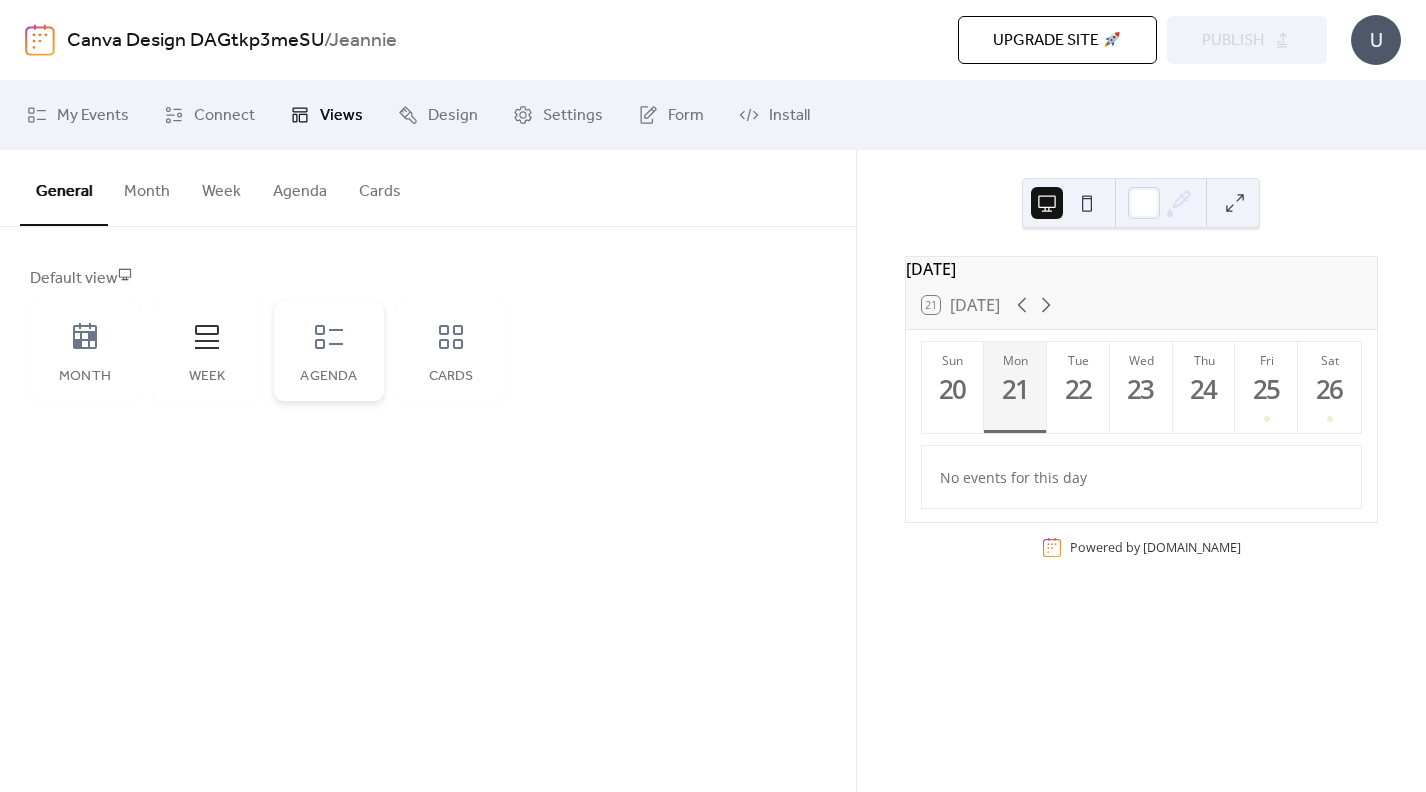 click on "Agenda" at bounding box center (329, 351) 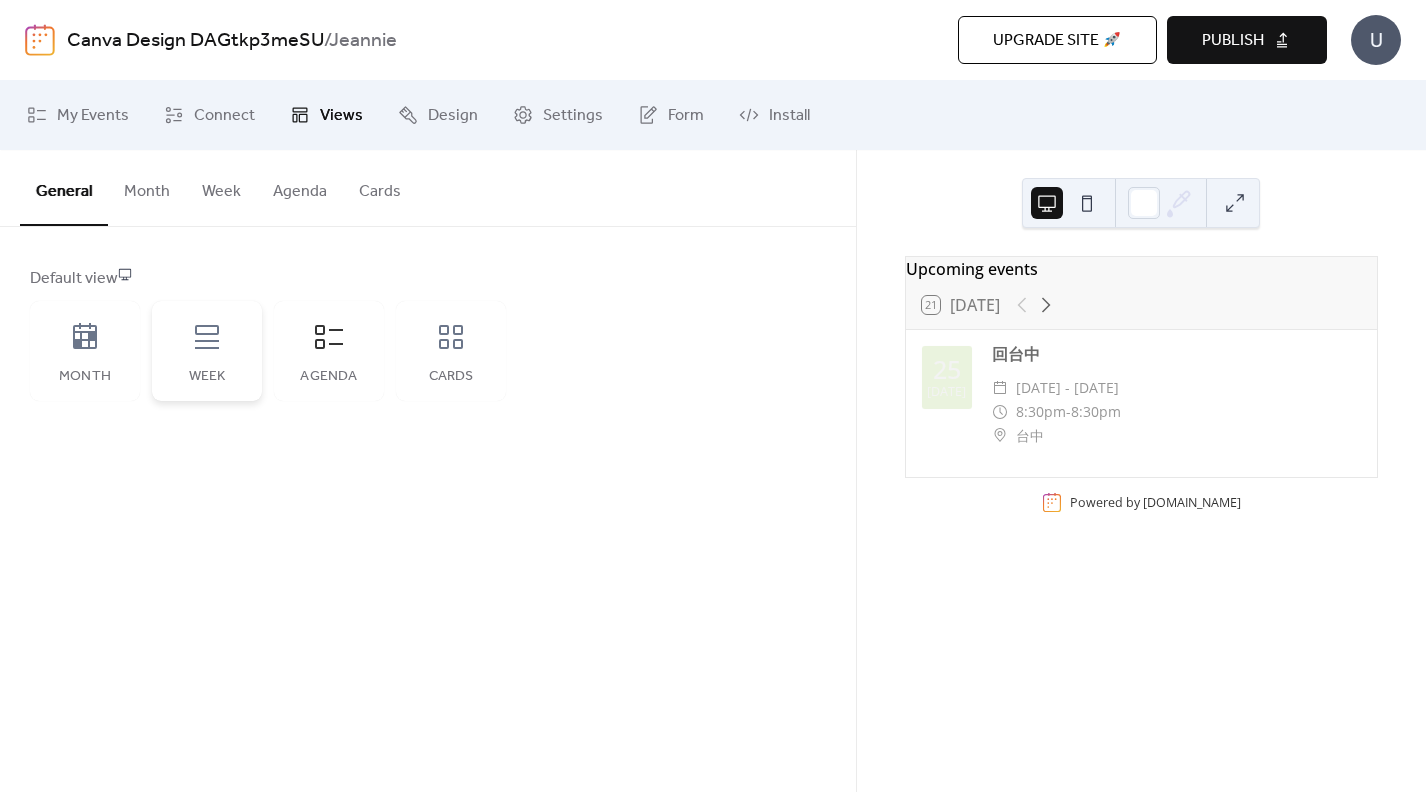 click 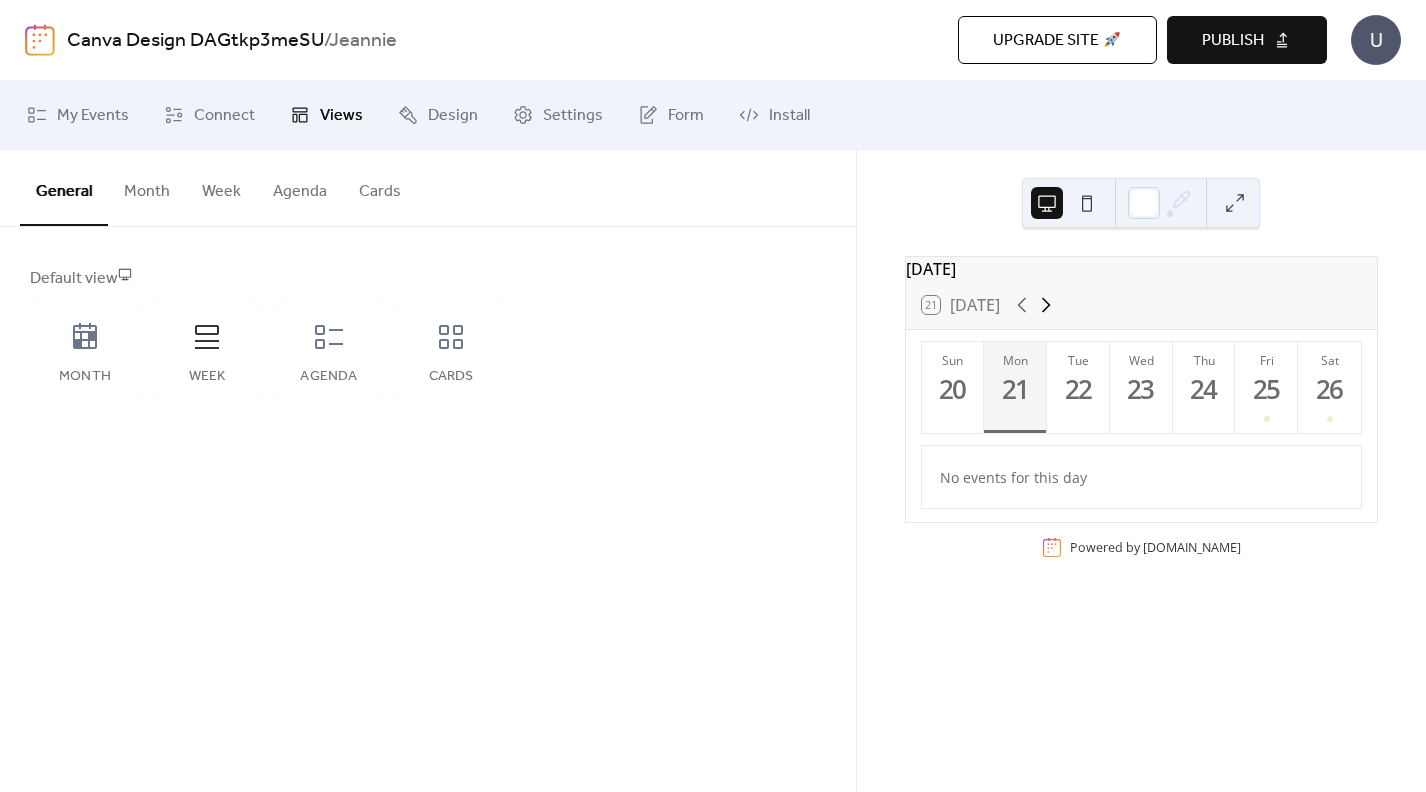 click 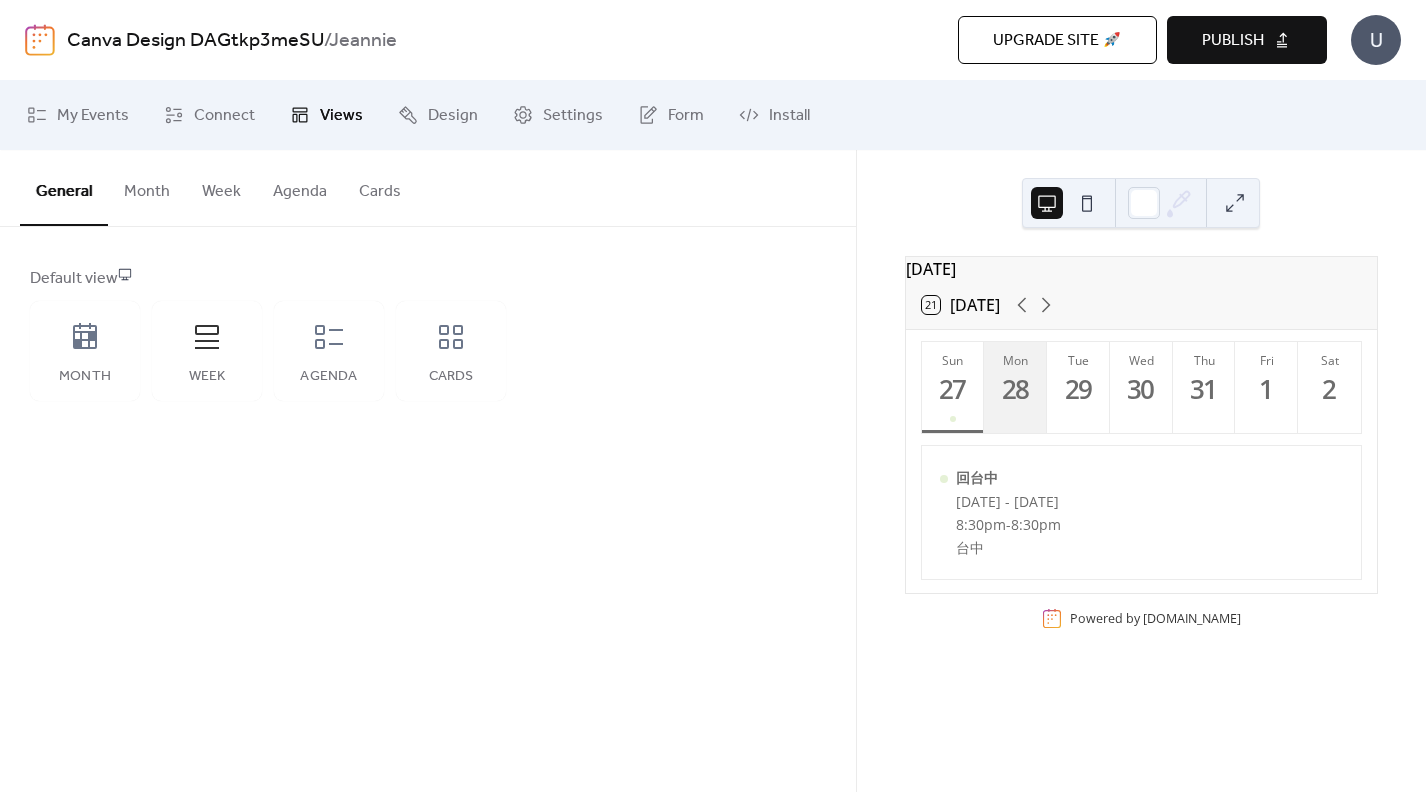 click on "28" at bounding box center (1014, 389) 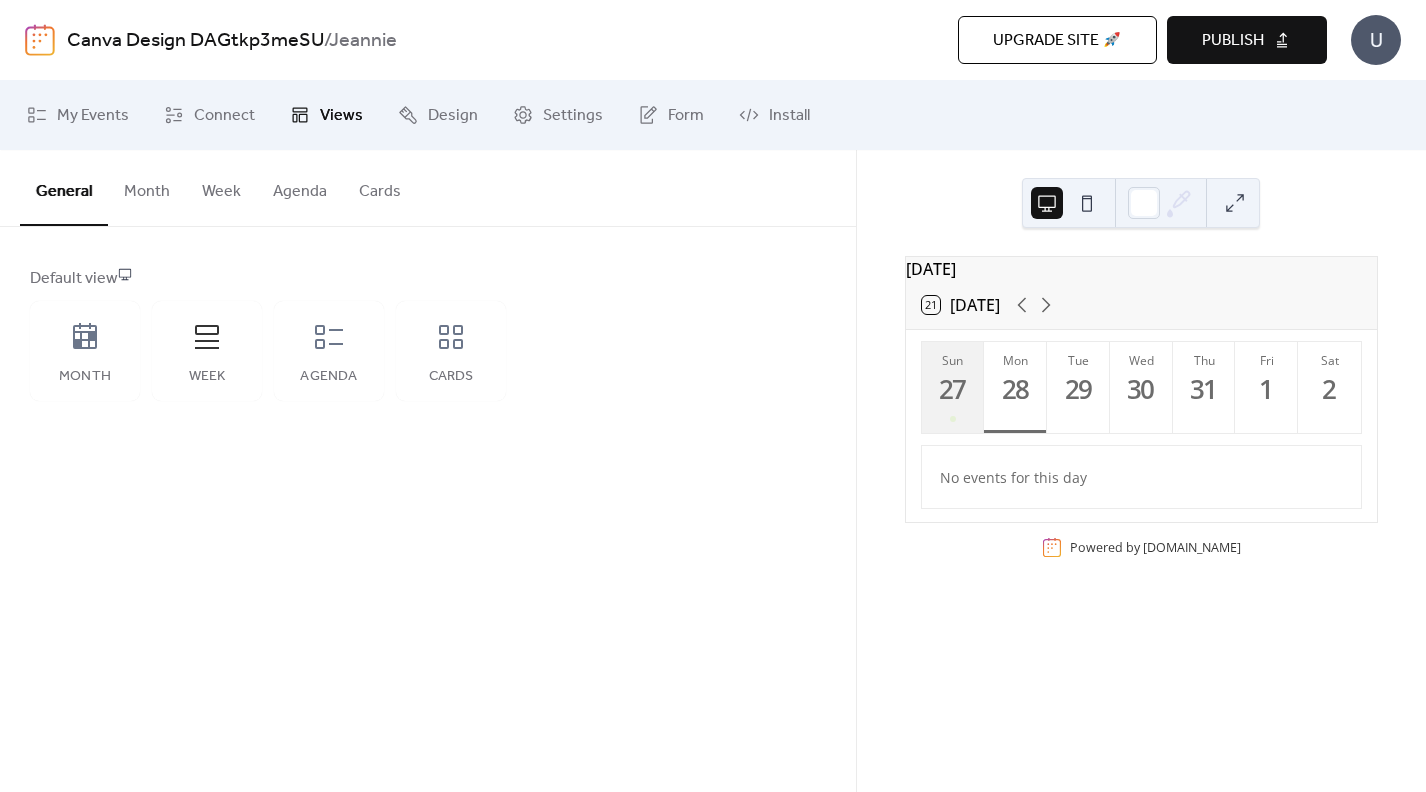 click on "27" at bounding box center [952, 389] 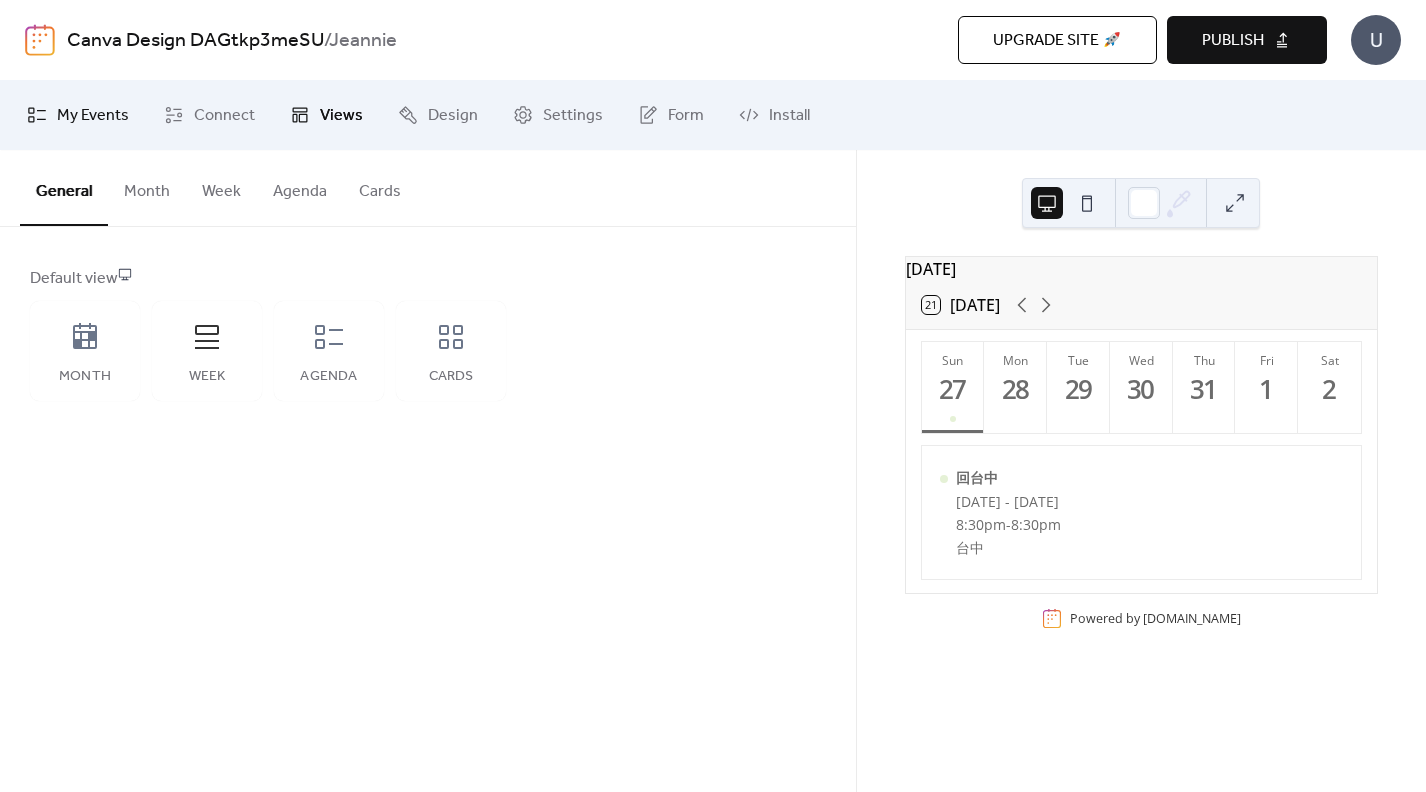 click on "My Events" at bounding box center [93, 116] 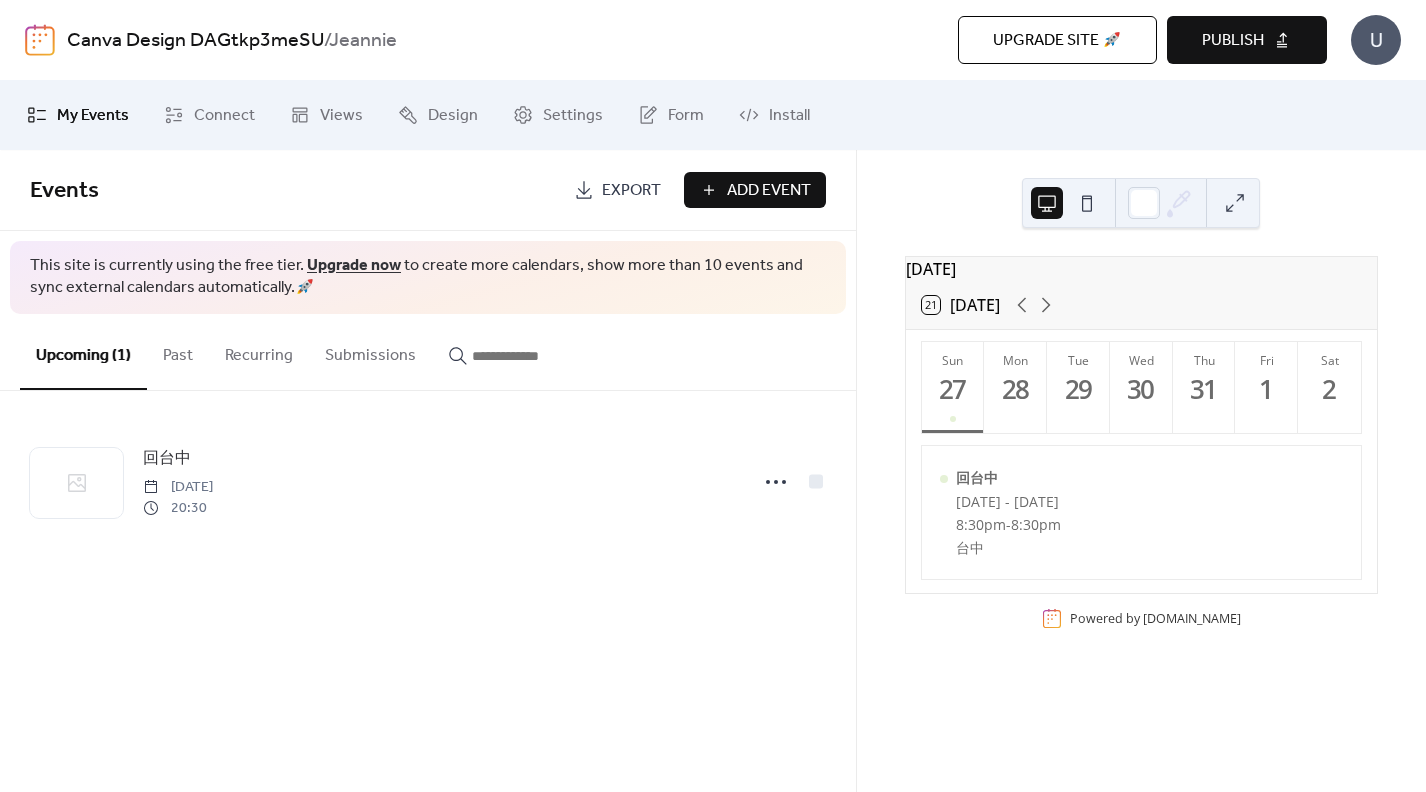 click on "Add Event" at bounding box center [769, 191] 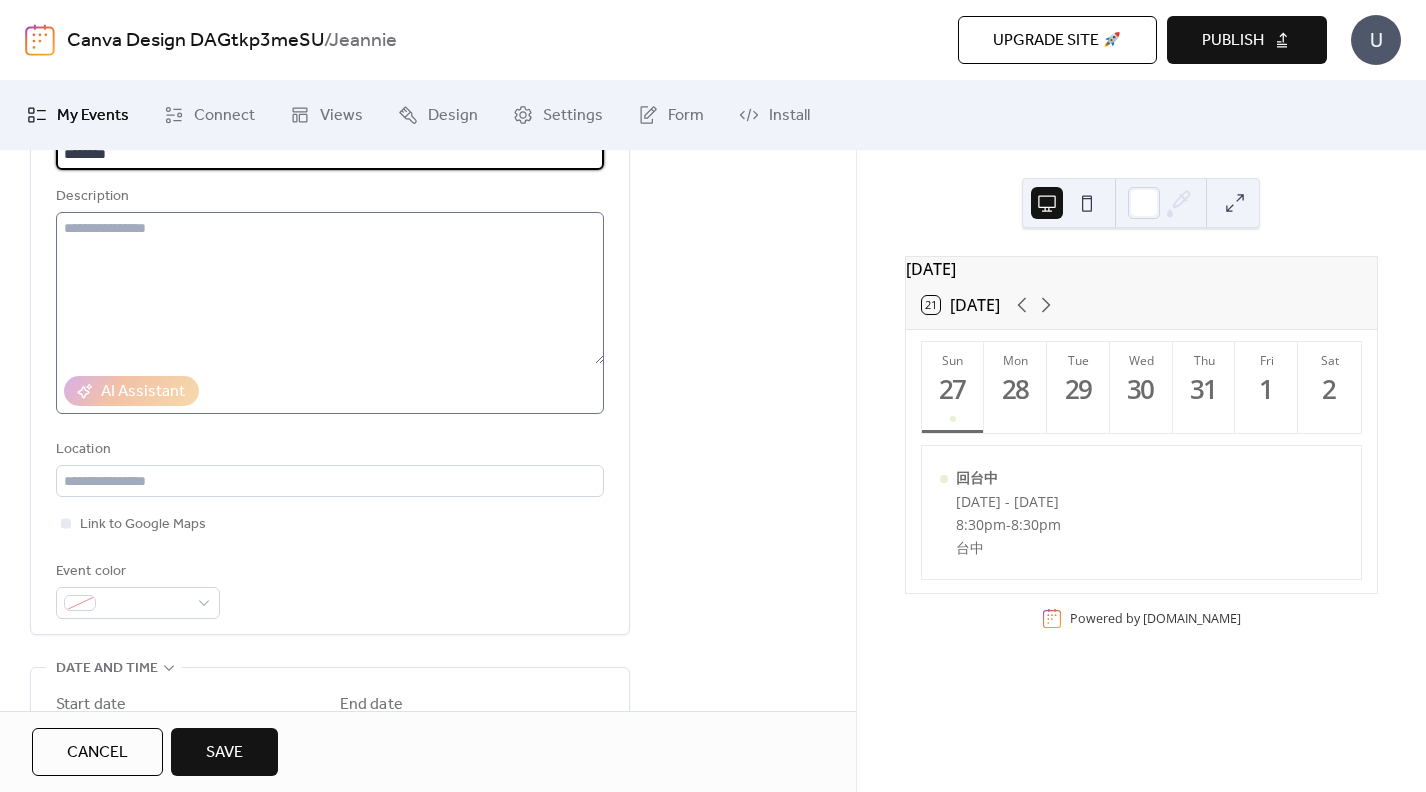 scroll, scrollTop: 181, scrollLeft: 0, axis: vertical 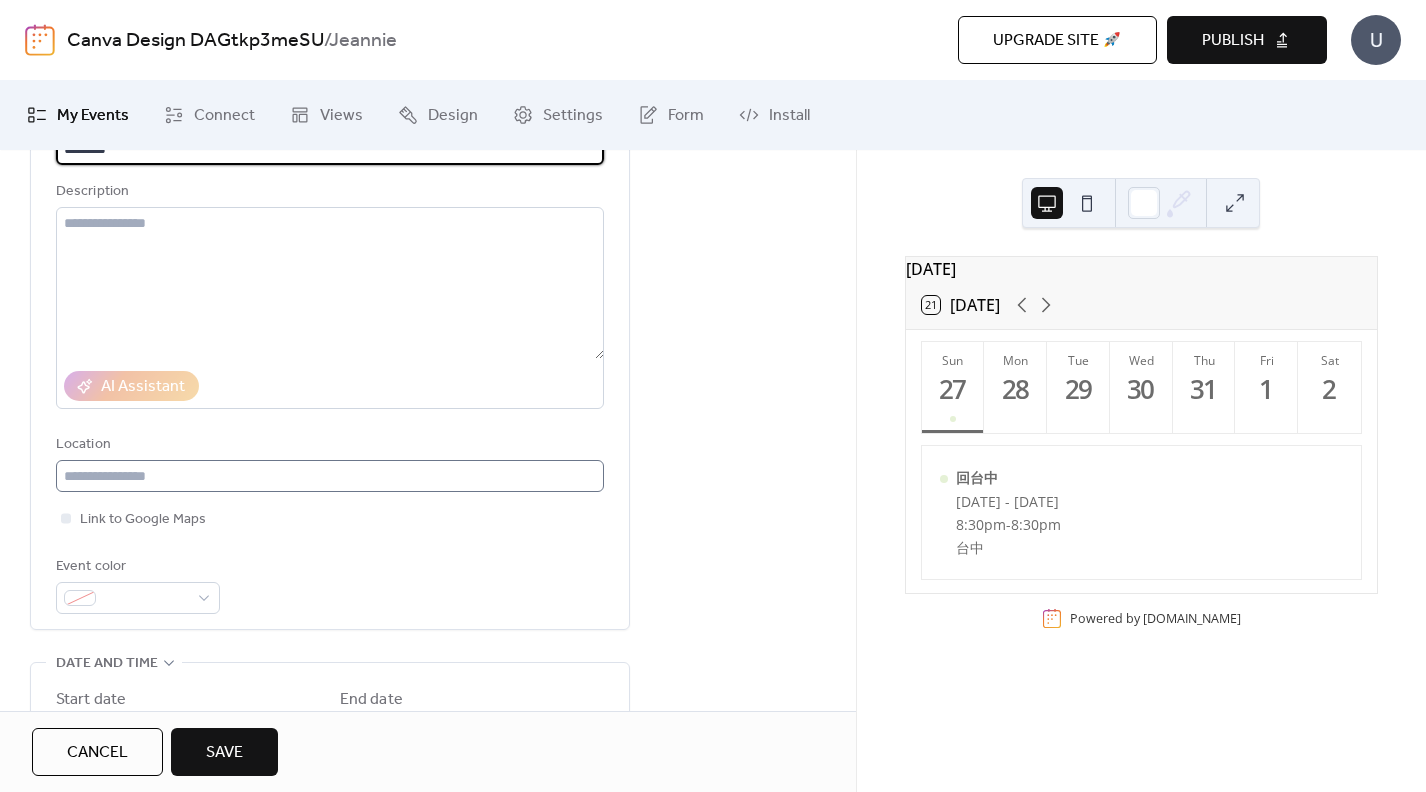type on "********" 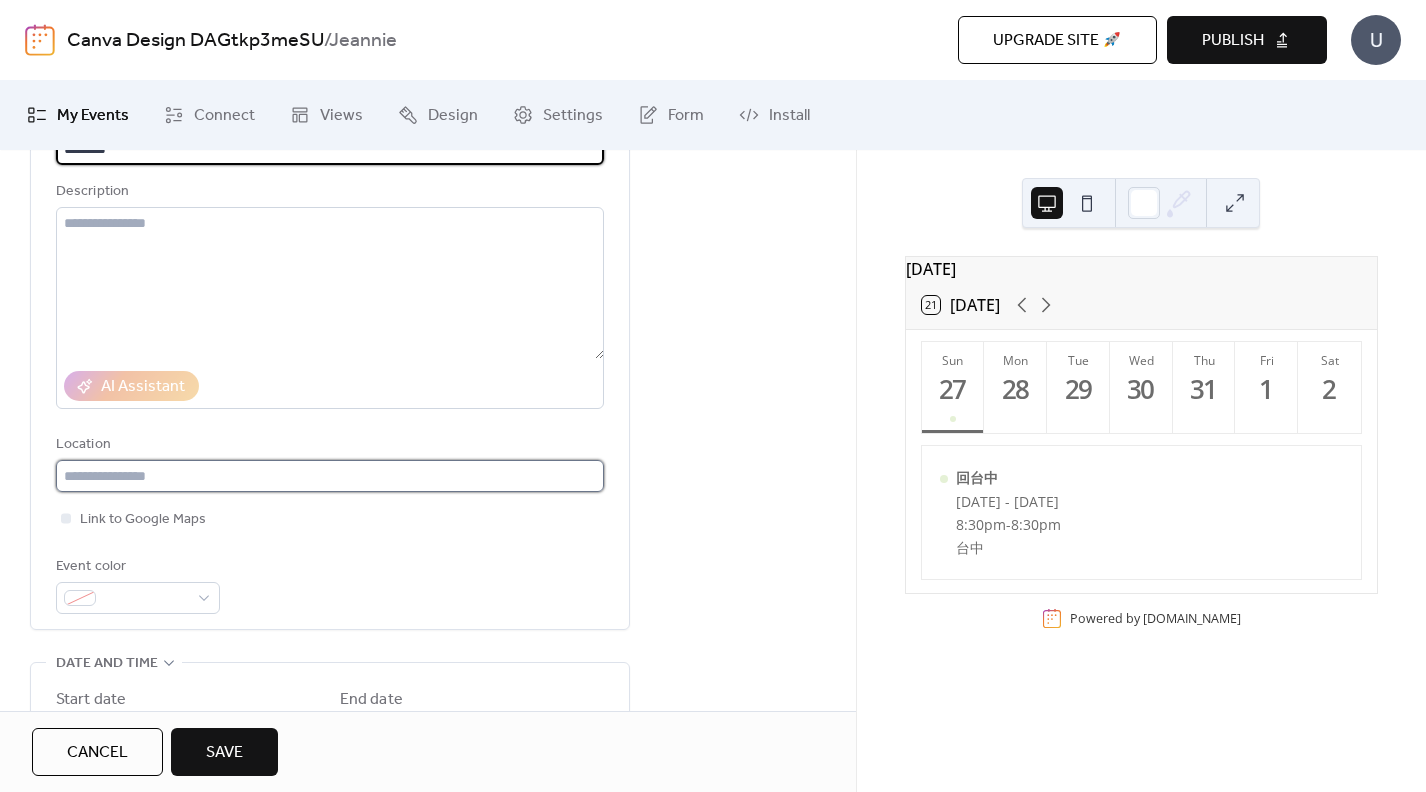 click at bounding box center (330, 476) 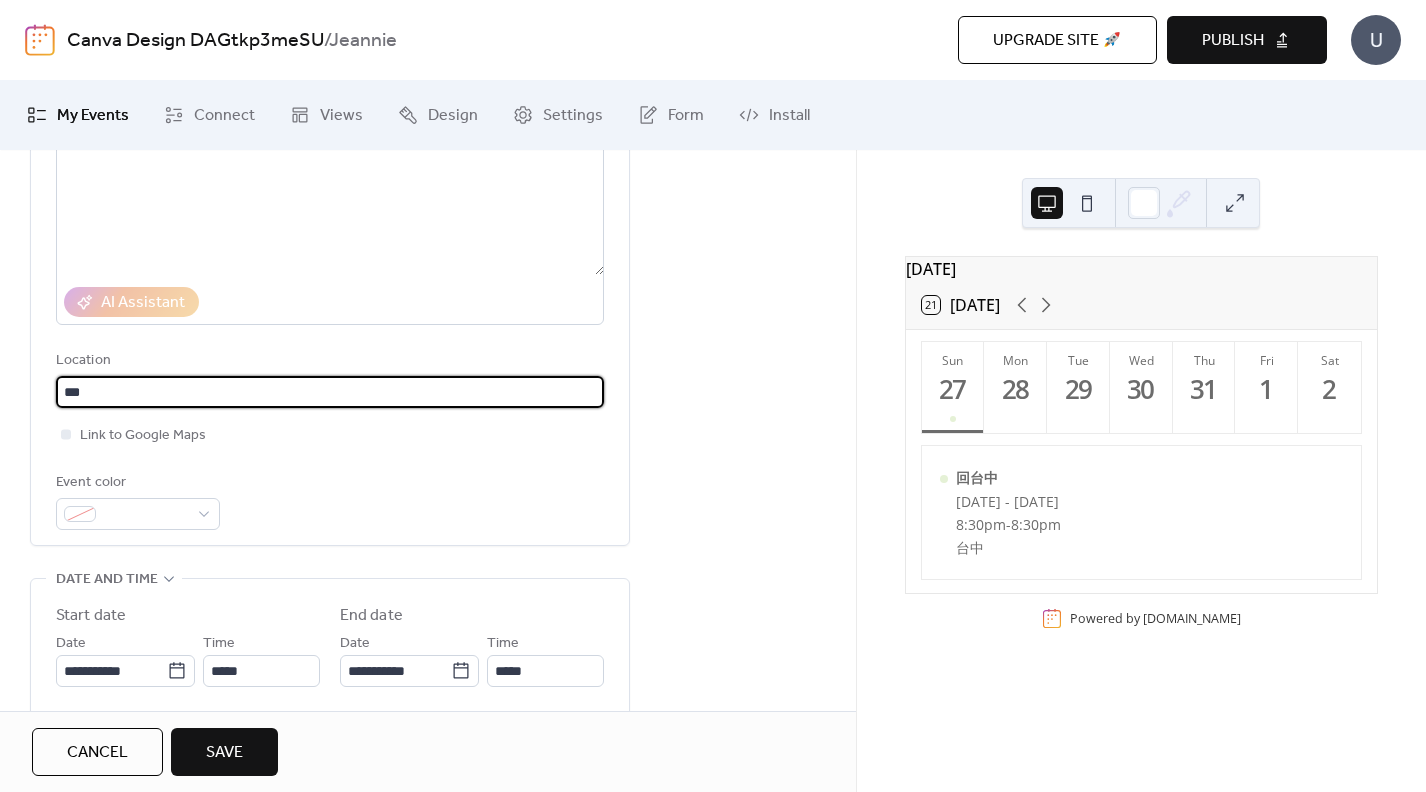 scroll, scrollTop: 278, scrollLeft: 0, axis: vertical 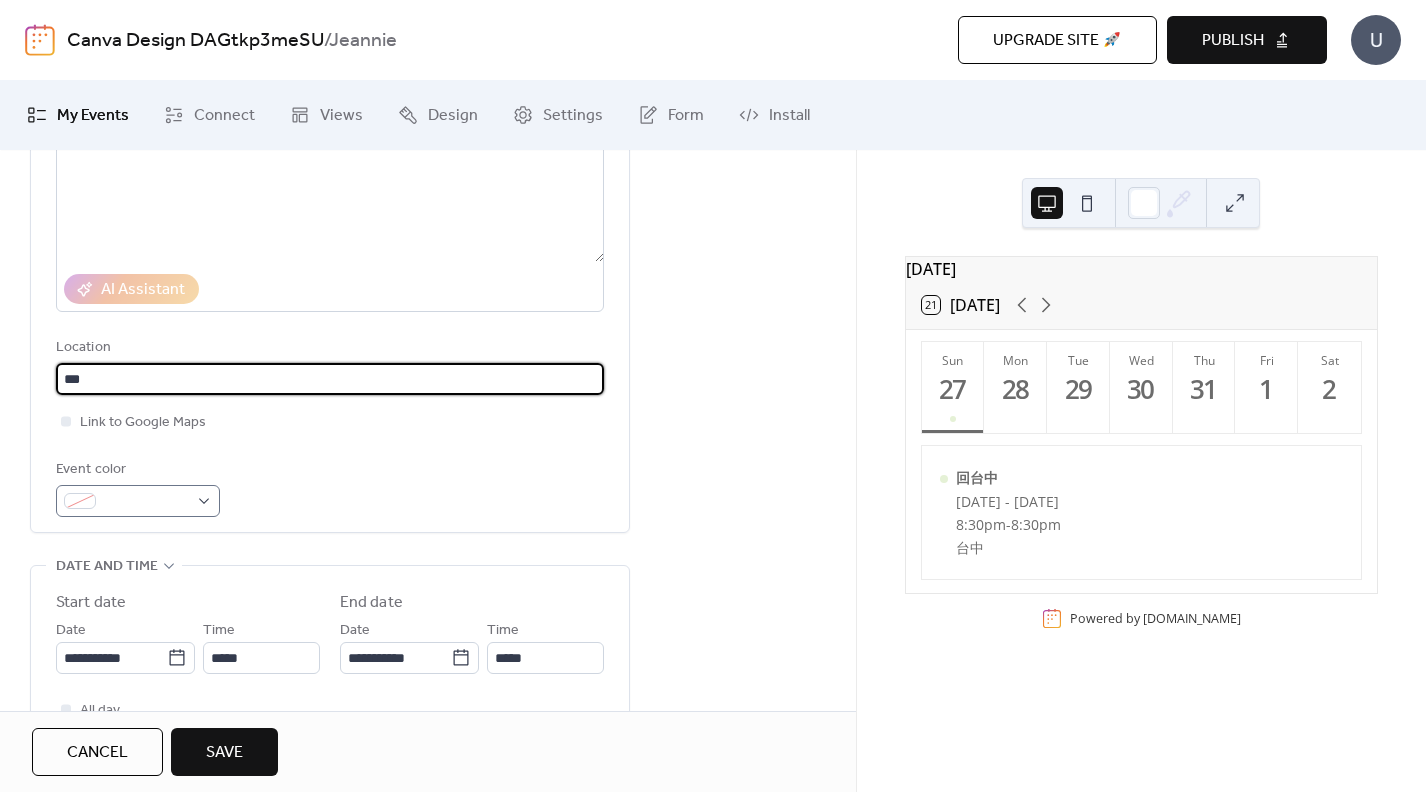 type on "***" 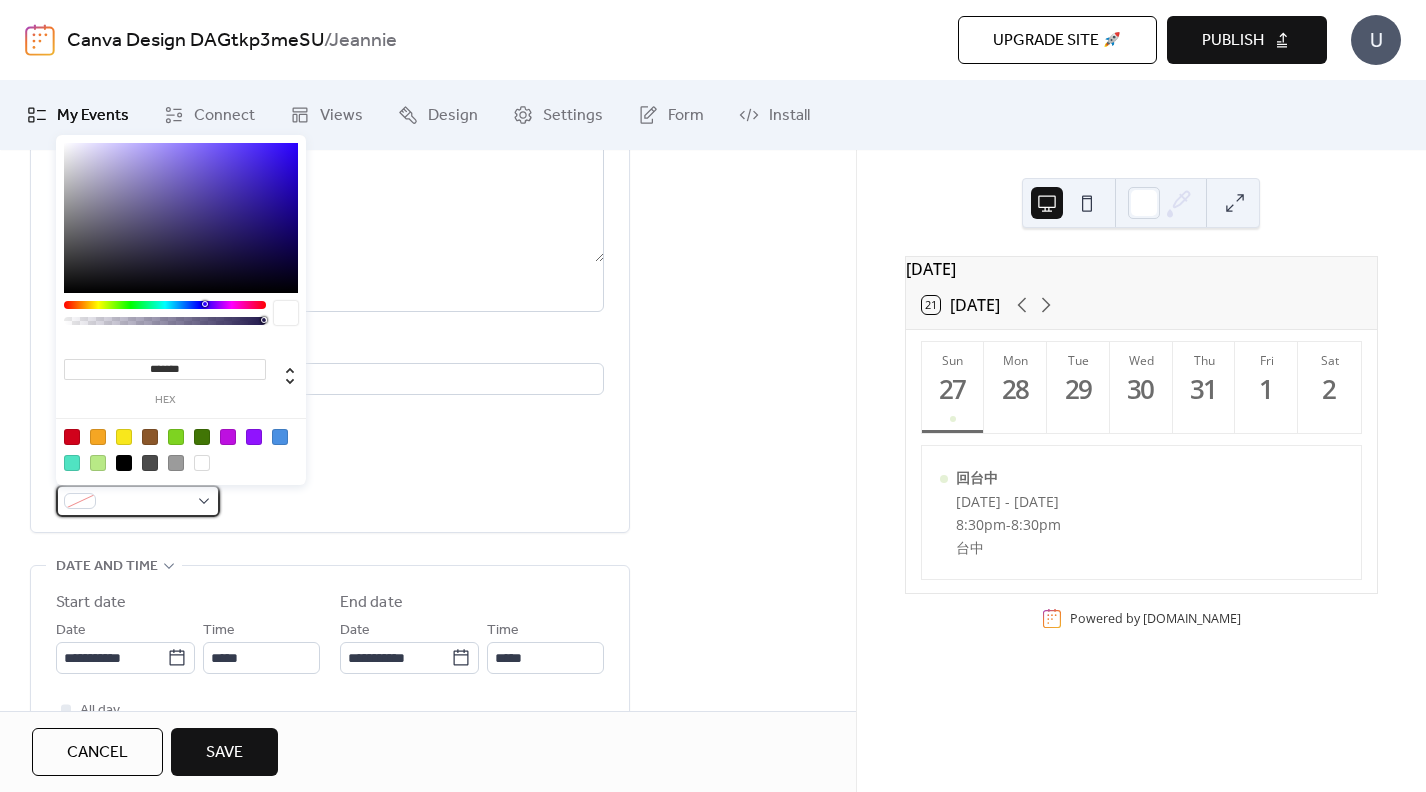 click at bounding box center [146, 502] 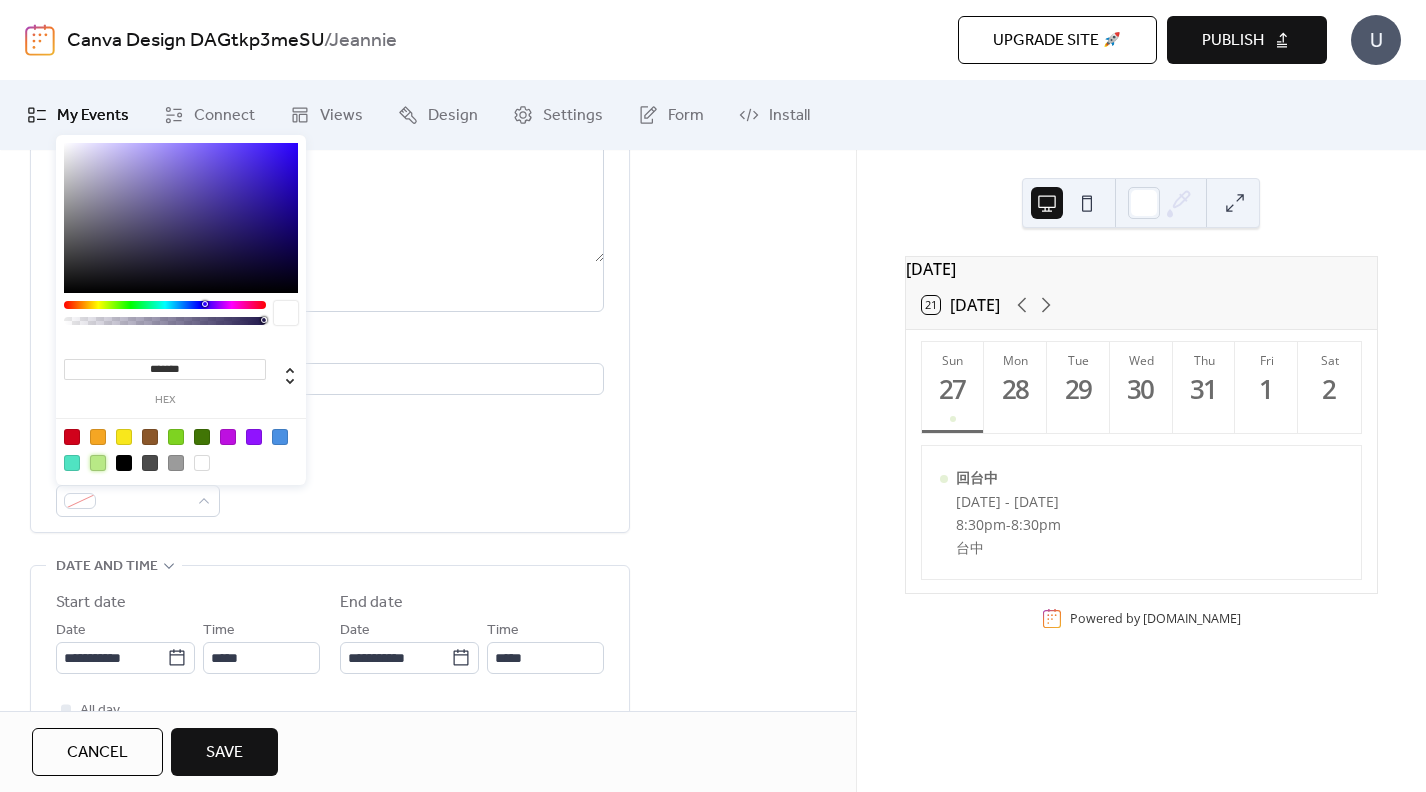 click at bounding box center [98, 463] 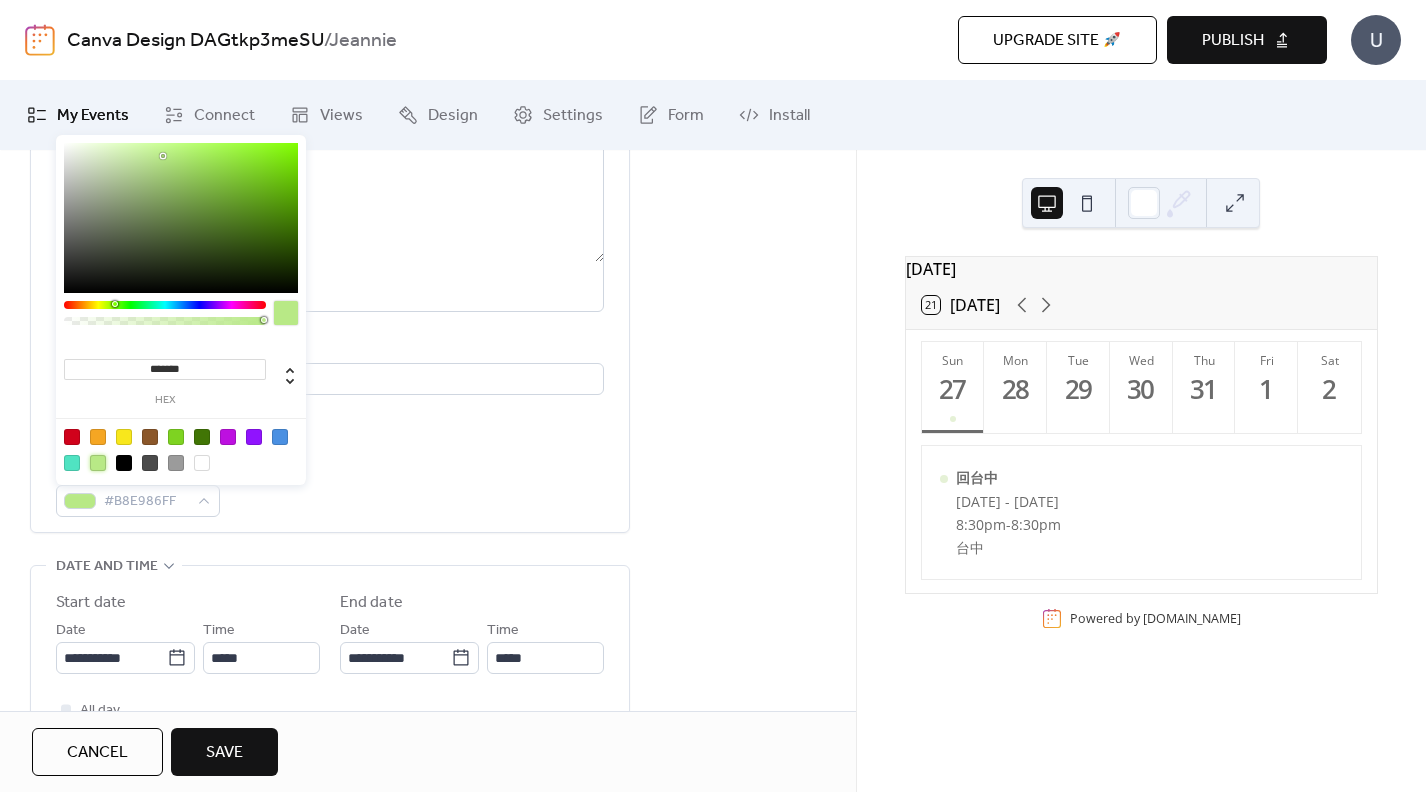 click at bounding box center [181, 218] 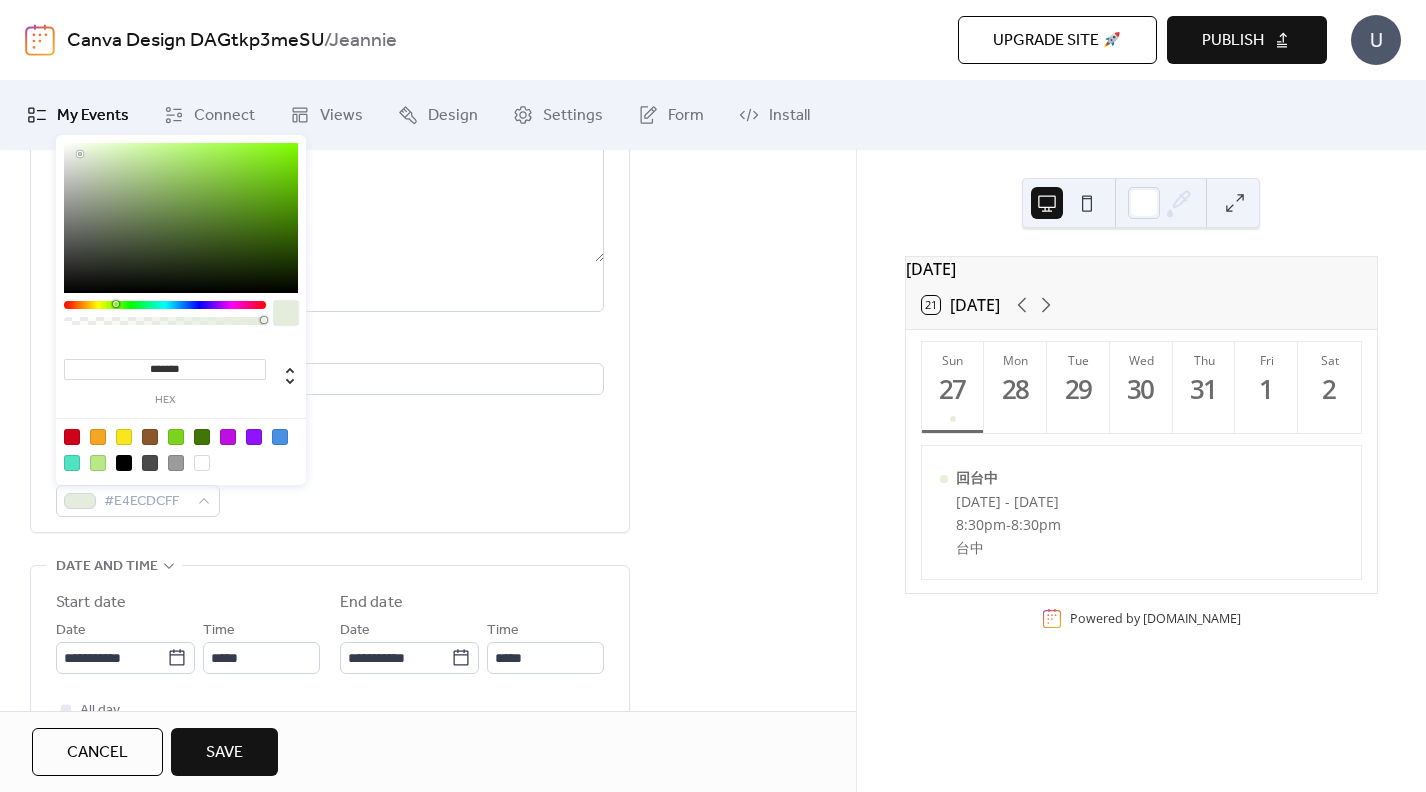 type on "*******" 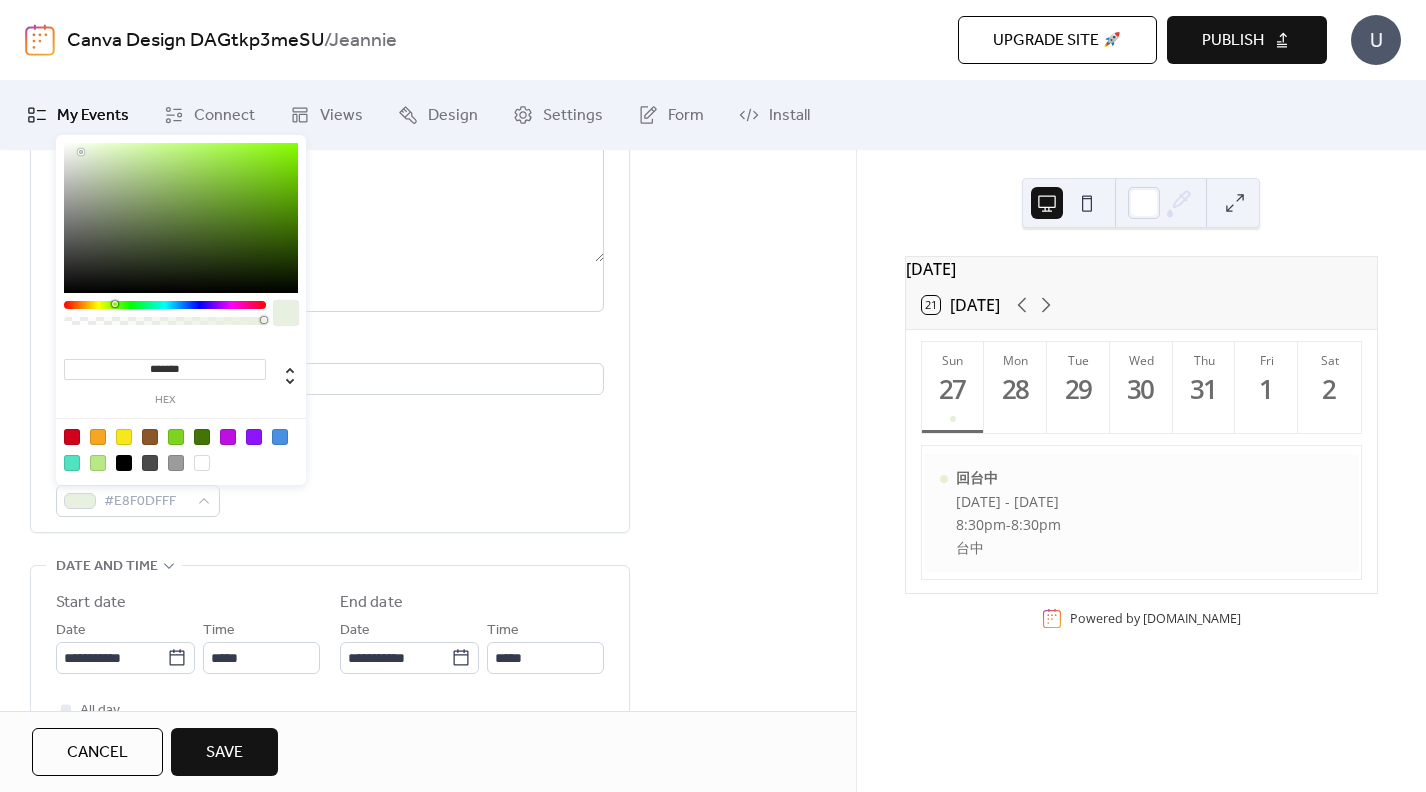 click on "8:30pm" at bounding box center [1036, 524] 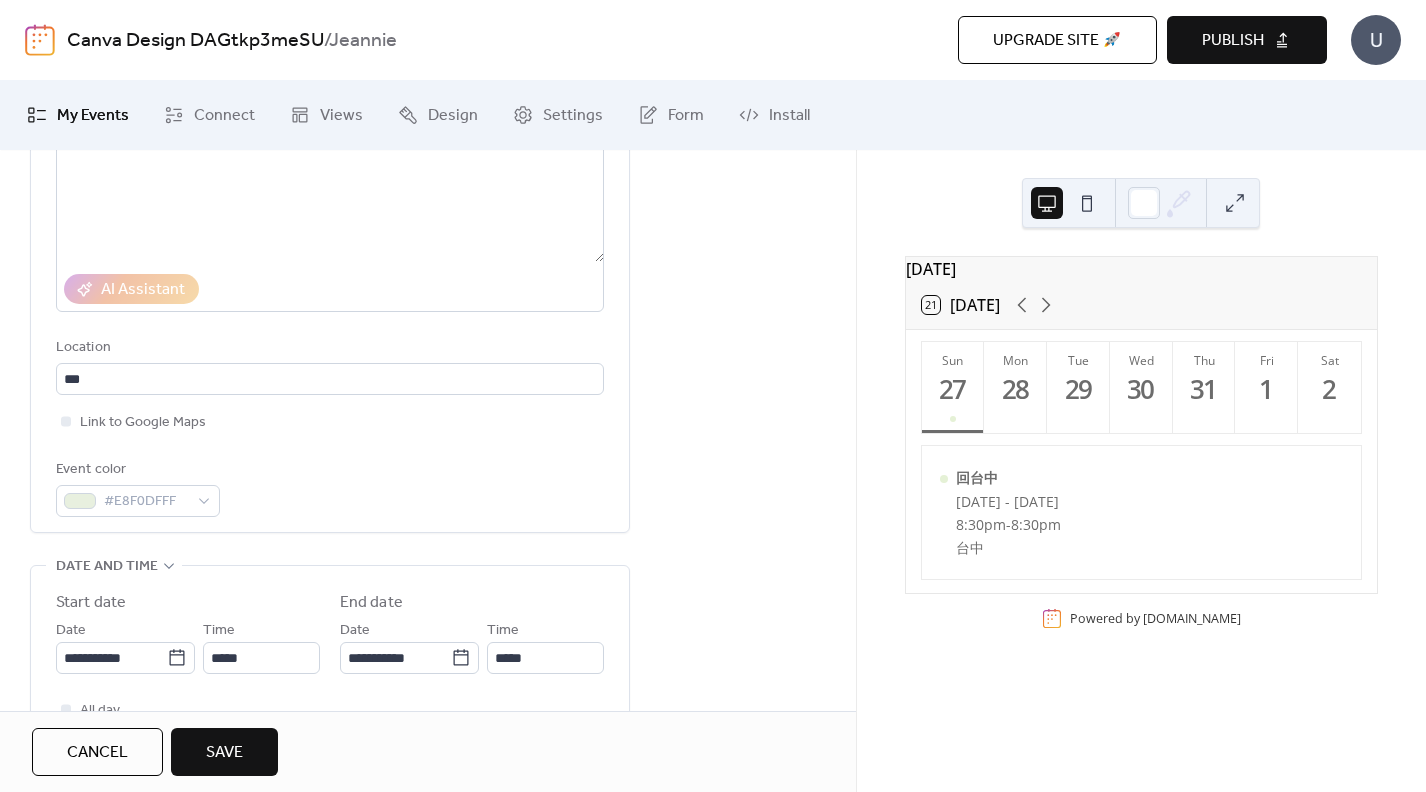 scroll, scrollTop: 461, scrollLeft: 0, axis: vertical 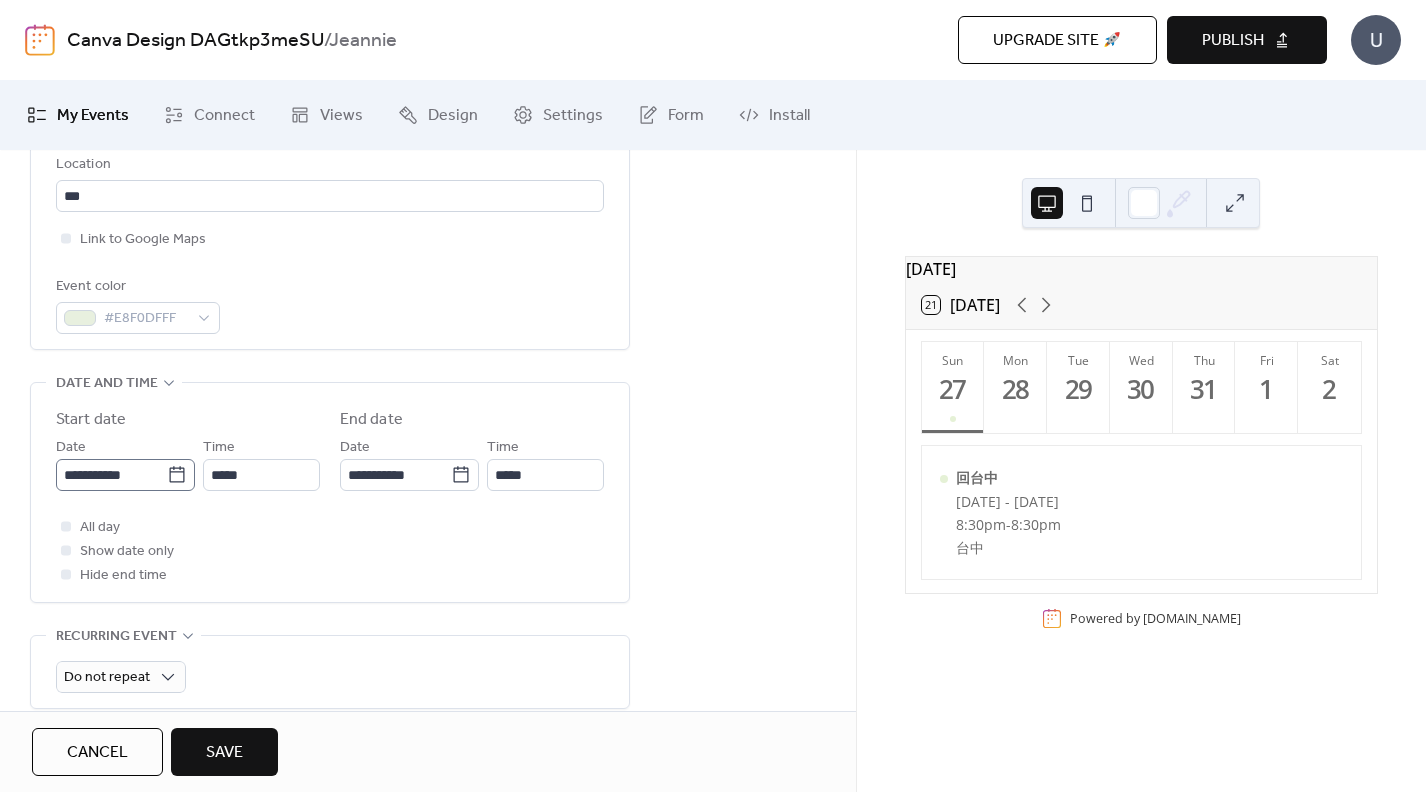 click 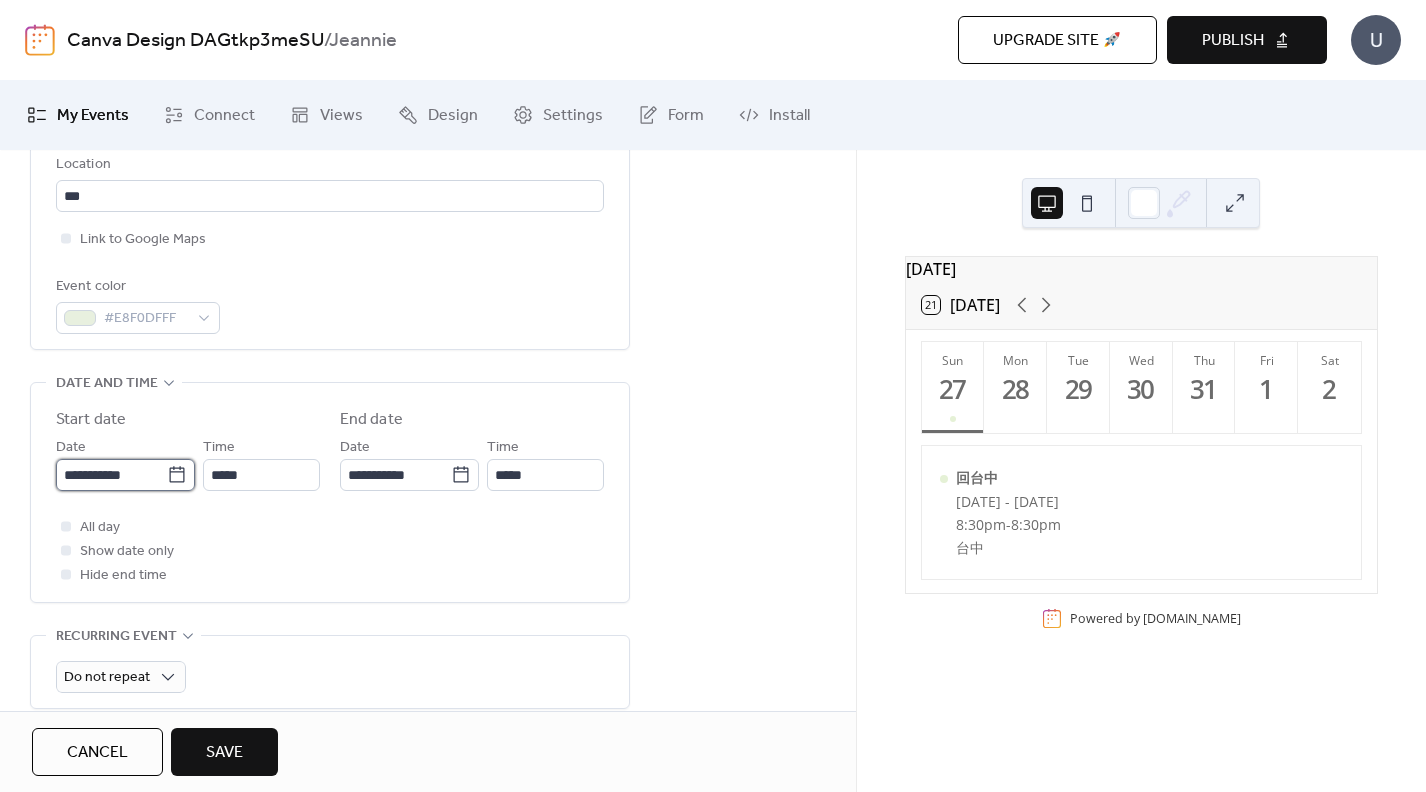 click on "**********" at bounding box center [111, 475] 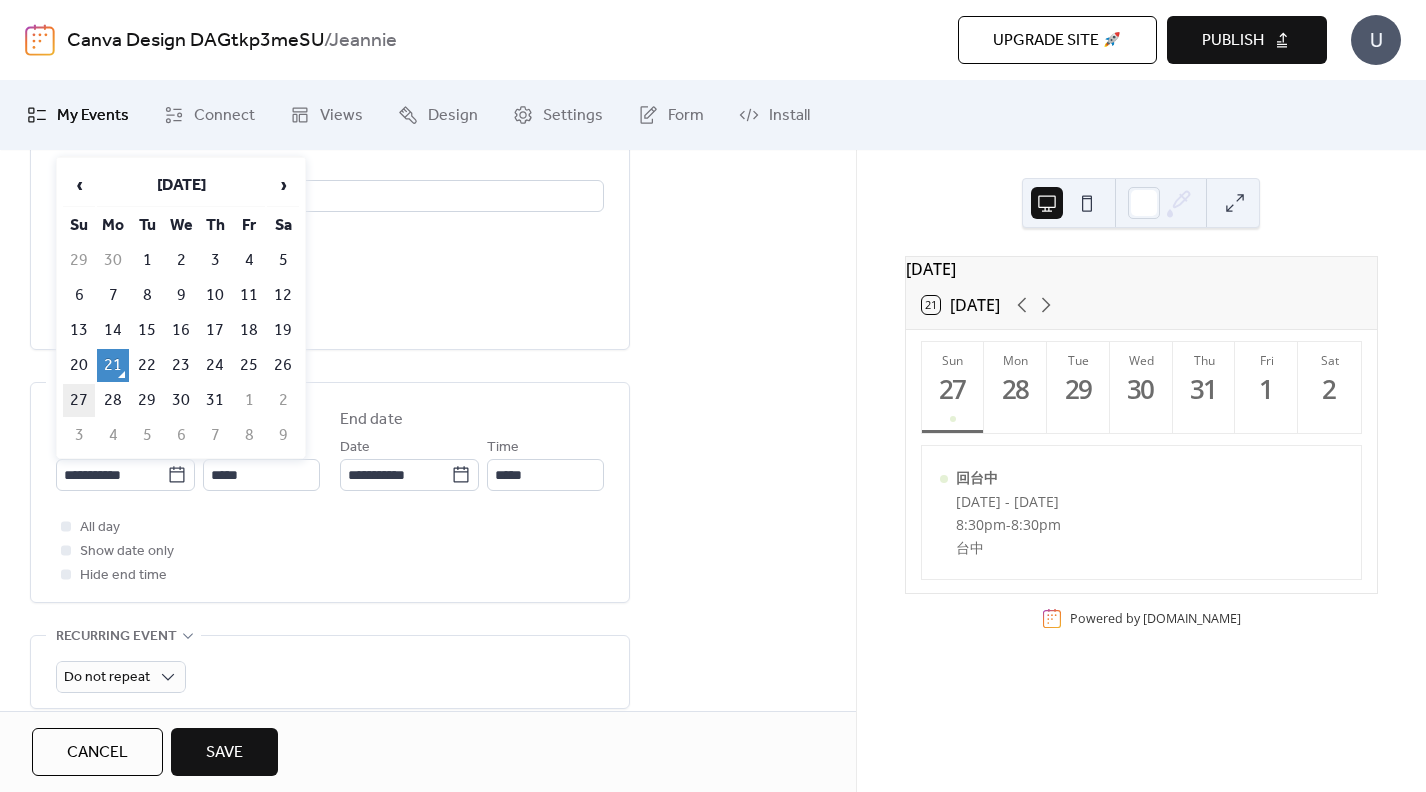 click on "27" at bounding box center (79, 400) 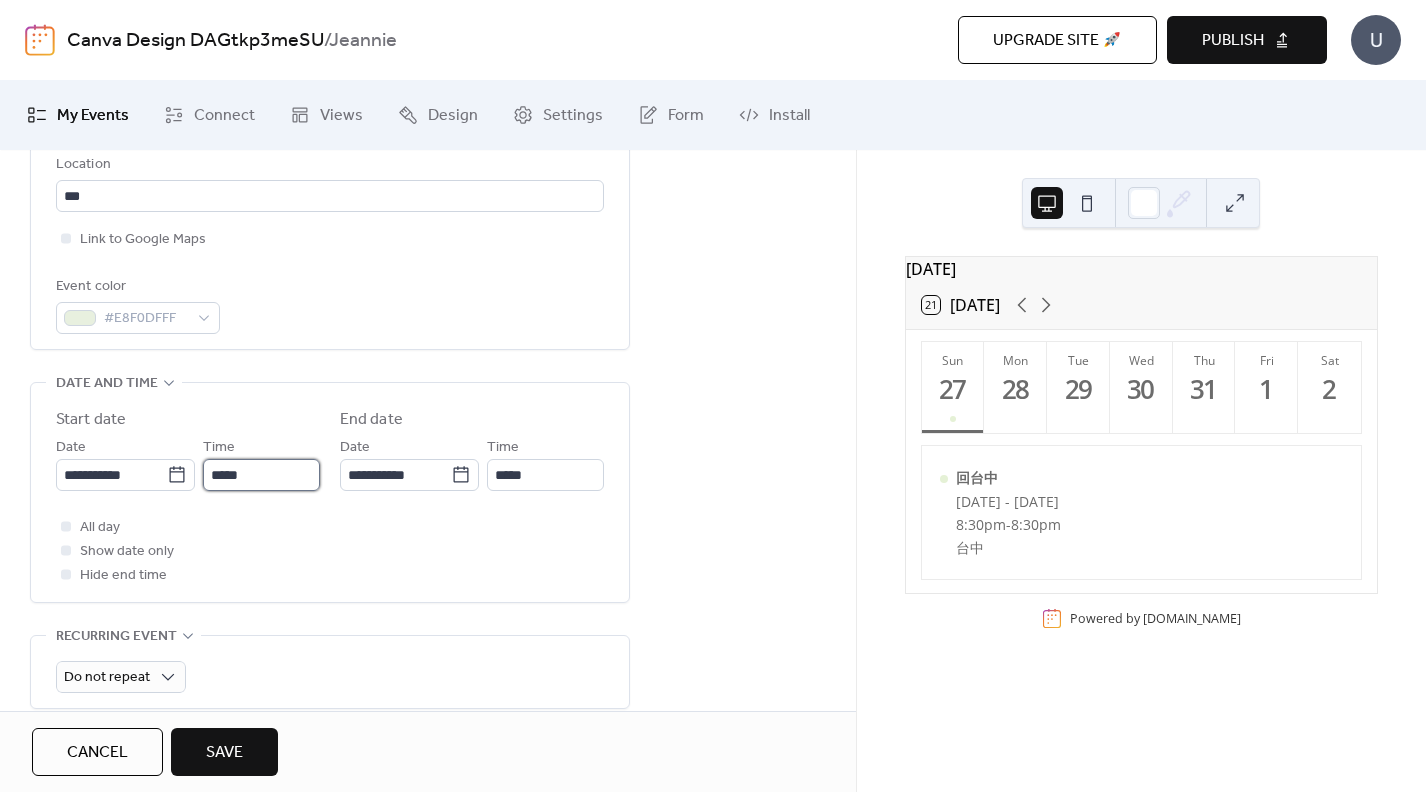 click on "*****" at bounding box center [261, 475] 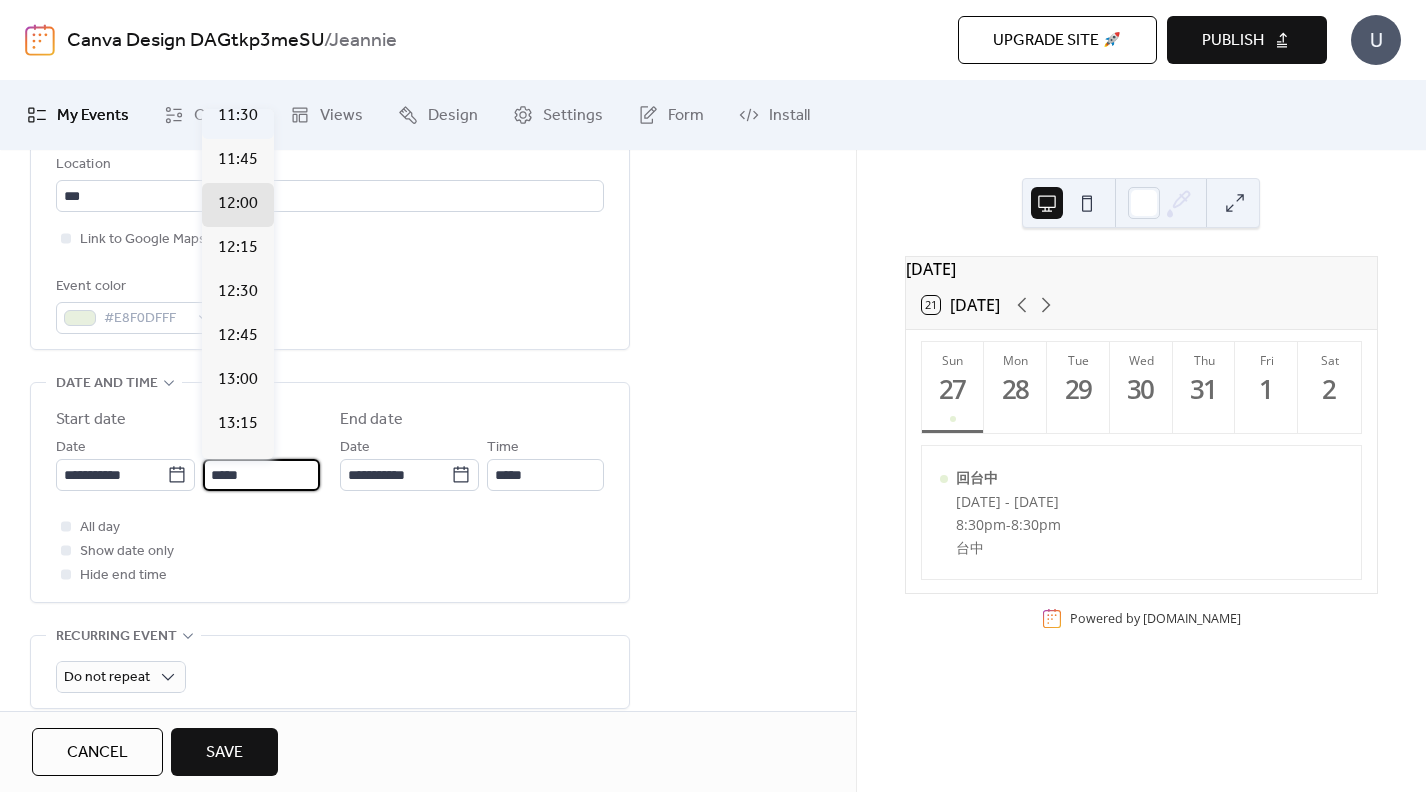 scroll, scrollTop: 1923, scrollLeft: 0, axis: vertical 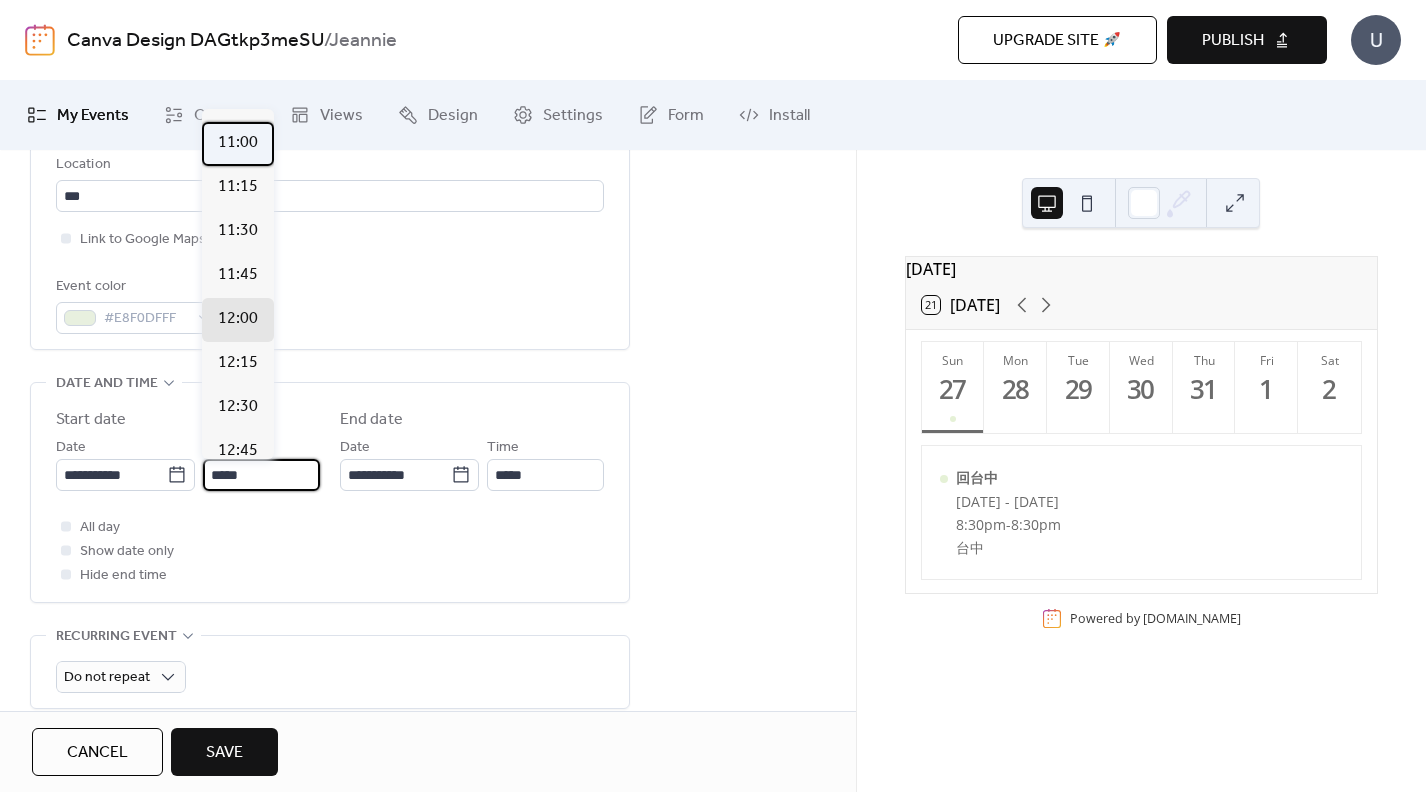 click on "11:00" at bounding box center (238, 143) 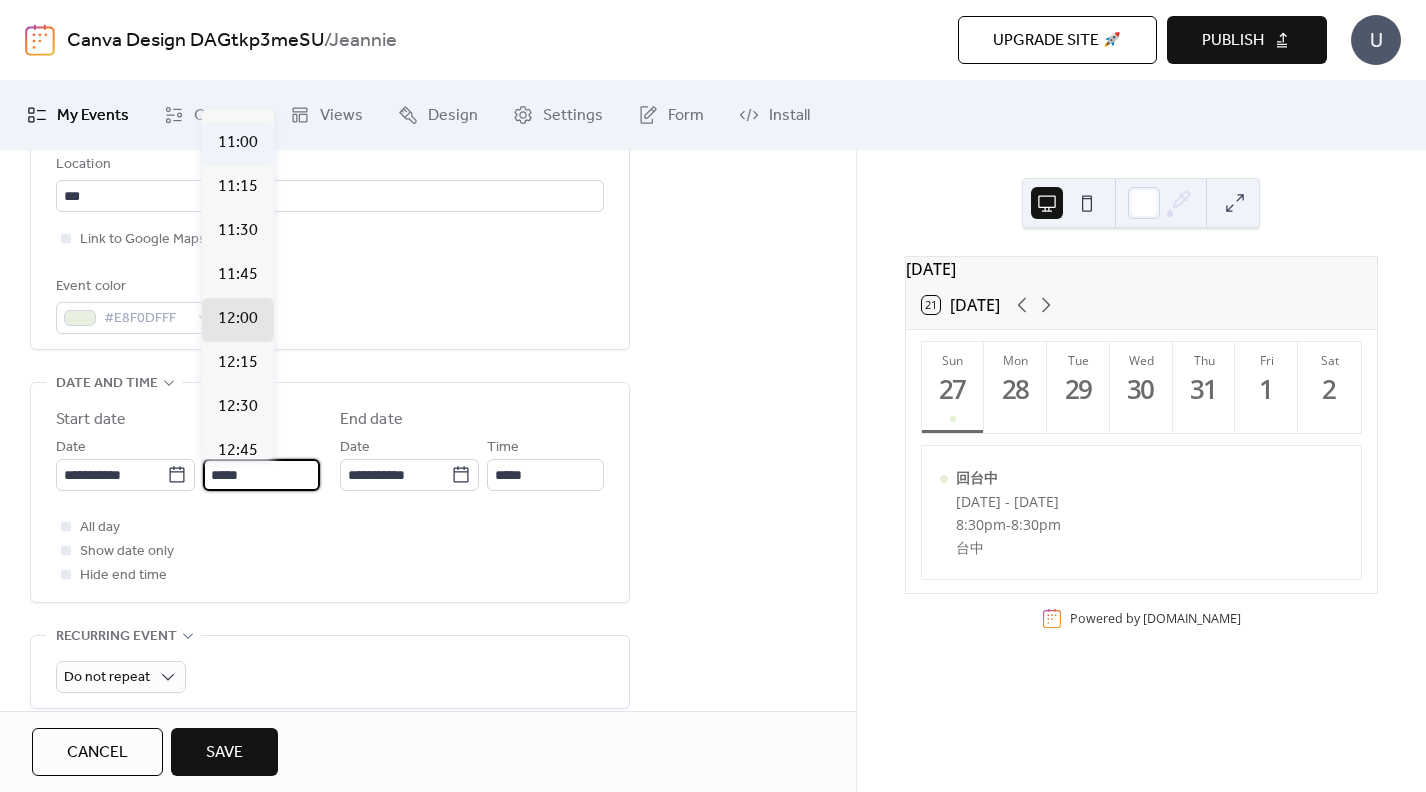 type on "*****" 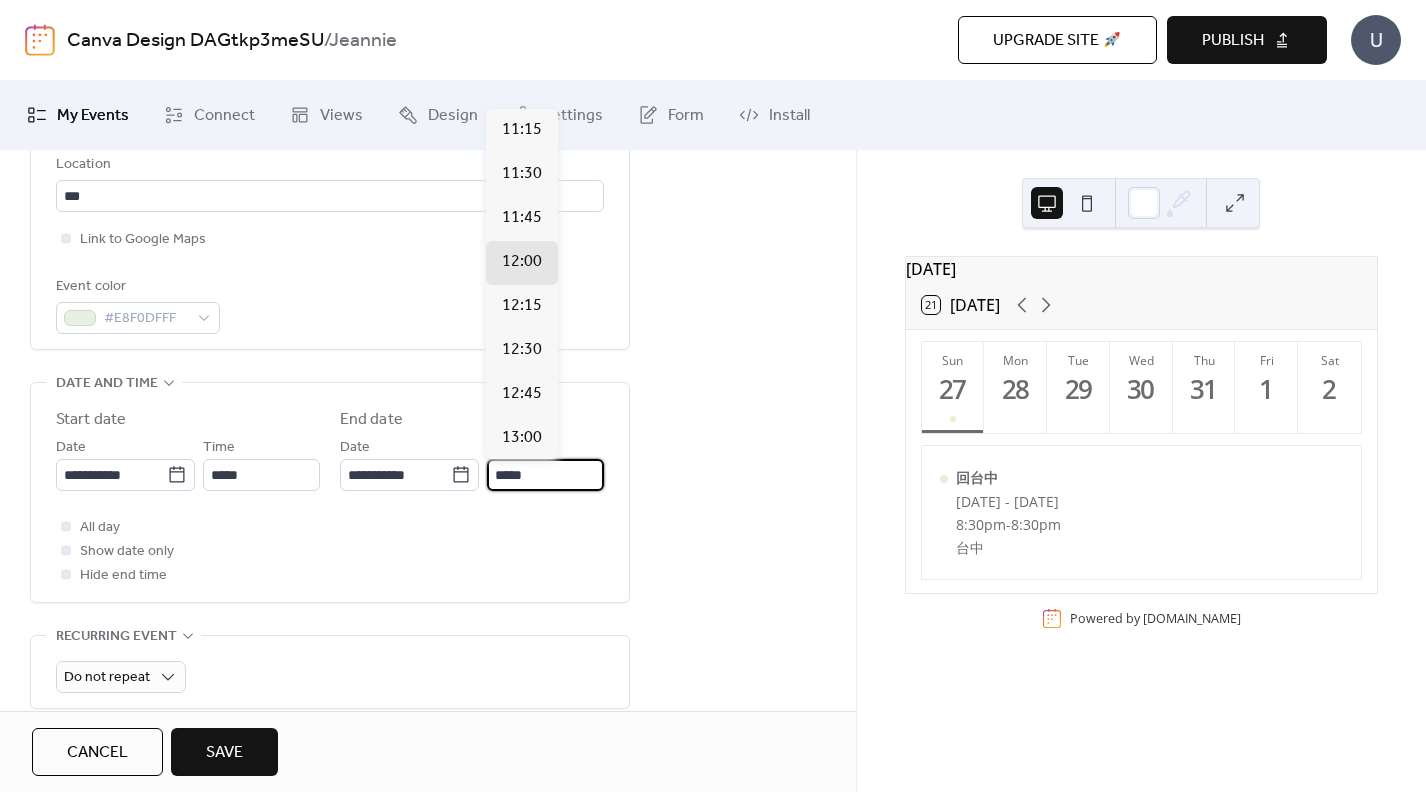 click on "*****" at bounding box center (545, 475) 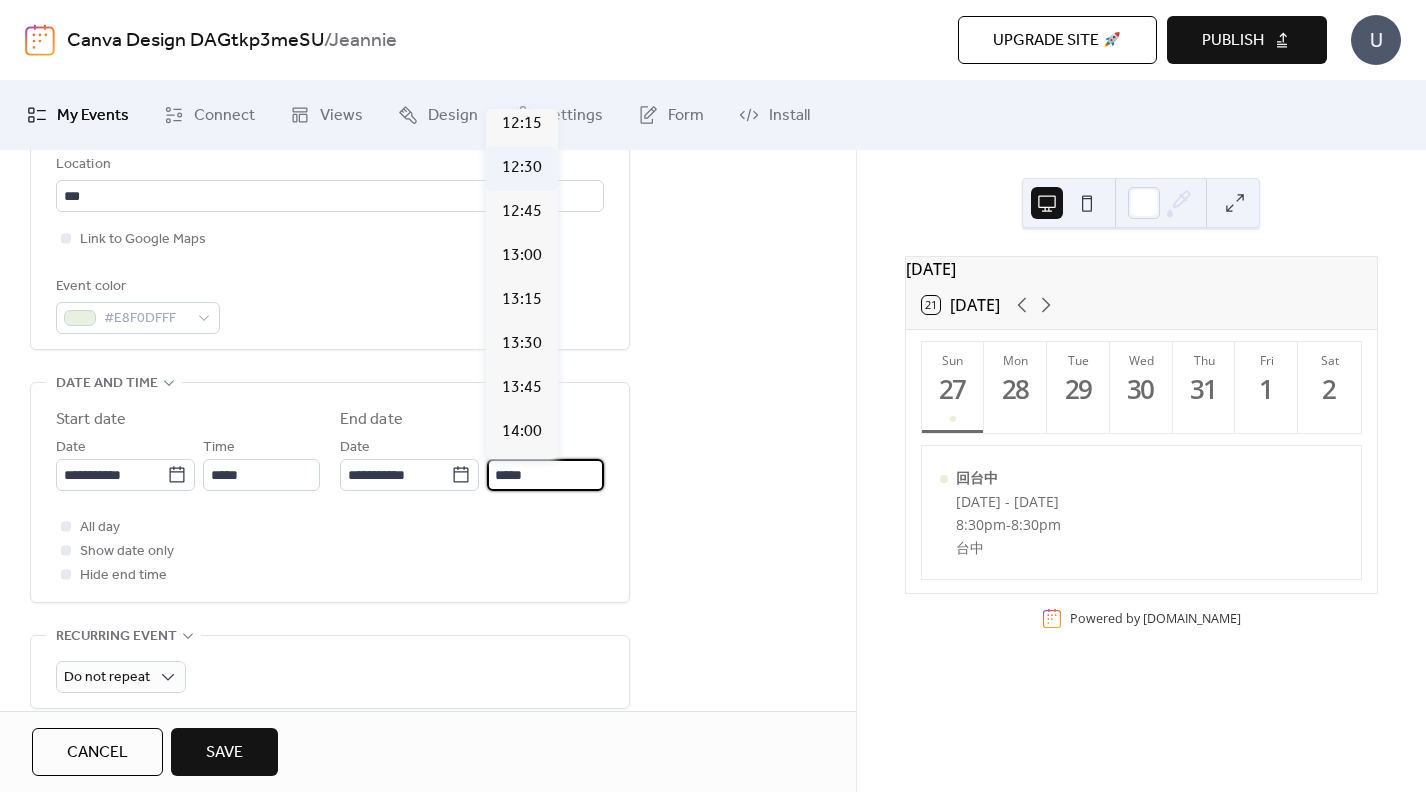 scroll, scrollTop: 184, scrollLeft: 0, axis: vertical 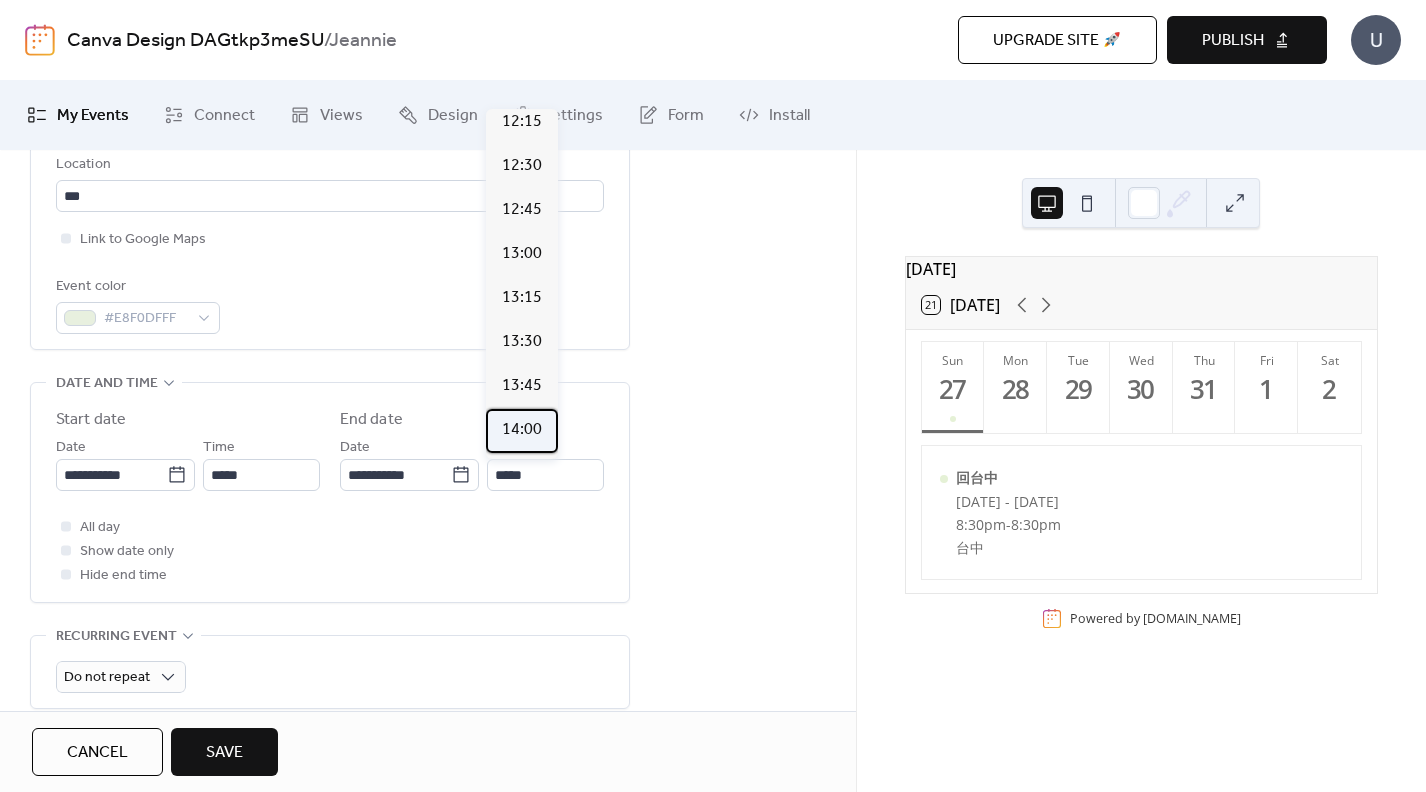 click on "14:00" at bounding box center [522, 430] 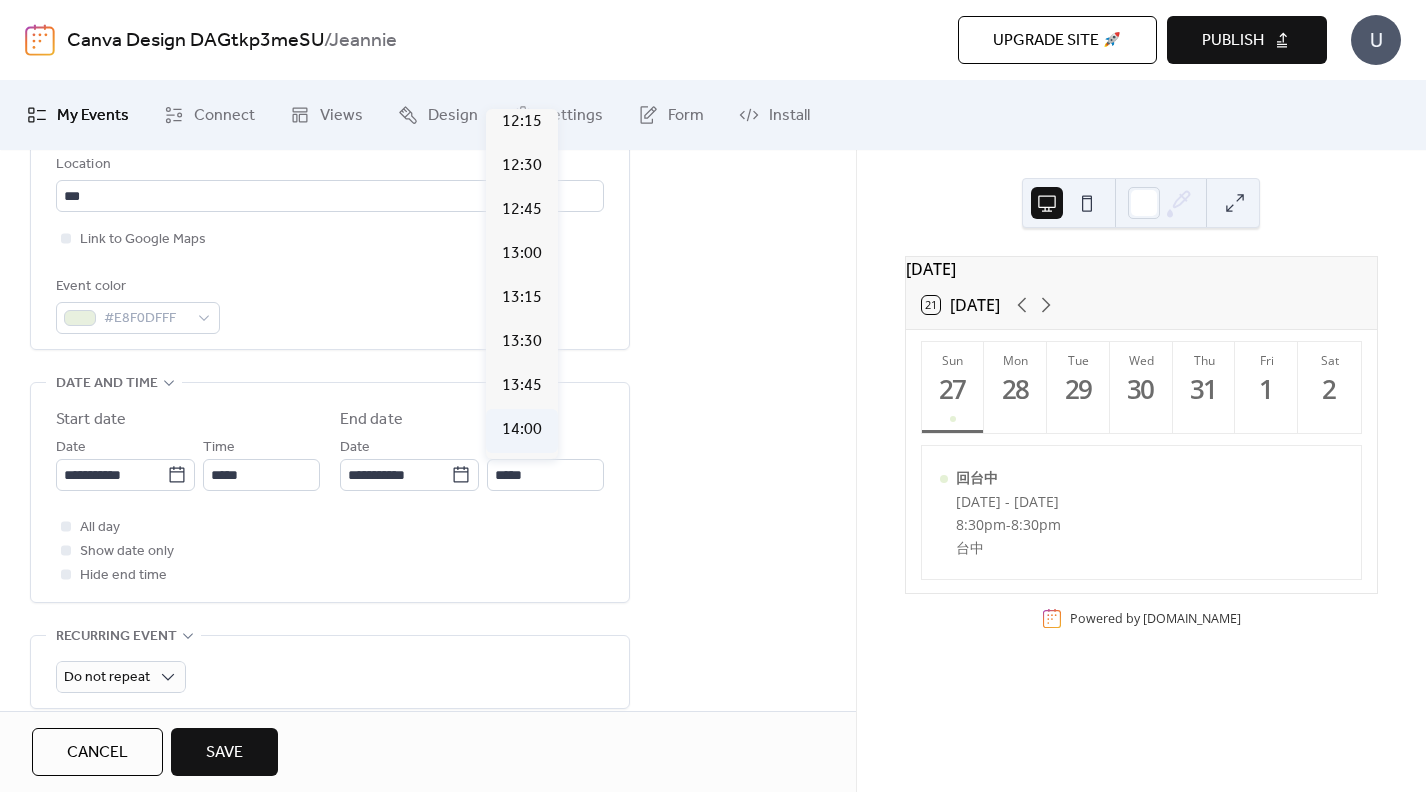 type on "*****" 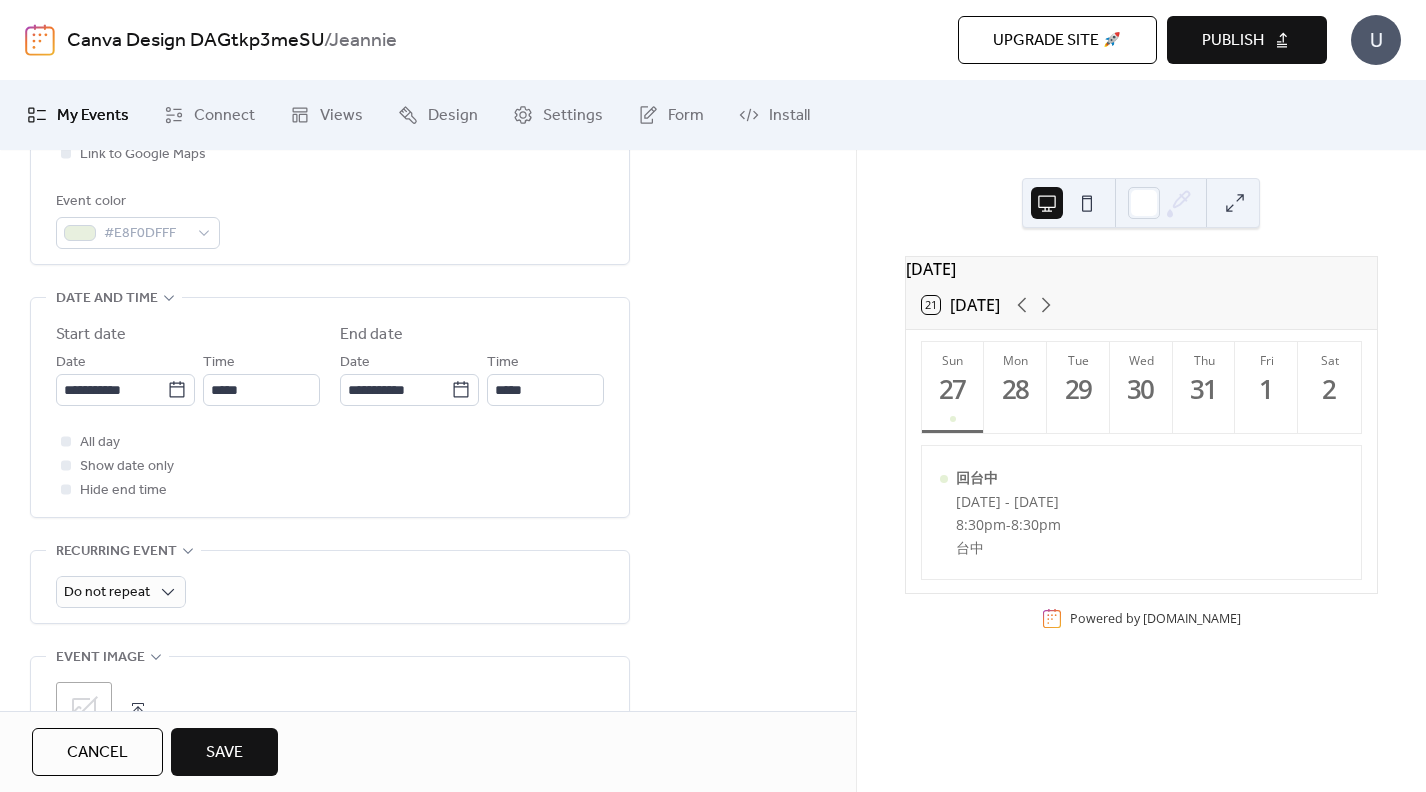 scroll, scrollTop: 294, scrollLeft: 0, axis: vertical 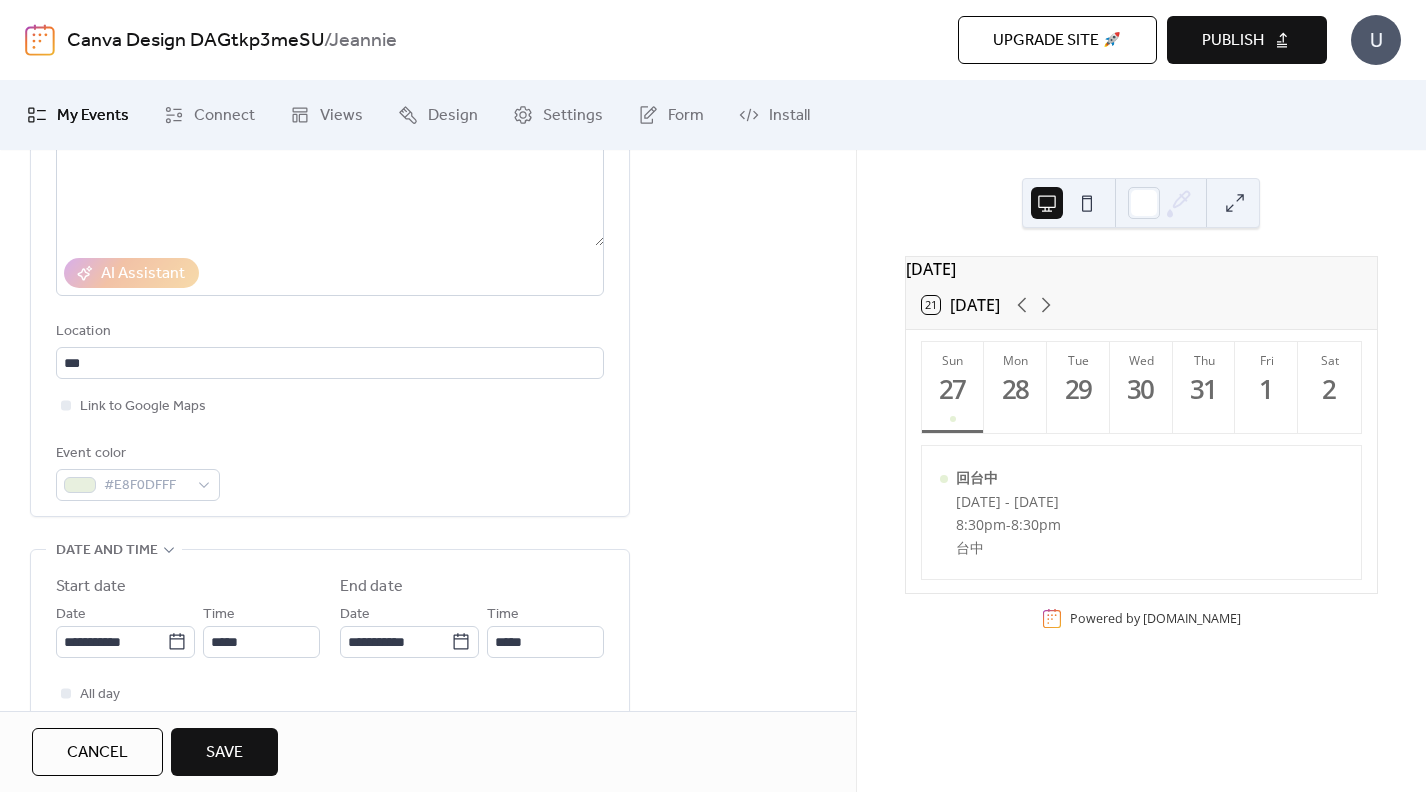 click on "Save" at bounding box center (224, 753) 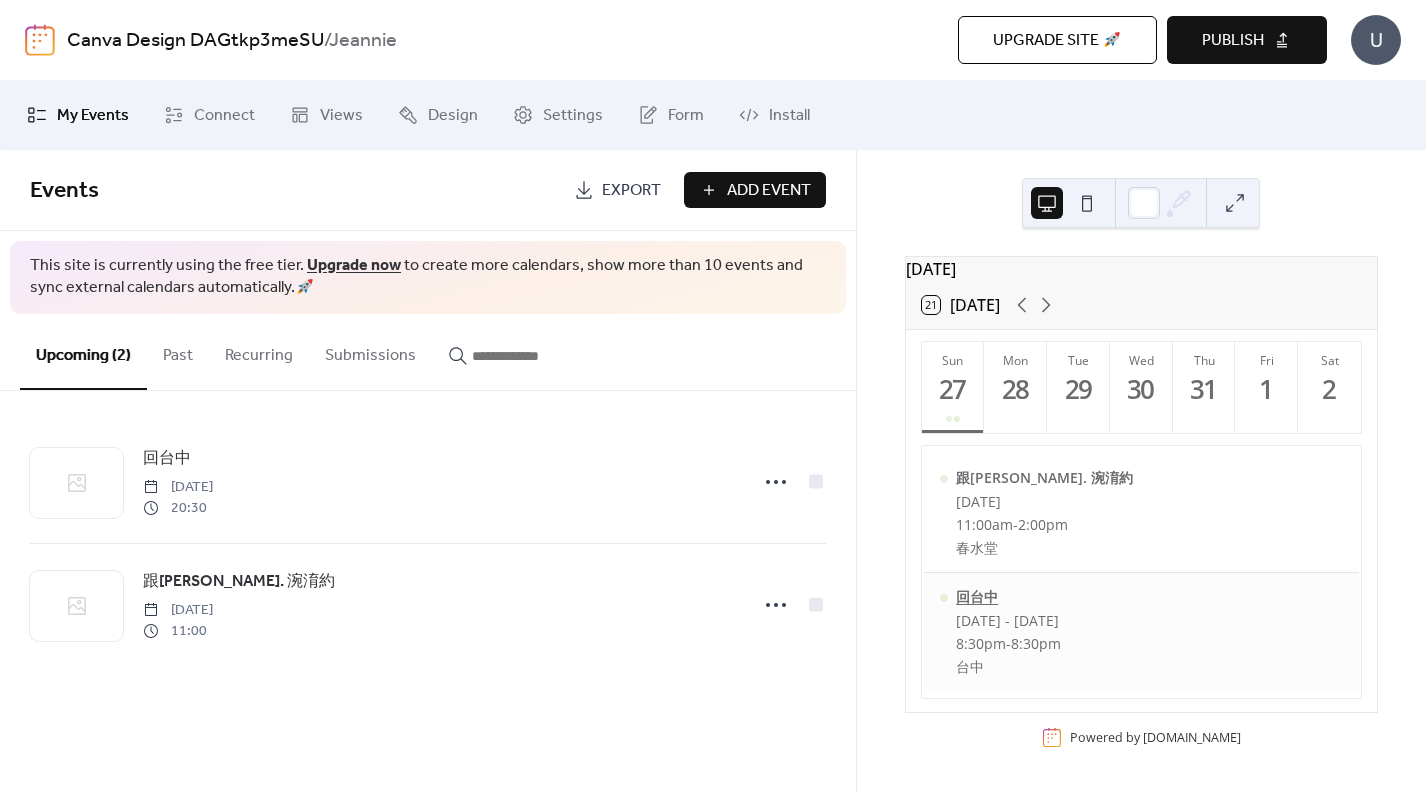 click on "回台中" at bounding box center (1008, 597) 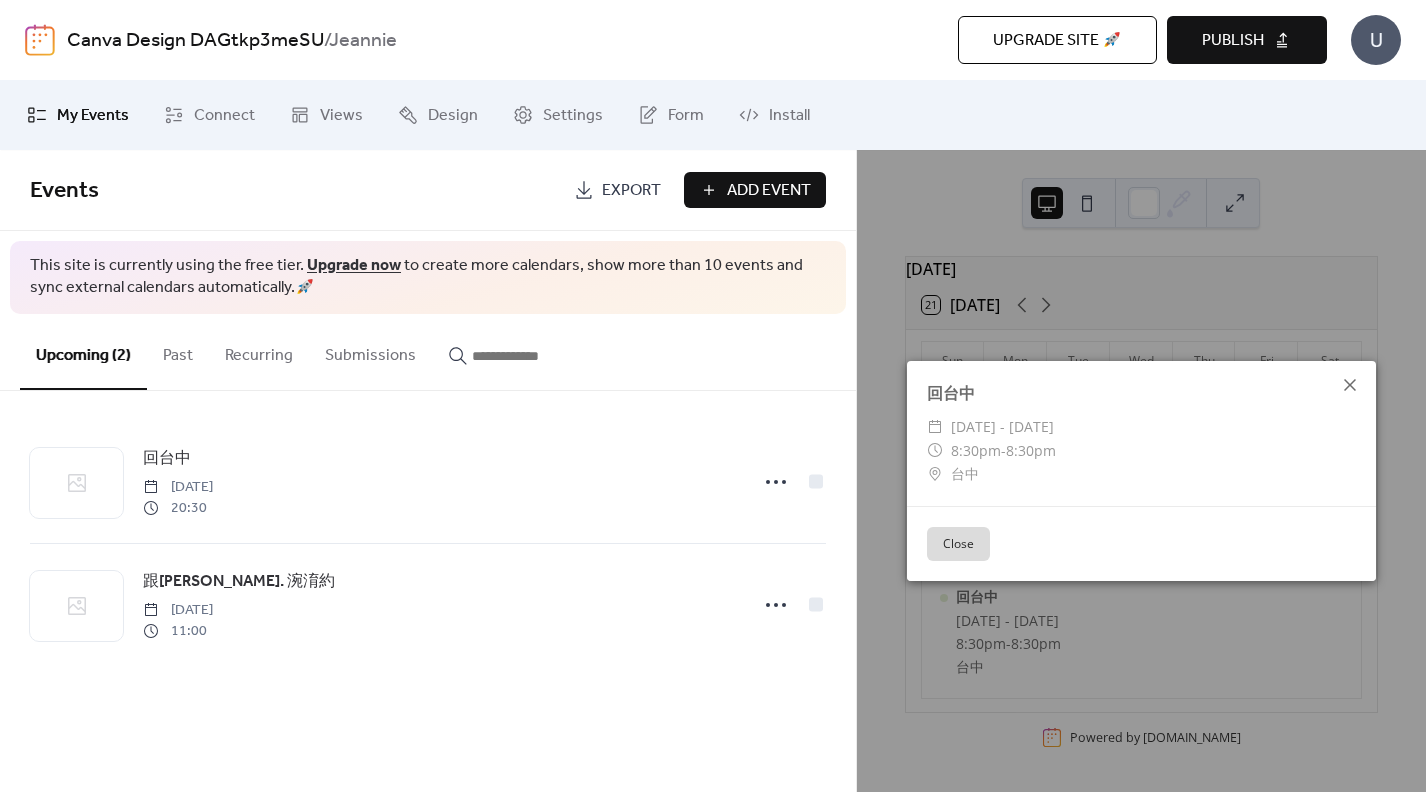 click 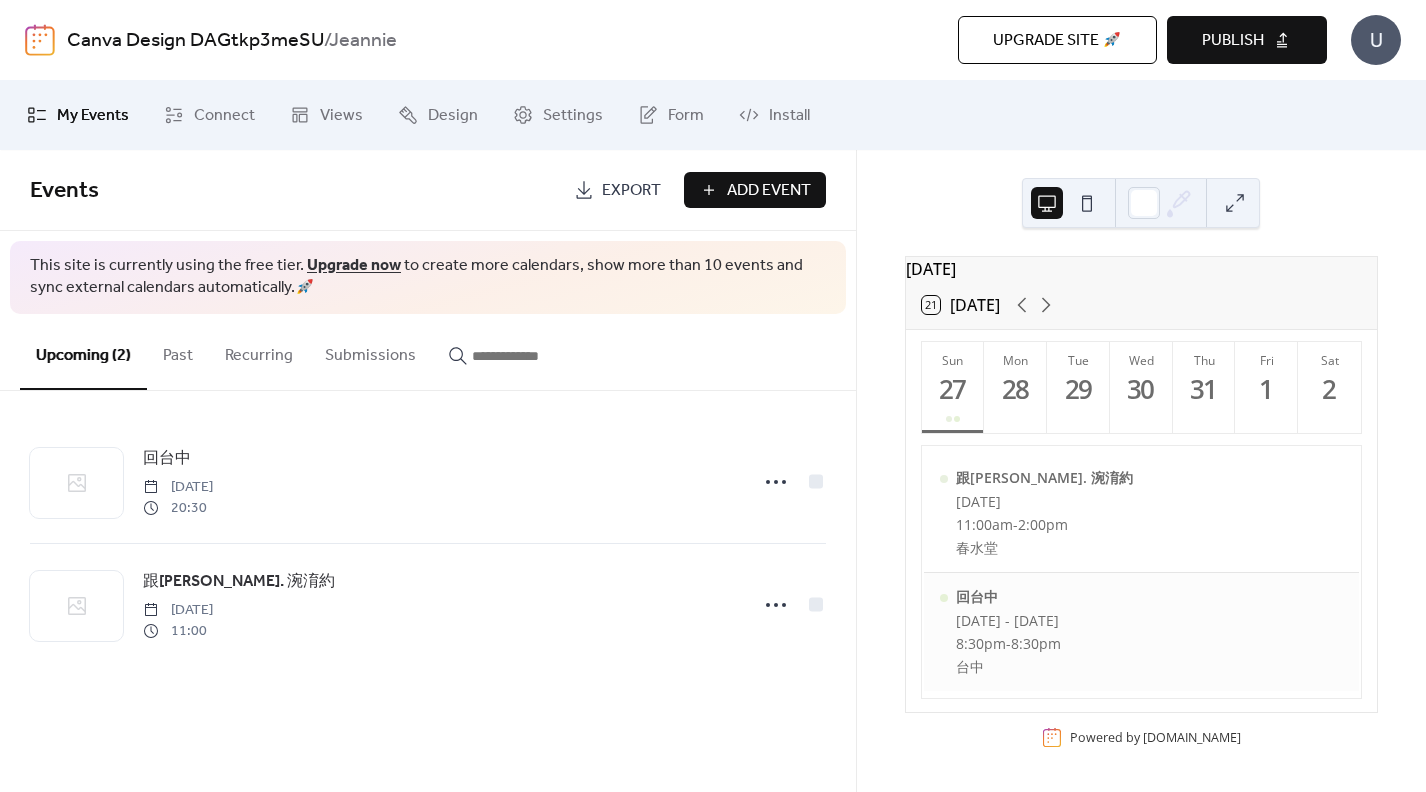 drag, startPoint x: 945, startPoint y: 606, endPoint x: 971, endPoint y: 644, distance: 46.043457 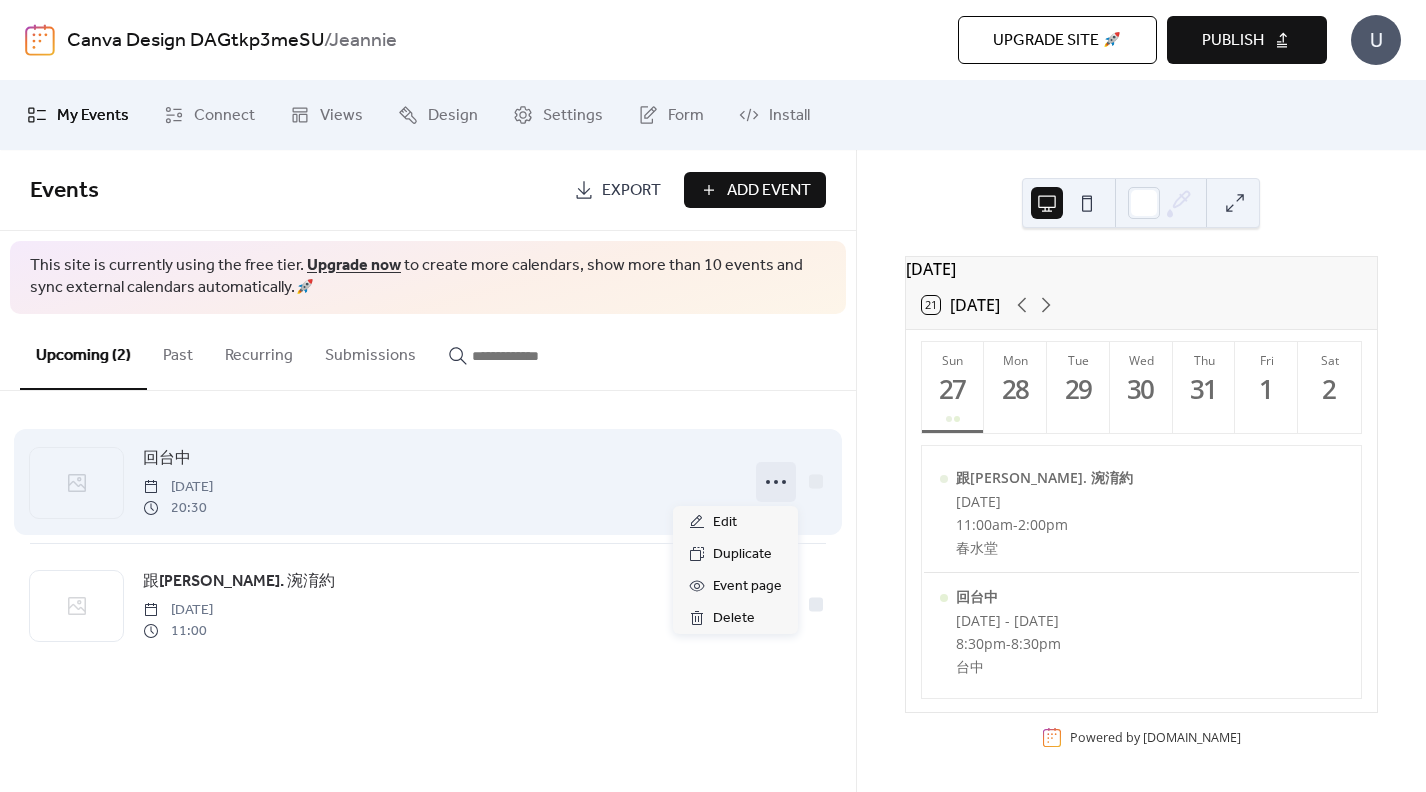 click 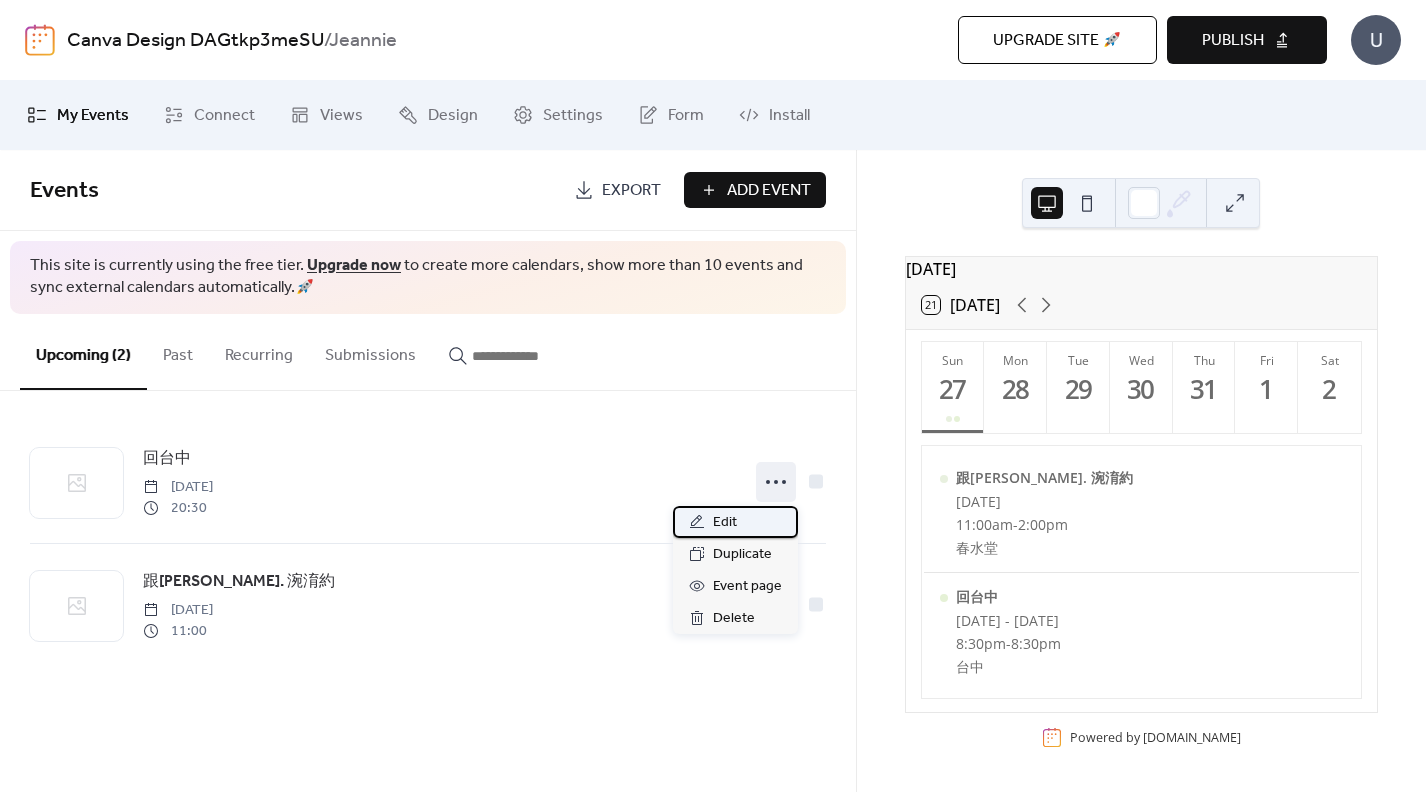click on "Edit" at bounding box center [735, 522] 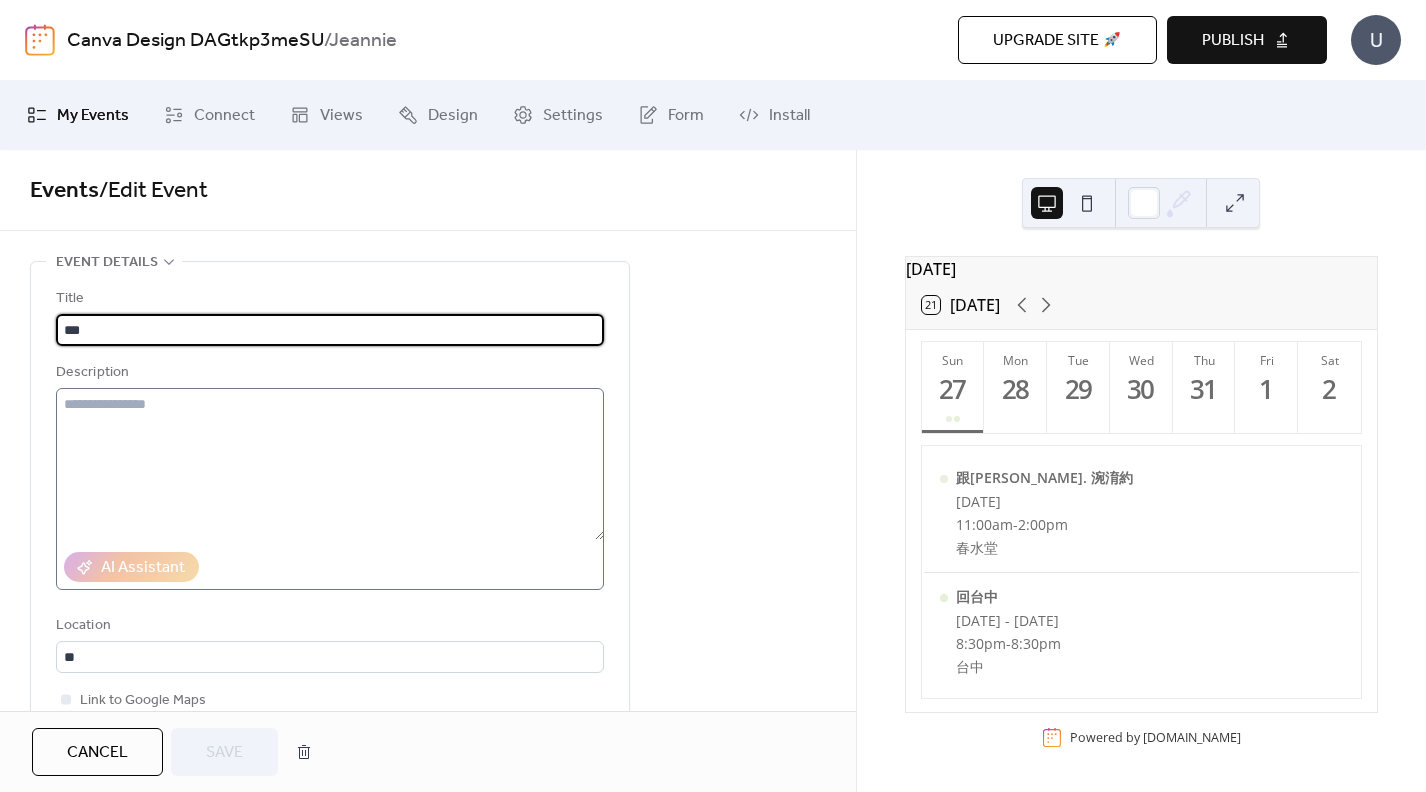 scroll, scrollTop: 195, scrollLeft: 0, axis: vertical 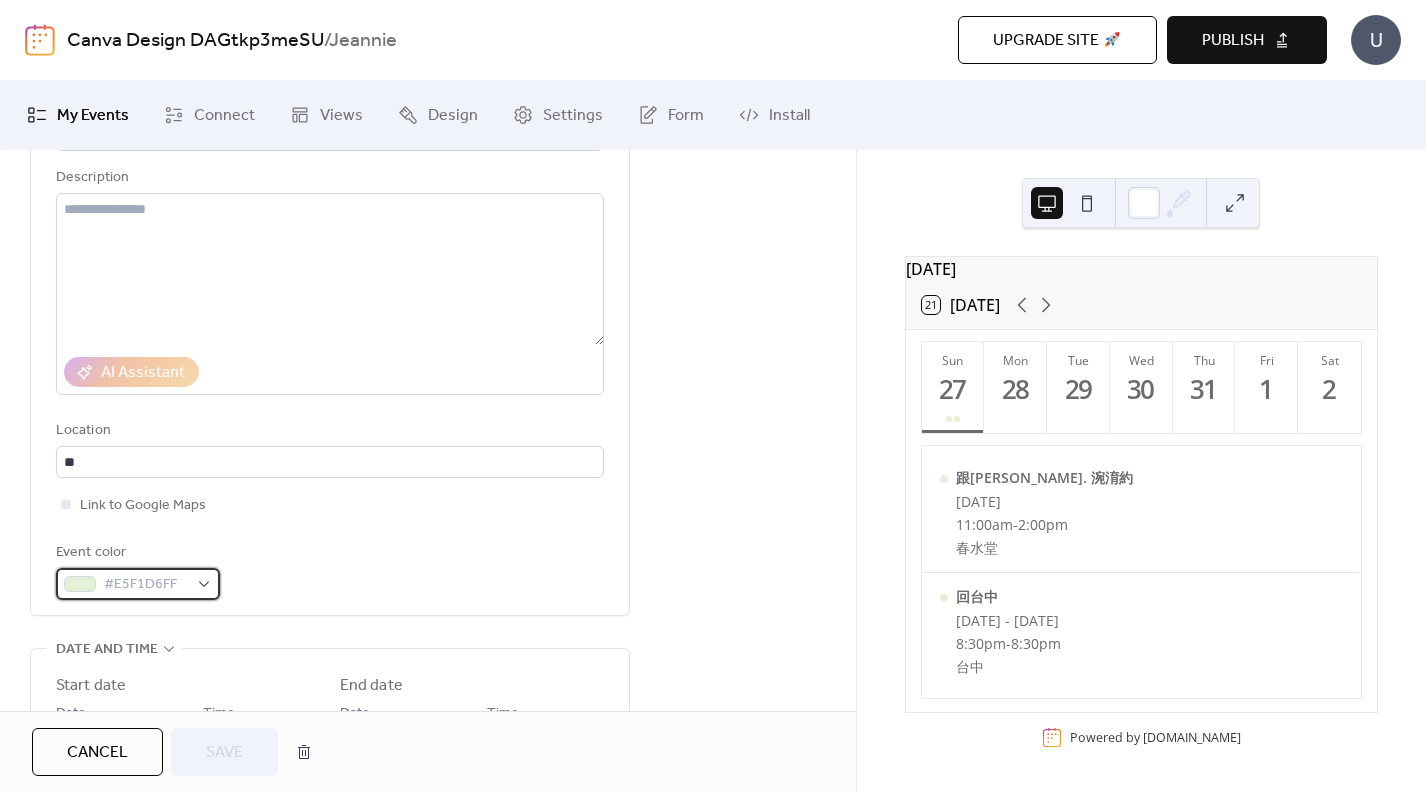 click on "#E5F1D6FF" at bounding box center [146, 585] 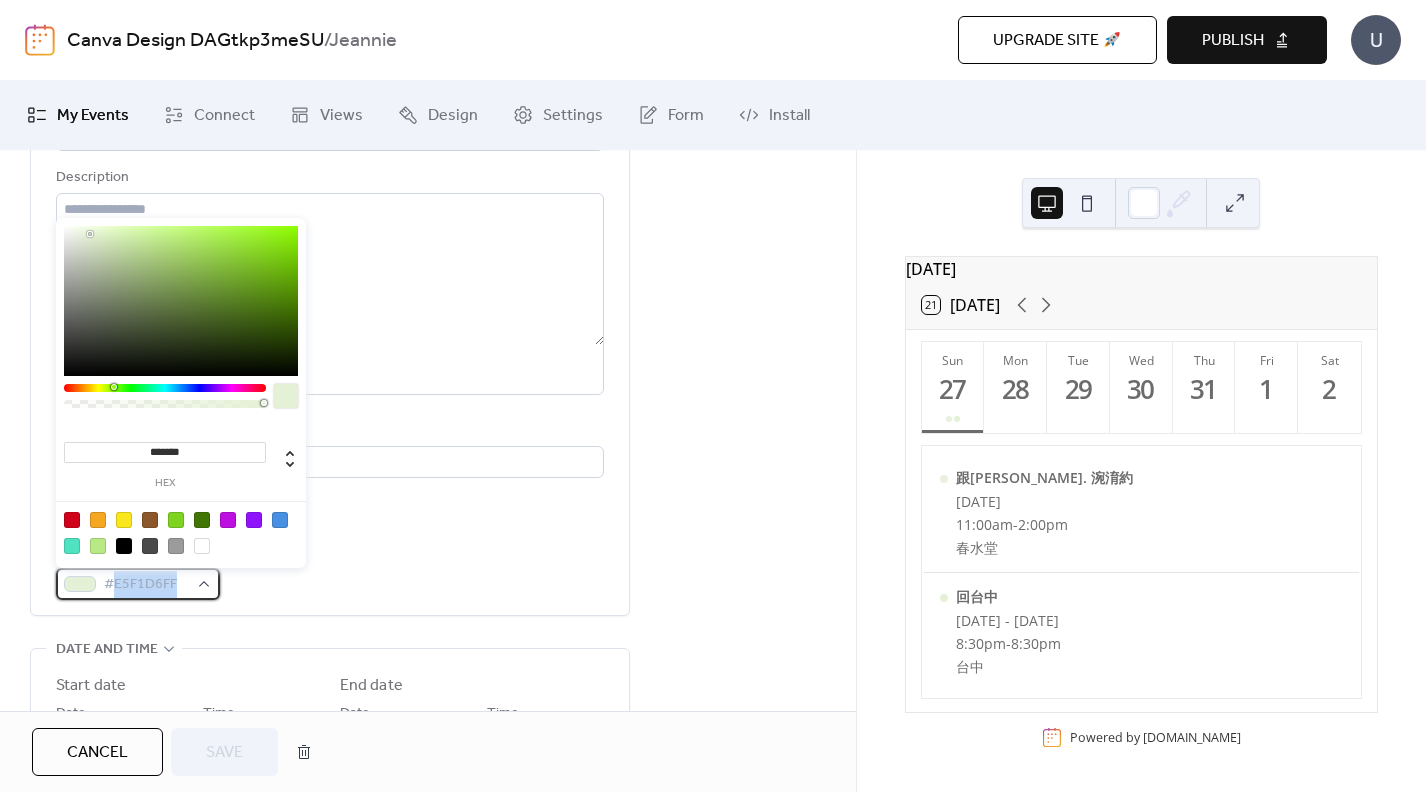 drag, startPoint x: 118, startPoint y: 586, endPoint x: 182, endPoint y: 583, distance: 64.070274 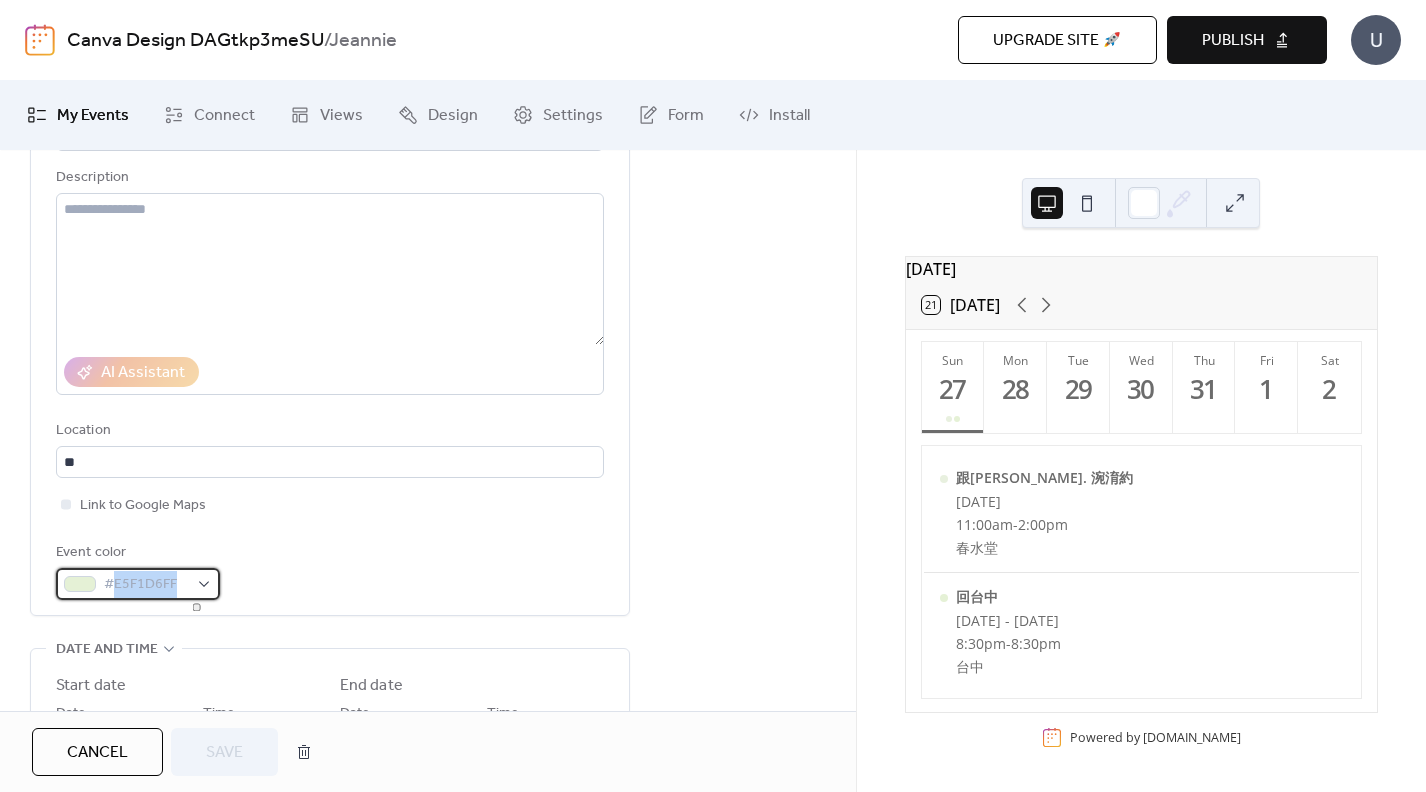 copy on "E5F1D6FF" 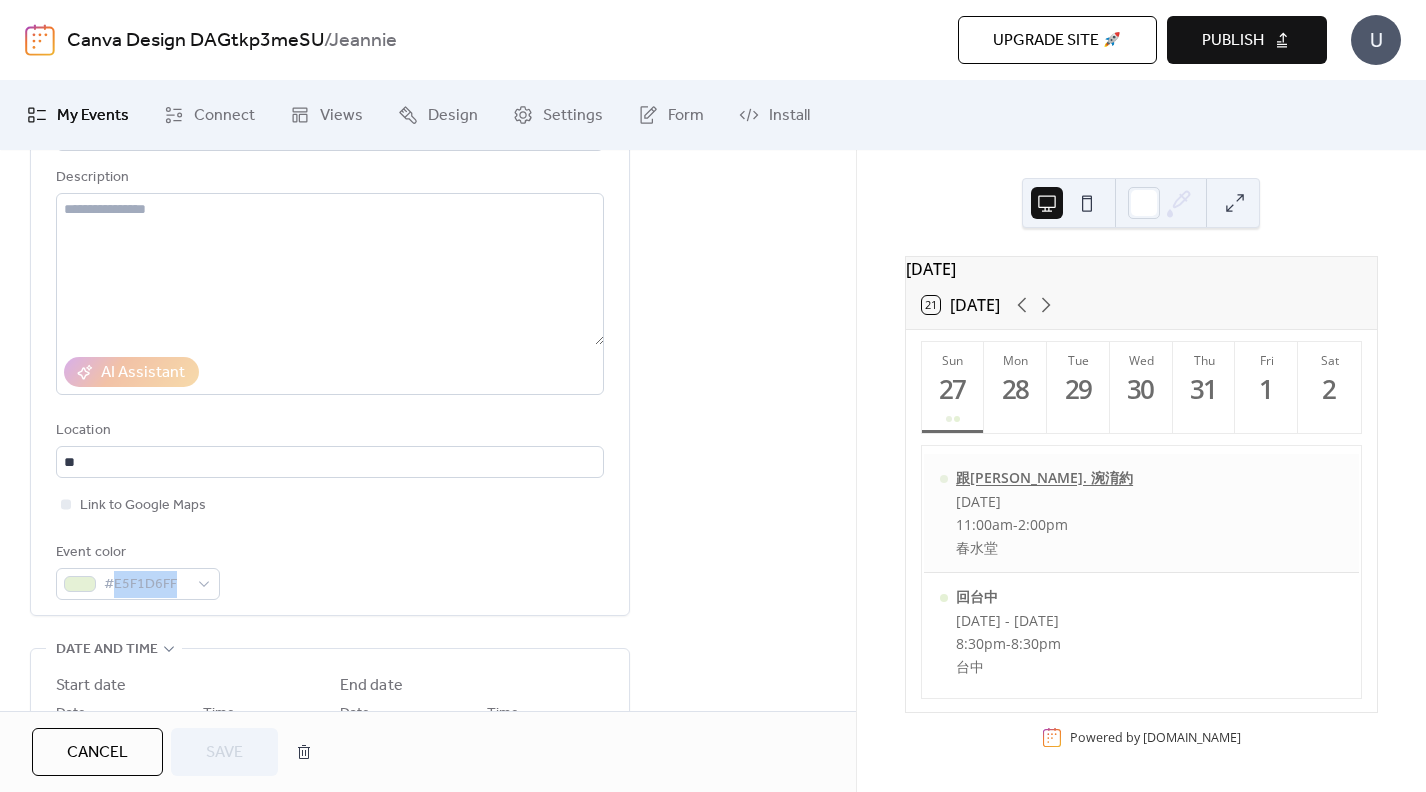 click on "跟[PERSON_NAME]. 涴淯約" at bounding box center (1044, 478) 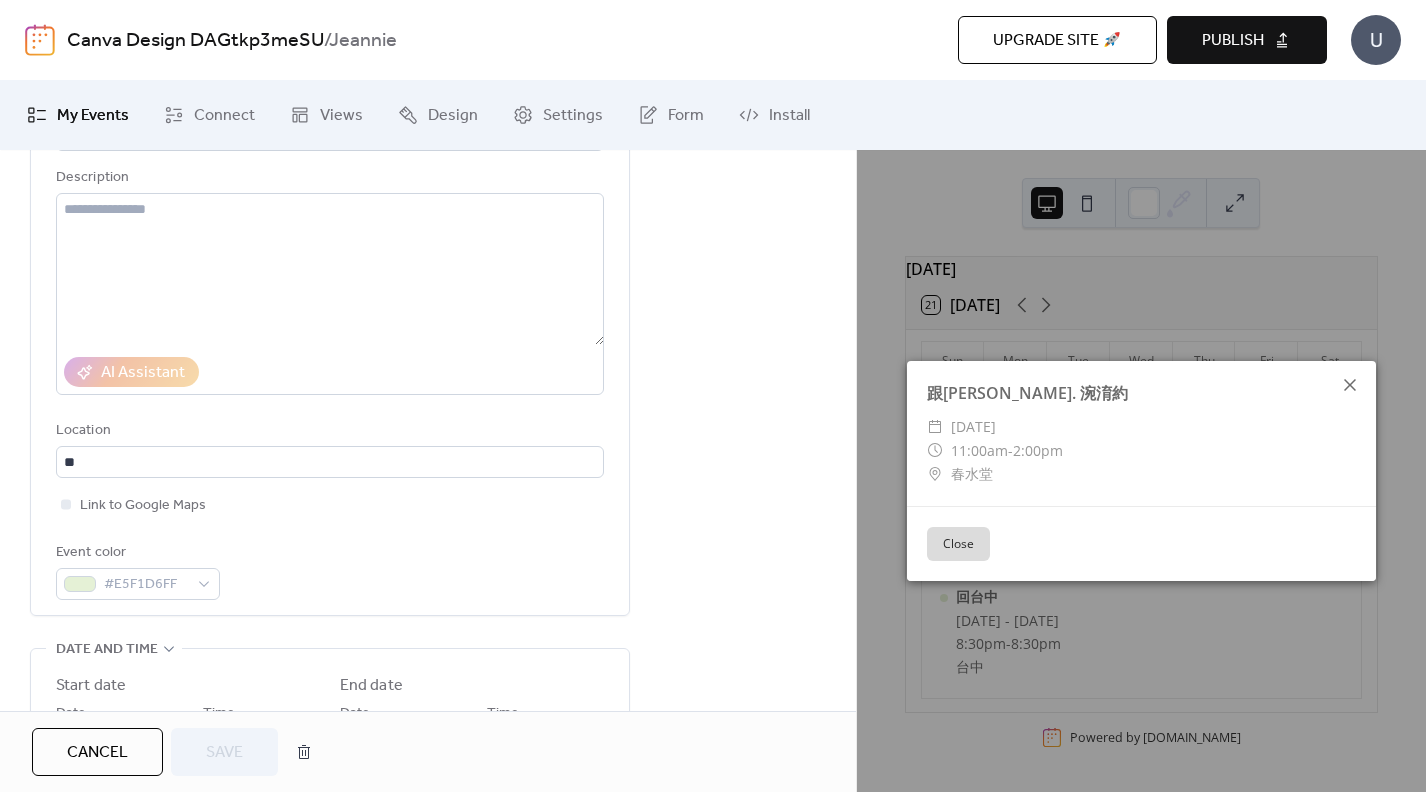 click 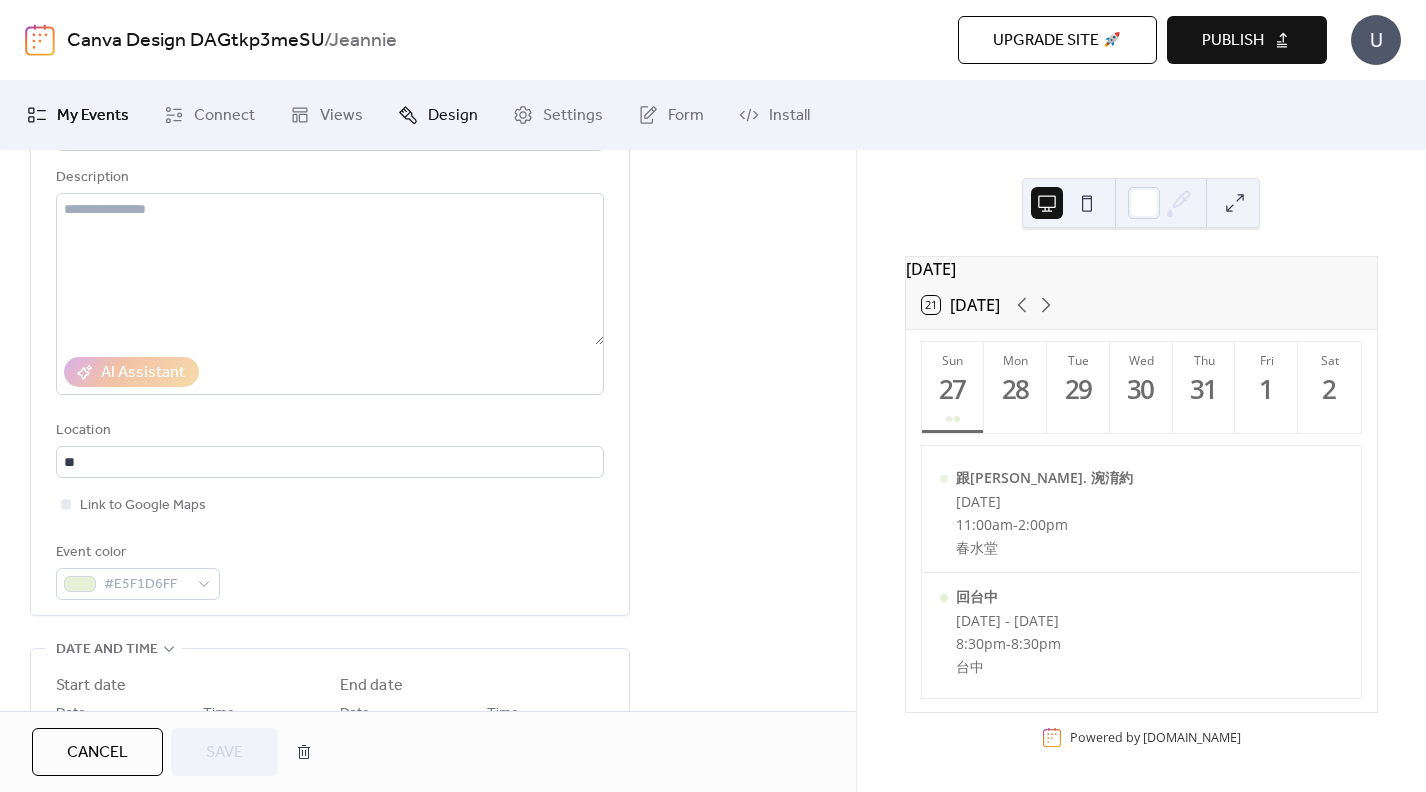 click on "Design" at bounding box center (453, 116) 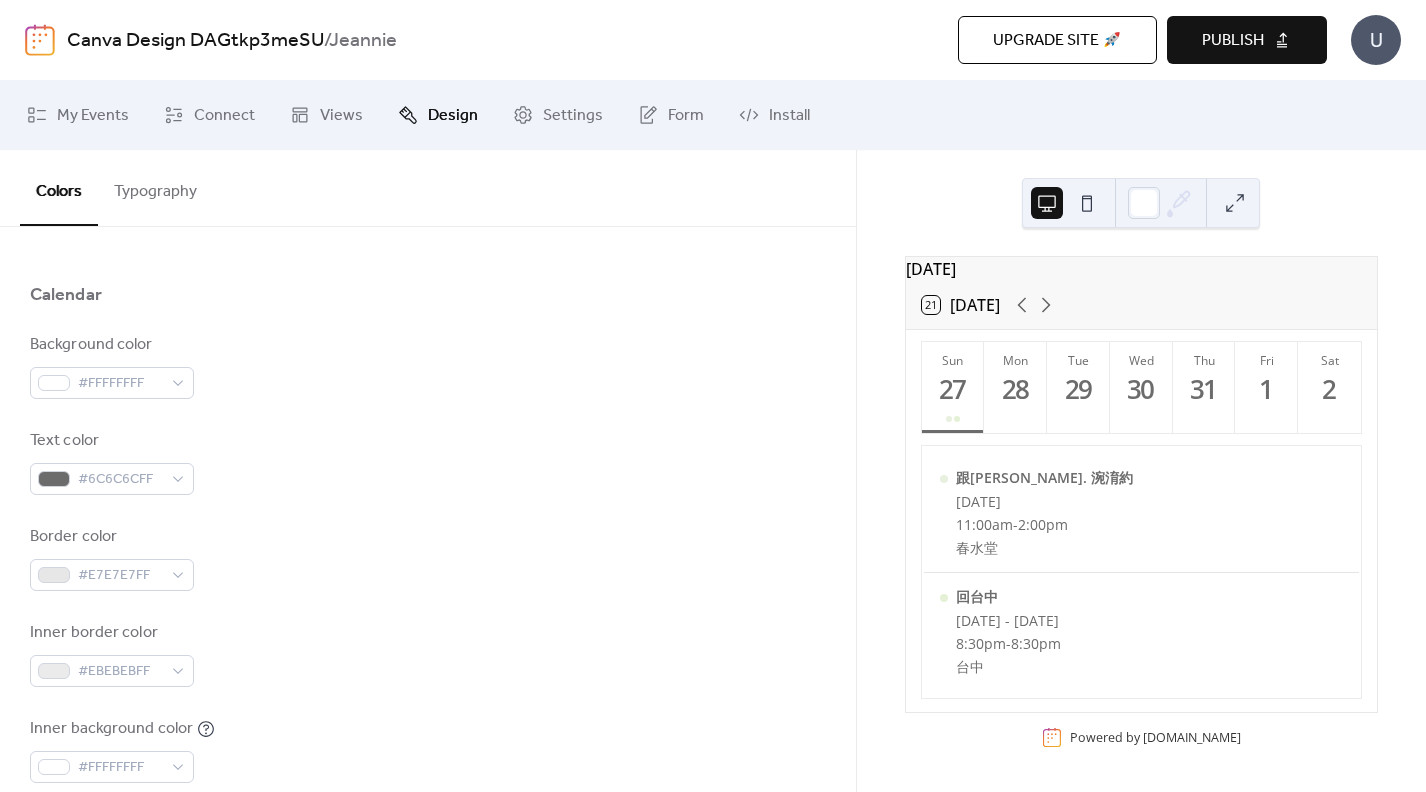 scroll, scrollTop: 102, scrollLeft: 0, axis: vertical 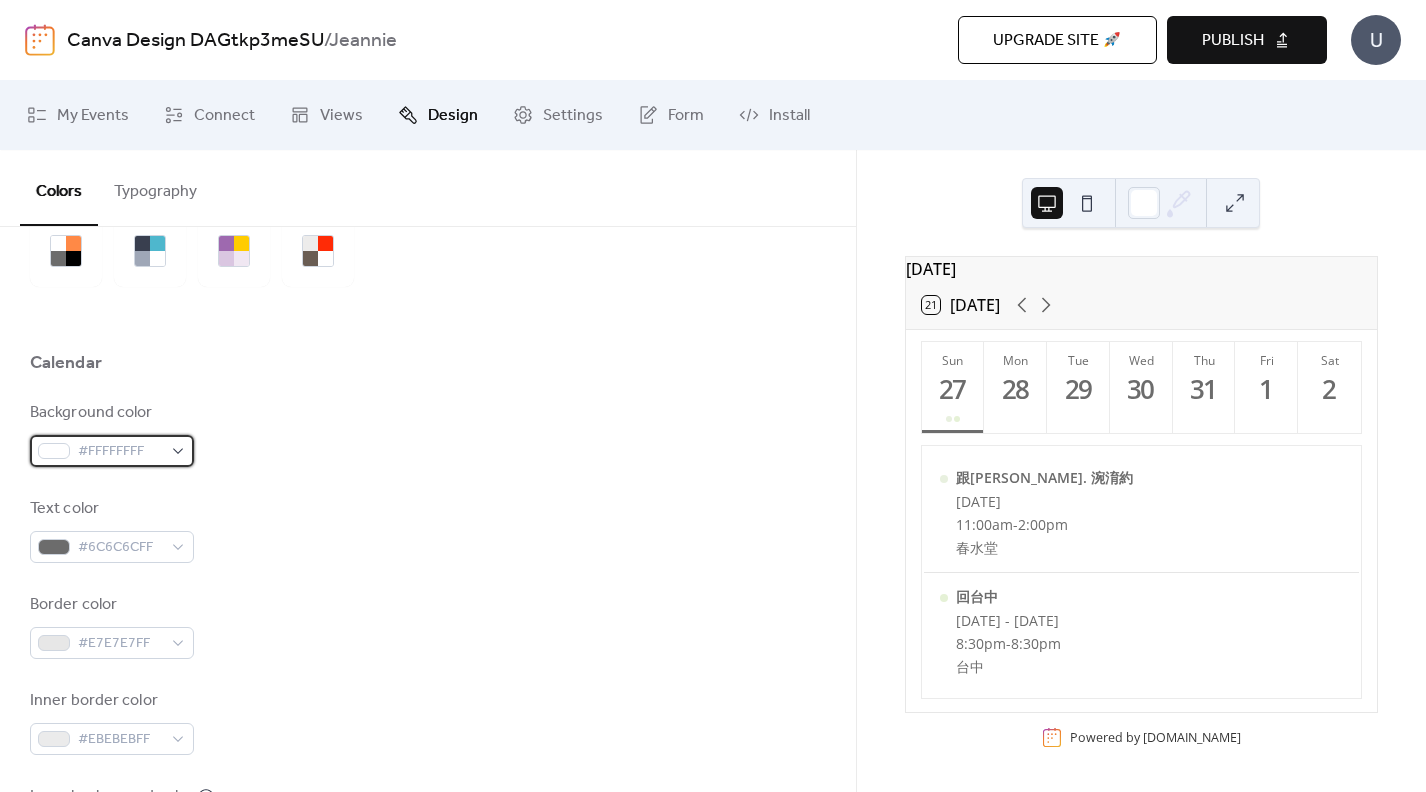 click on "#FFFFFFFF" at bounding box center (120, 452) 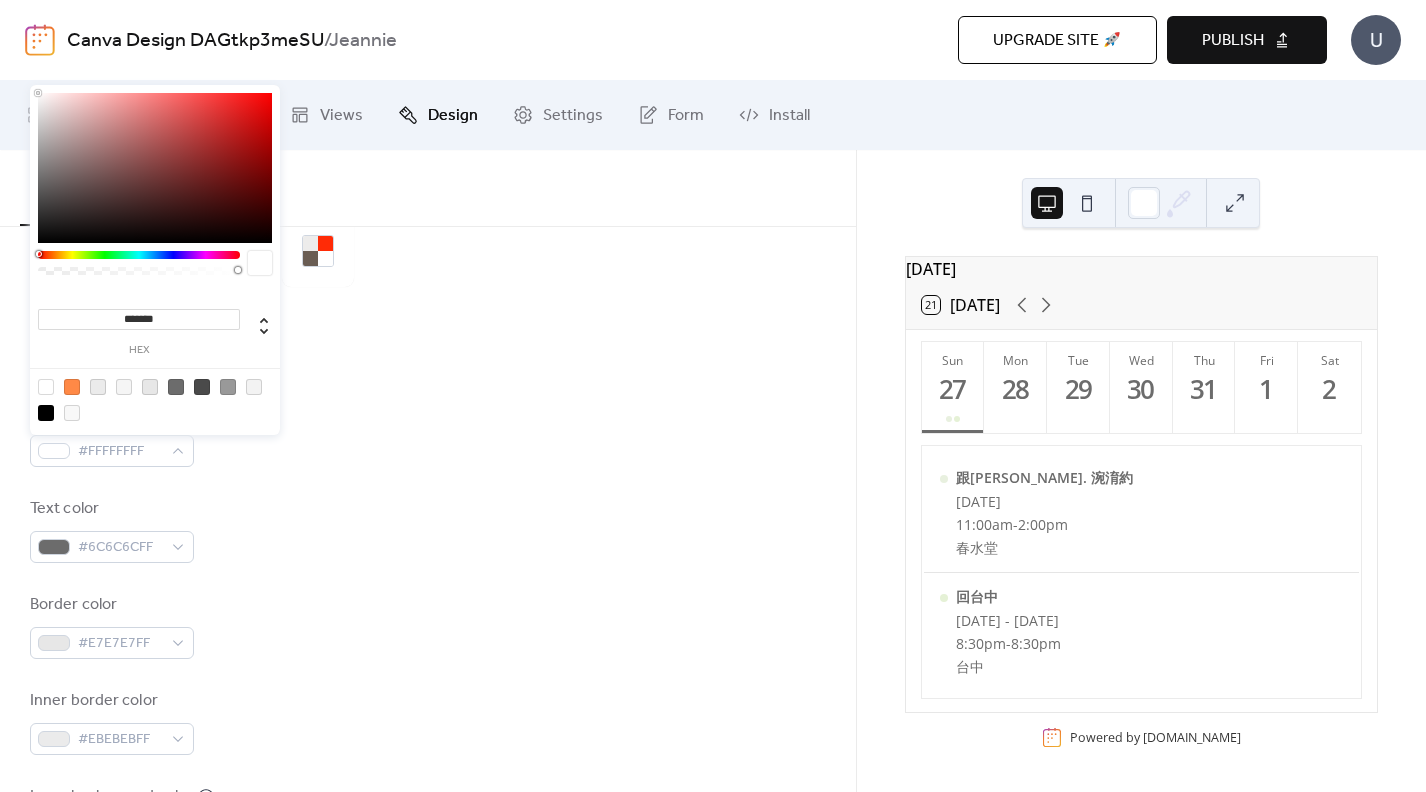 click at bounding box center [155, 168] 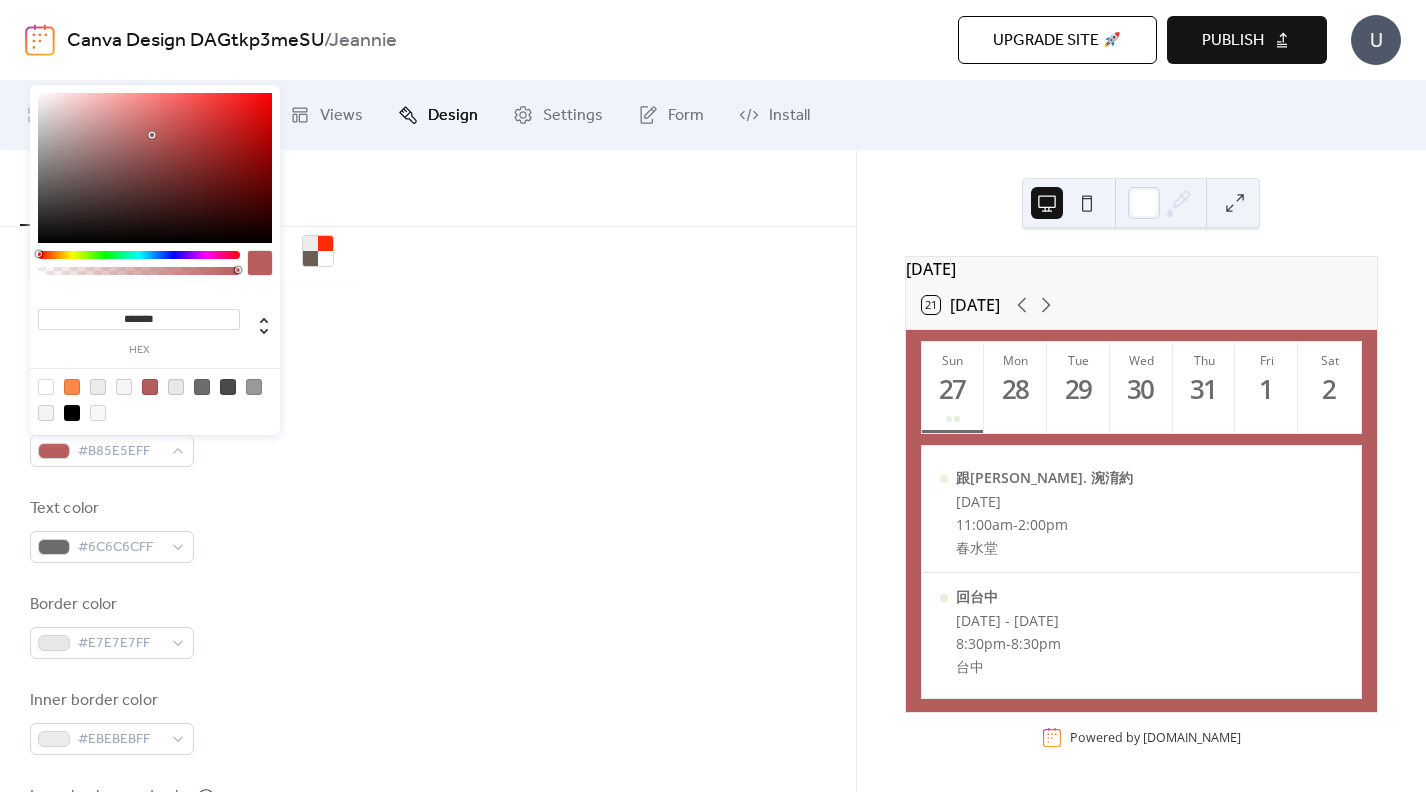 drag, startPoint x: 140, startPoint y: 175, endPoint x: 150, endPoint y: 143, distance: 33.526108 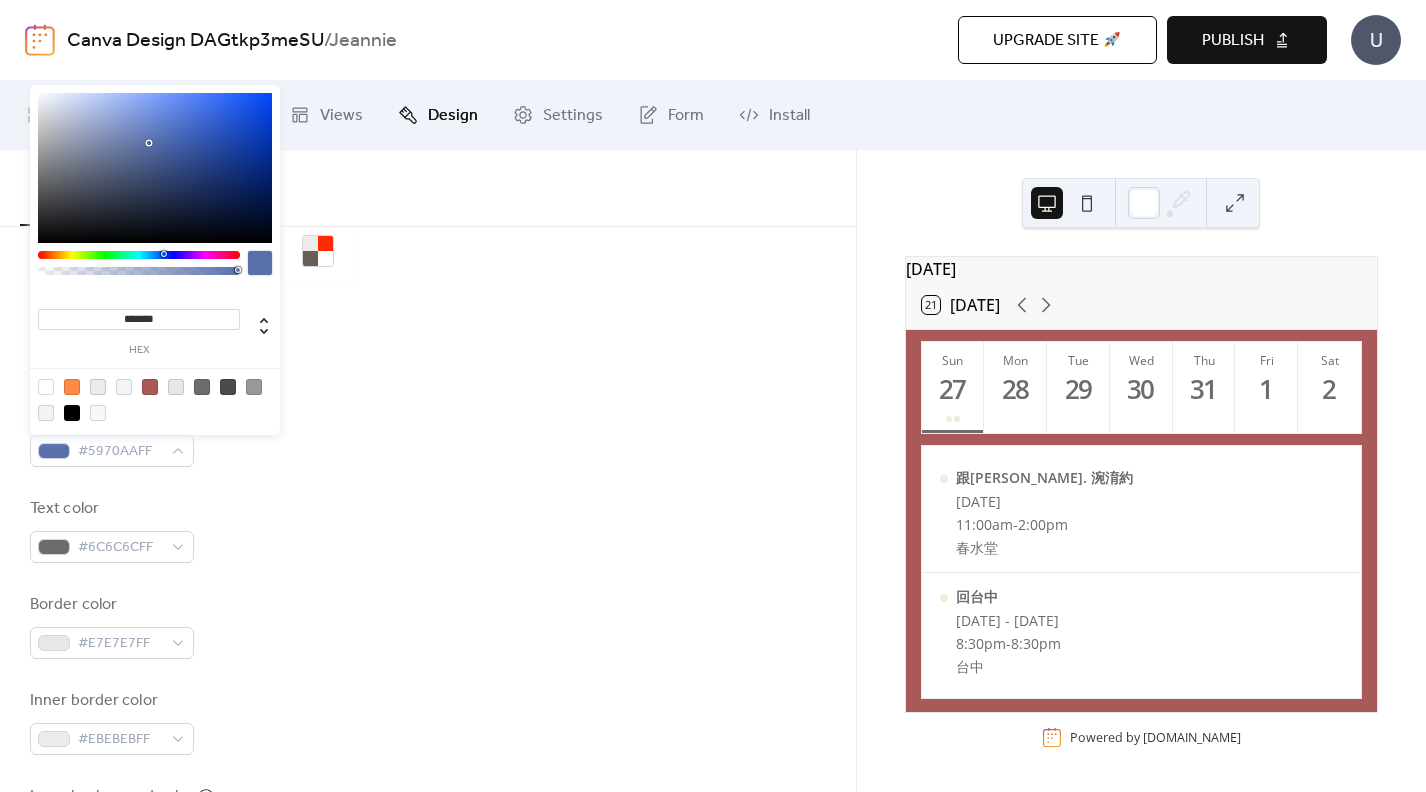 click at bounding box center [139, 255] 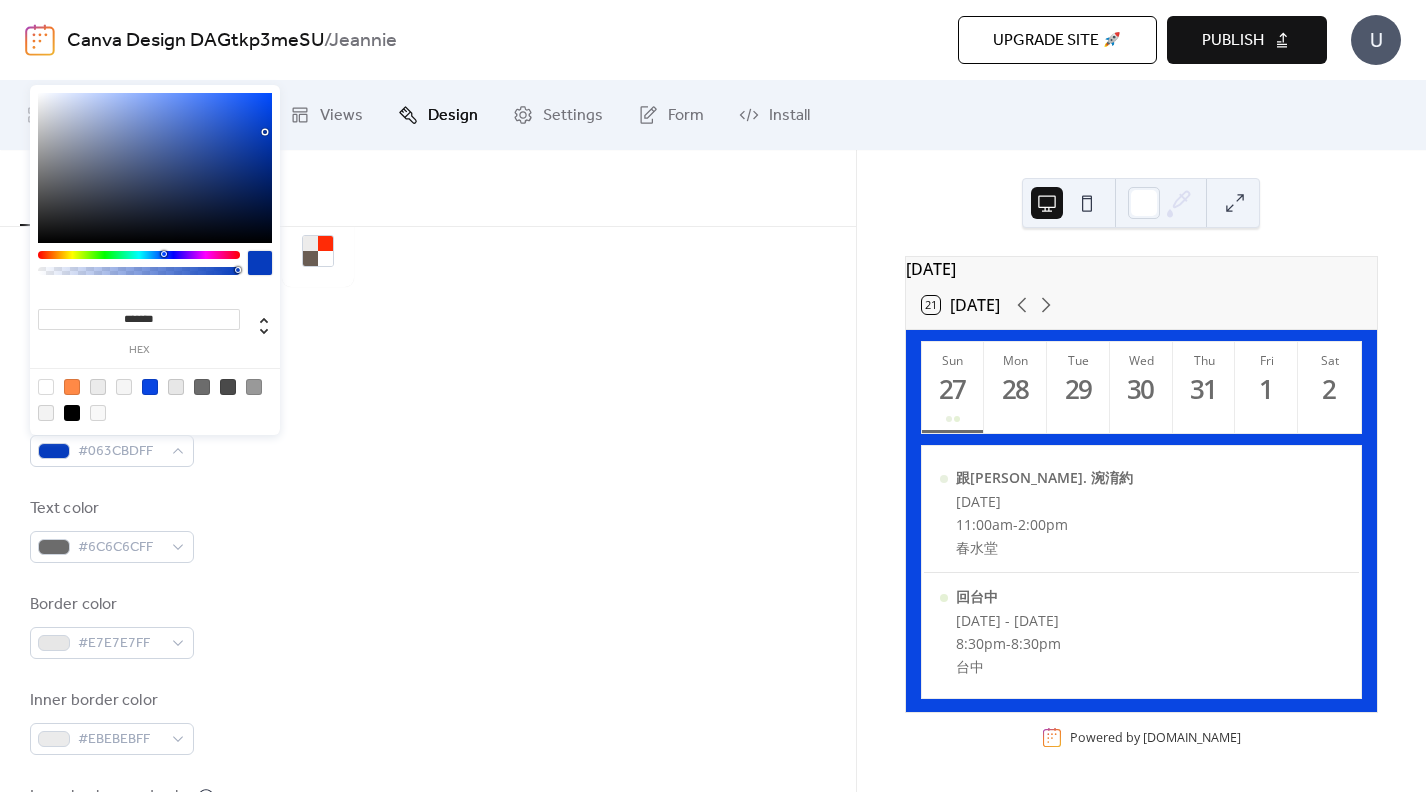type on "*******" 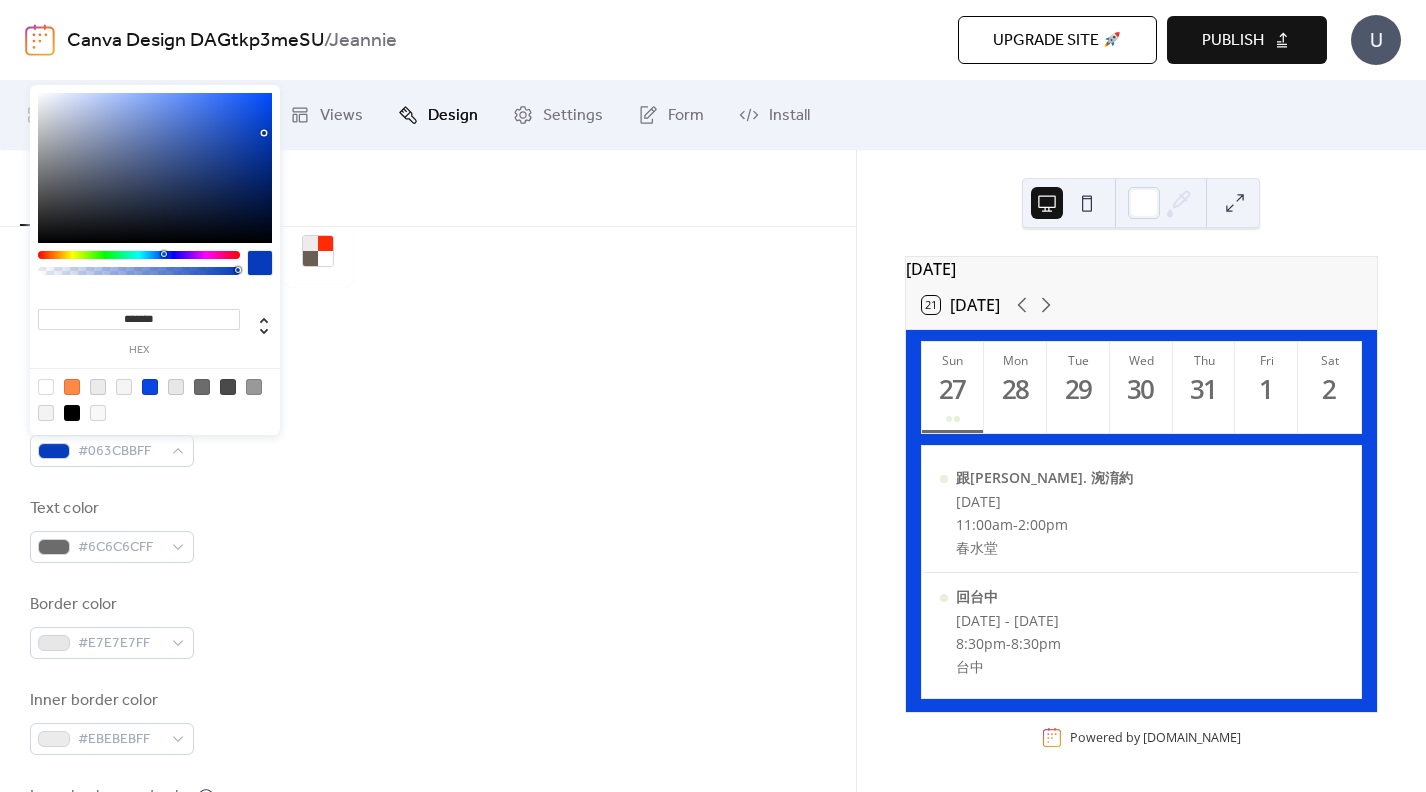 drag, startPoint x: 143, startPoint y: 172, endPoint x: 265, endPoint y: 133, distance: 128.082 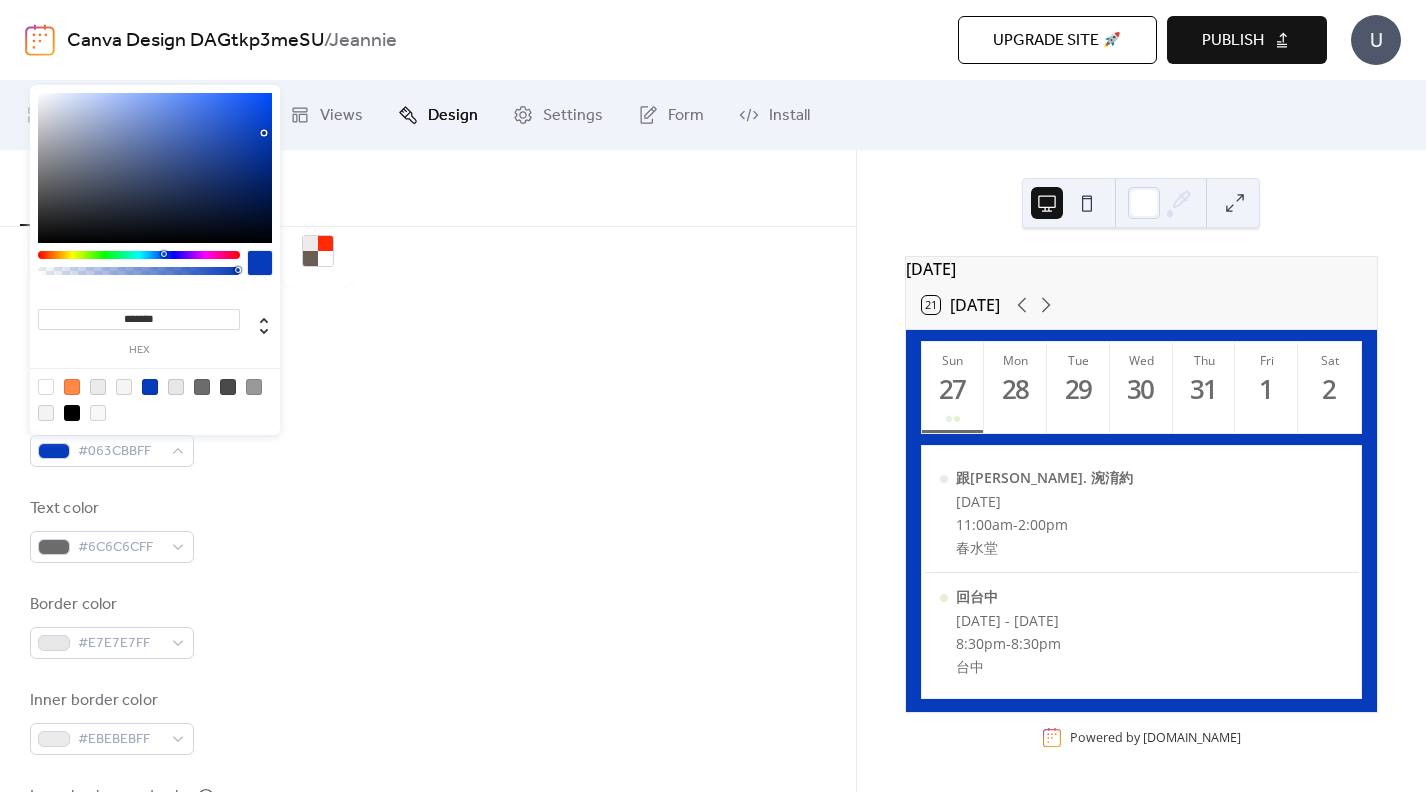 click on "Background color #063CBBFF Text color #6C6C6CFF Border color #E7E7E7FF Inner border color #EBEBEBFF Inner background color #FFFFFFFF Default event color #FF8946FF" at bounding box center [428, 674] 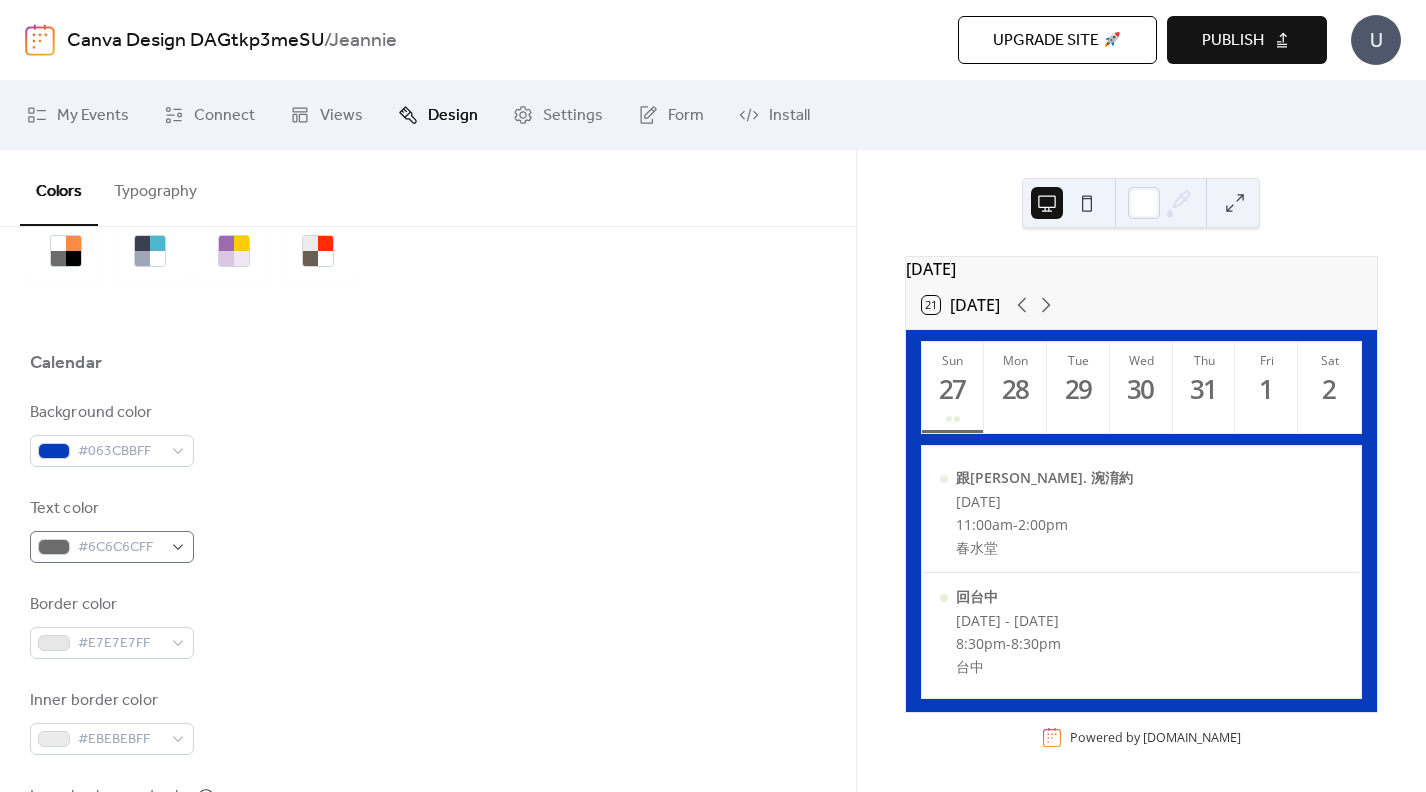 scroll, scrollTop: 184, scrollLeft: 0, axis: vertical 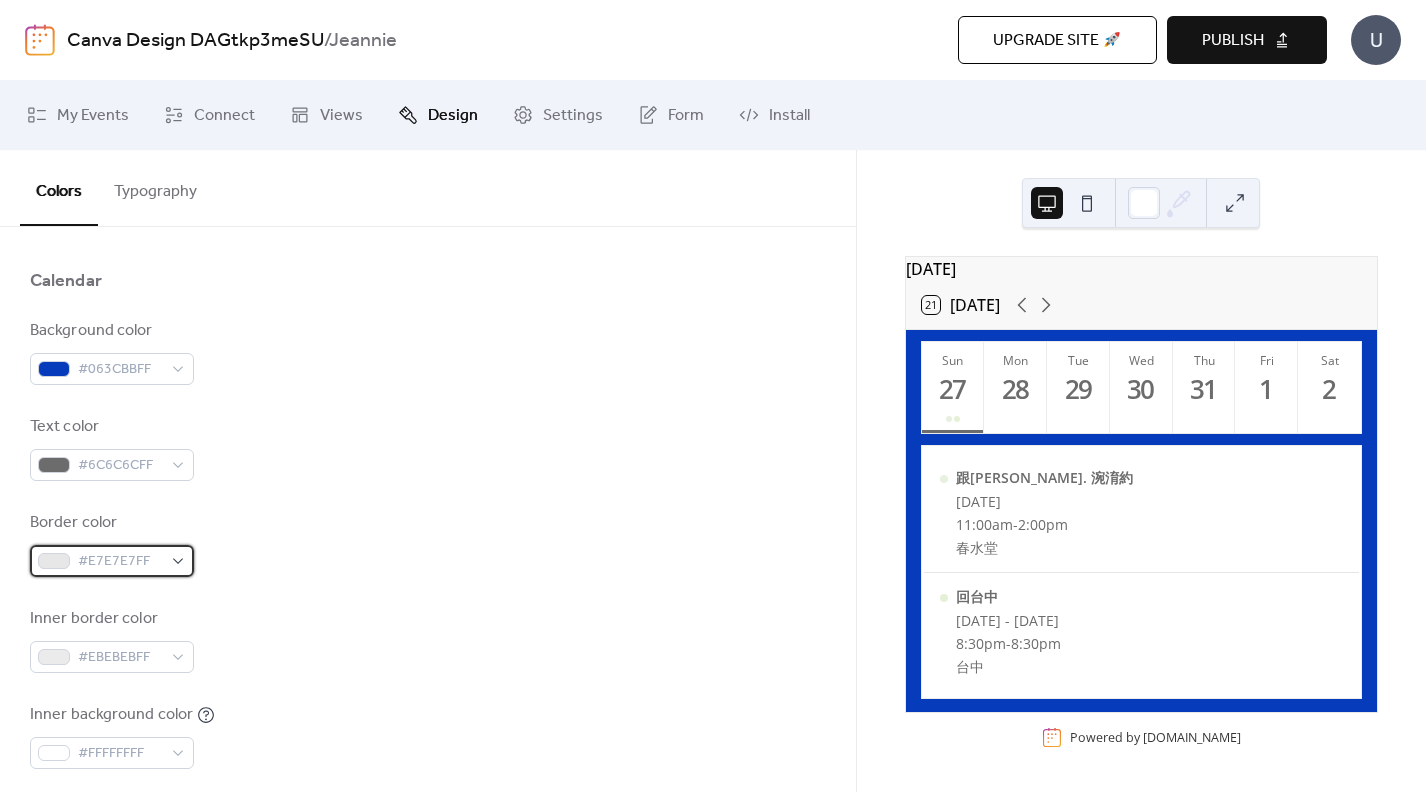 click on "#E7E7E7FF" at bounding box center [120, 562] 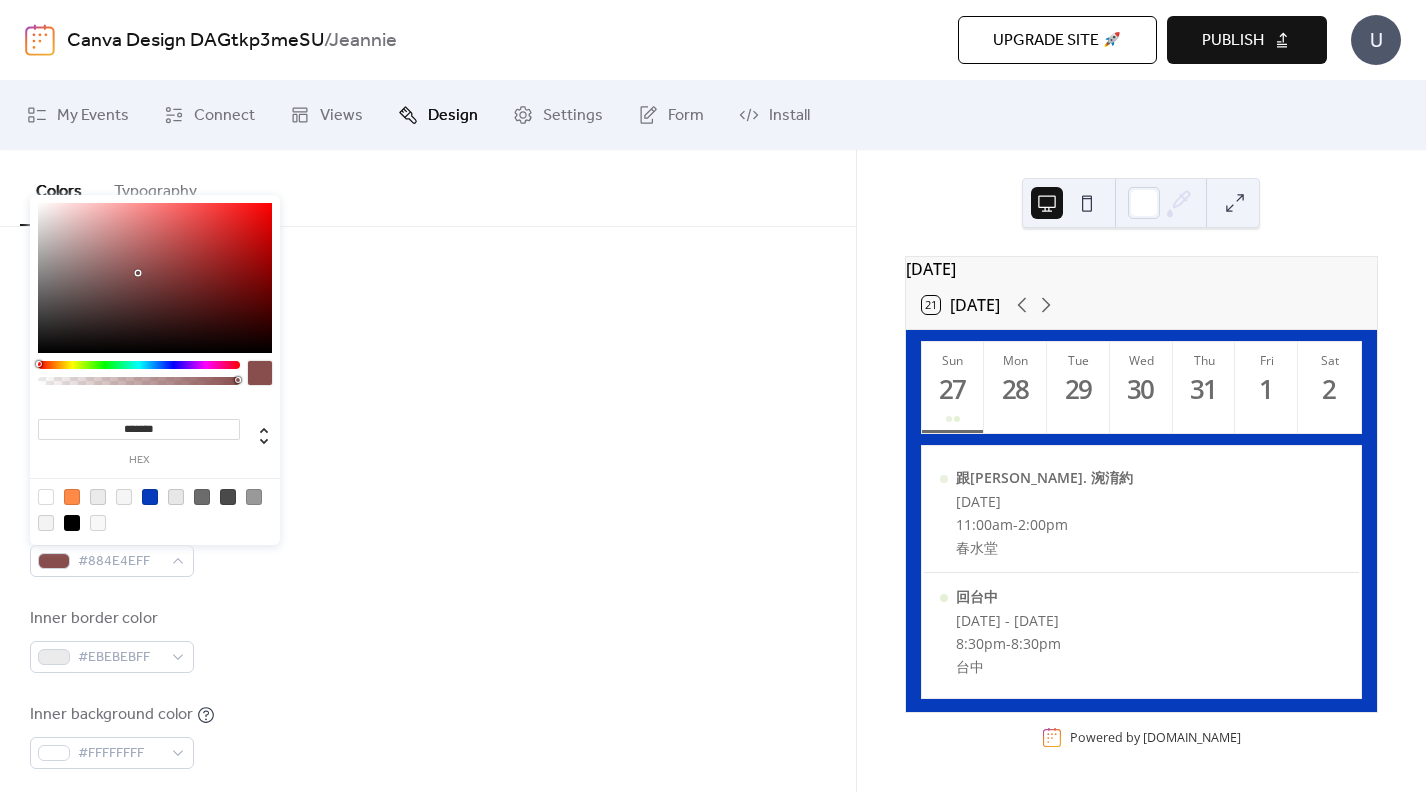 drag, startPoint x: 181, startPoint y: 268, endPoint x: 148, endPoint y: 277, distance: 34.20526 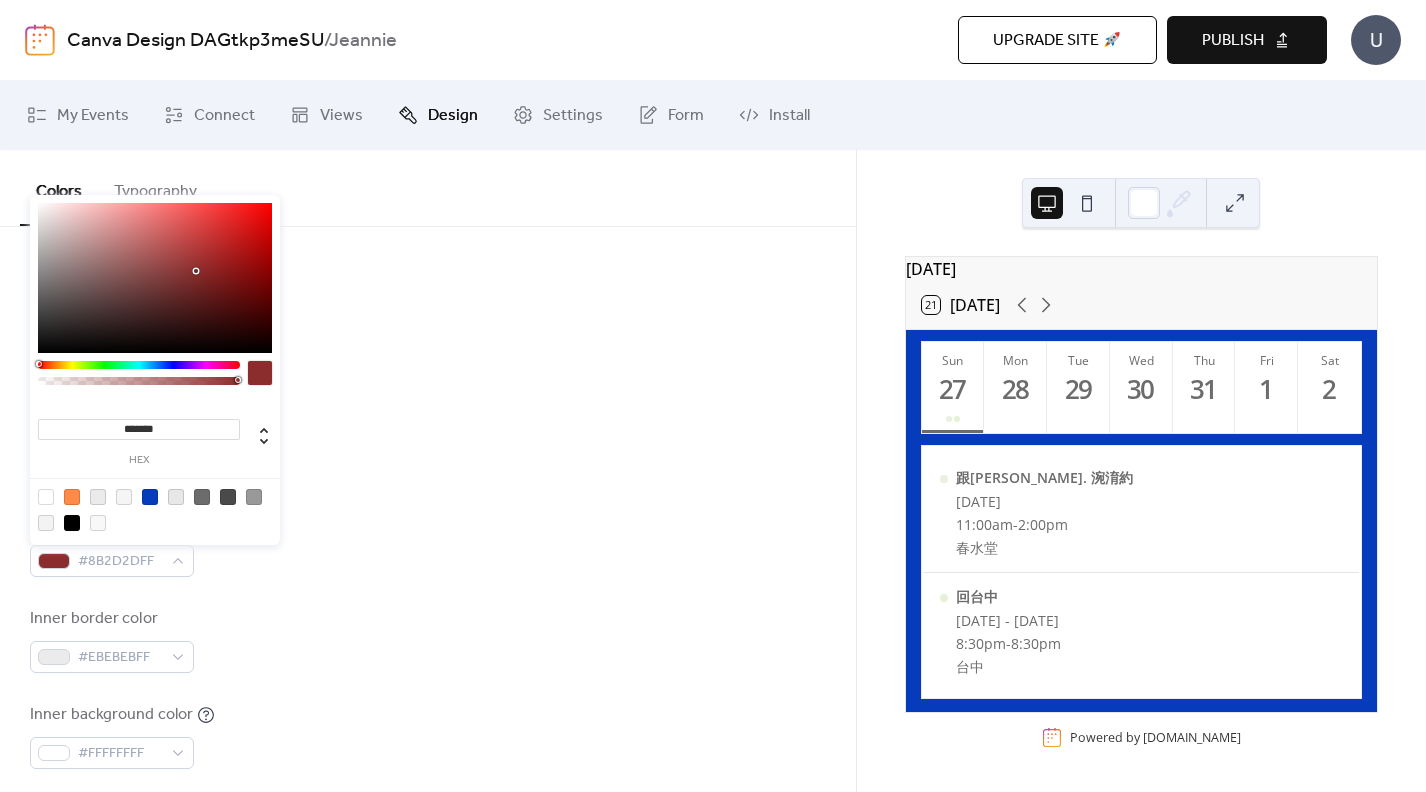 type on "*******" 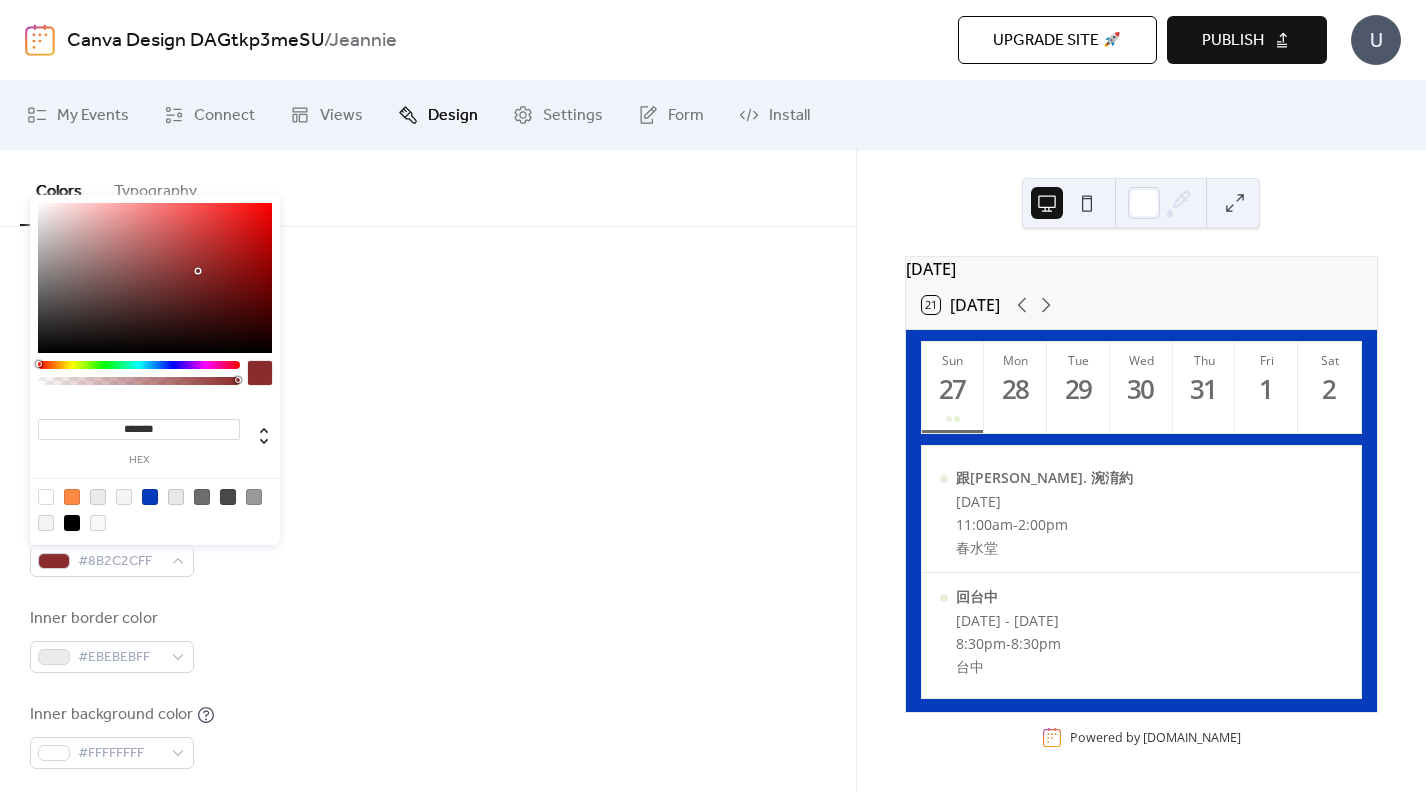 drag, startPoint x: 184, startPoint y: 274, endPoint x: 198, endPoint y: 271, distance: 14.3178215 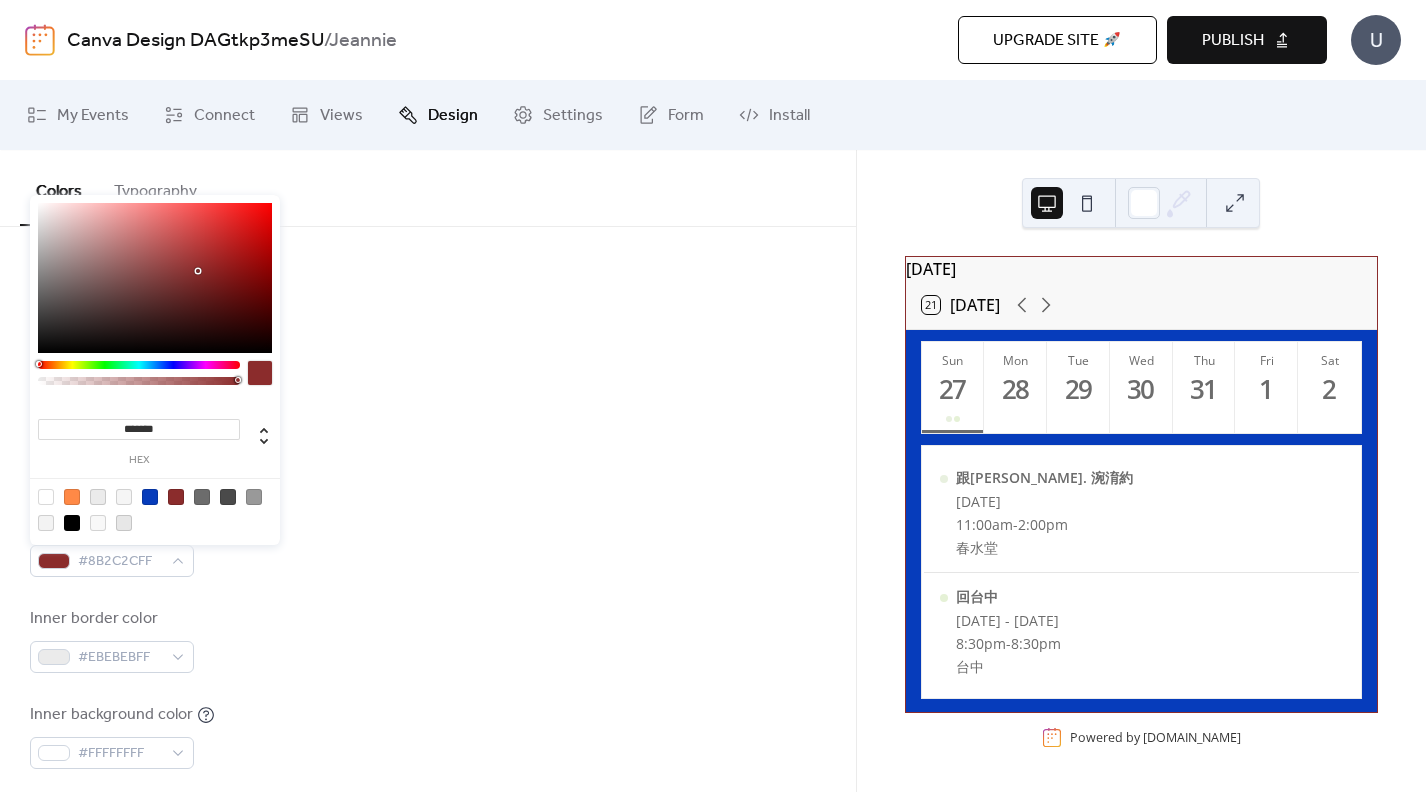 click on "Background color #063CBBFF Text color #6C6C6CFF Border color #8B2C2CFF Inner border color #EBEBEBFF Inner background color #FFFFFFFF Default event color #FF8946FF" at bounding box center (428, 592) 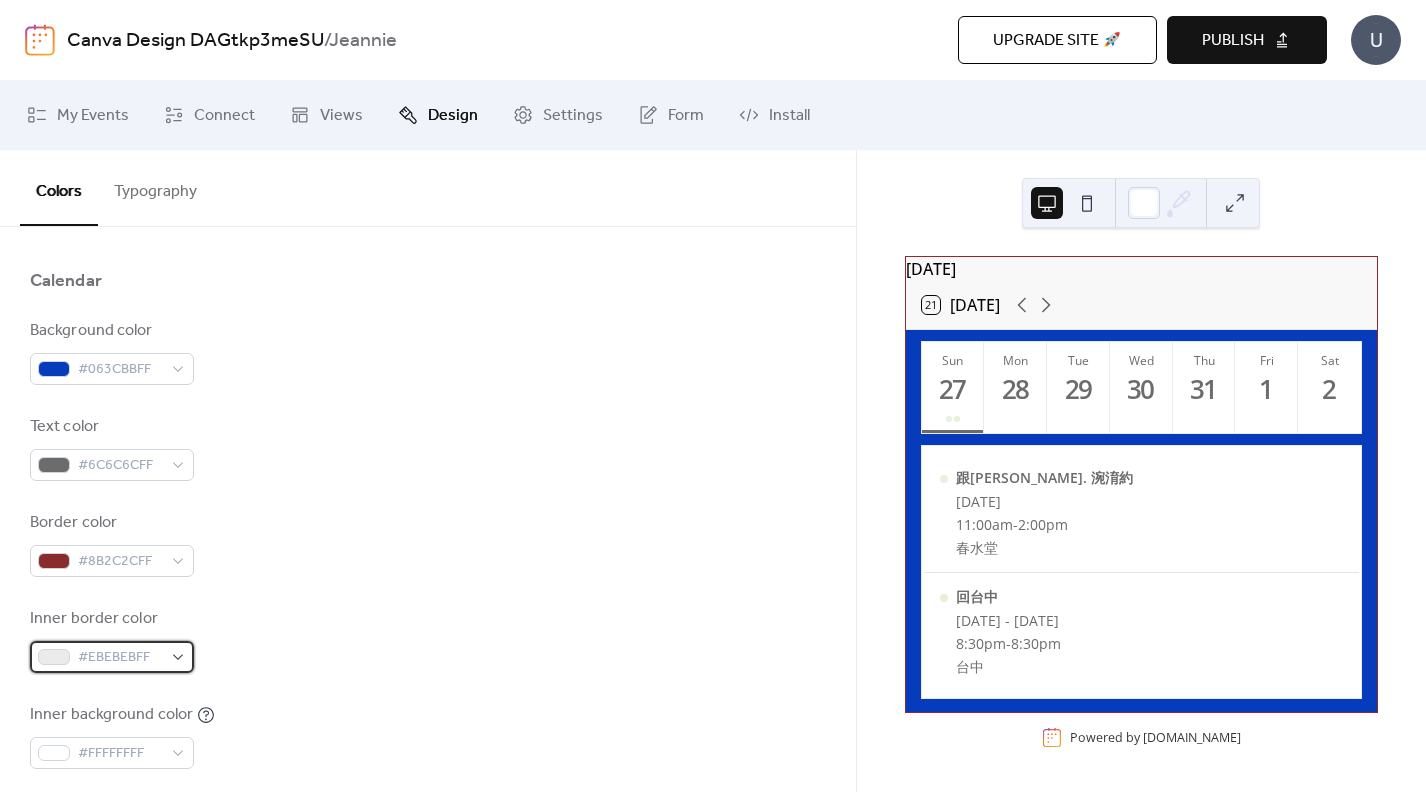 click on "#EBEBEBFF" at bounding box center [120, 658] 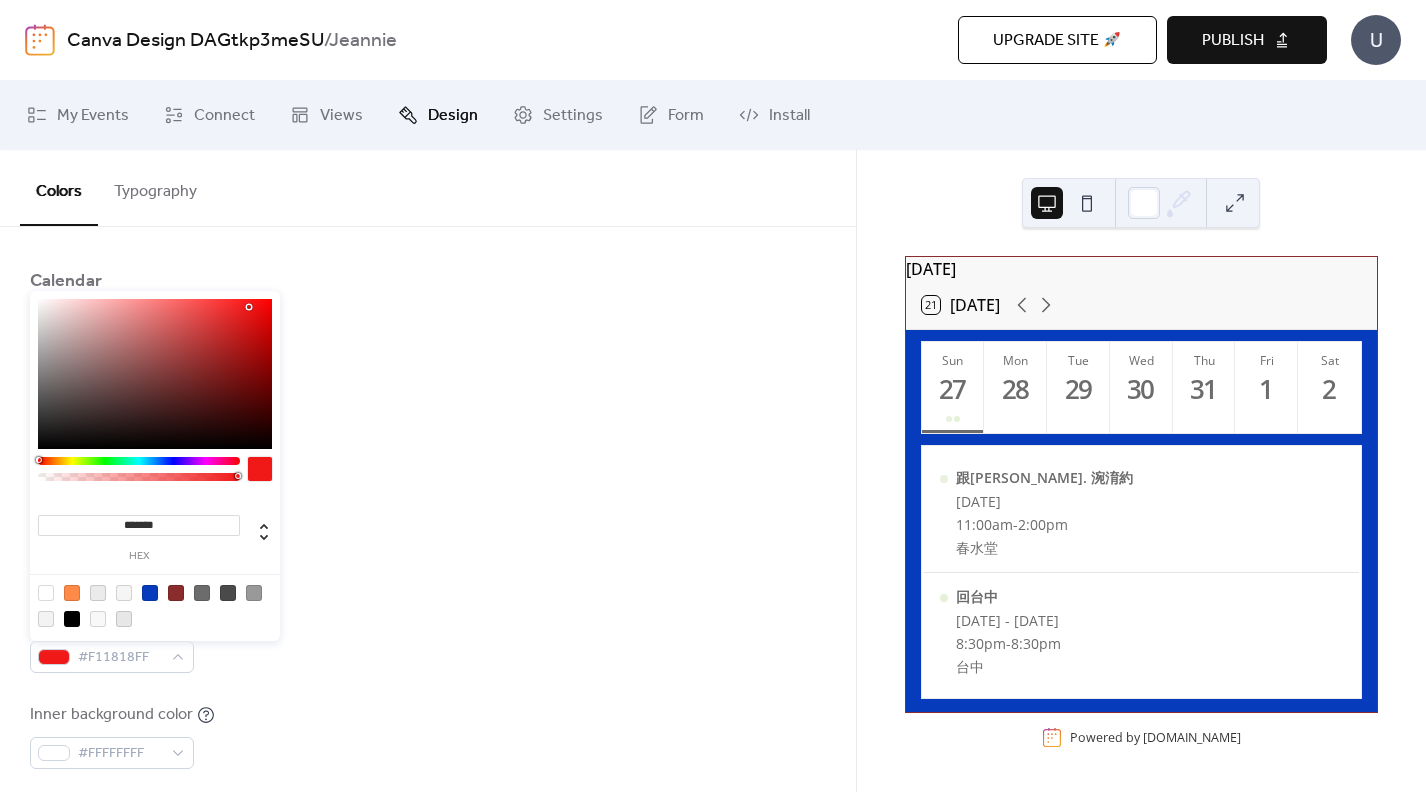 drag, startPoint x: 213, startPoint y: 361, endPoint x: 225, endPoint y: 324, distance: 38.8973 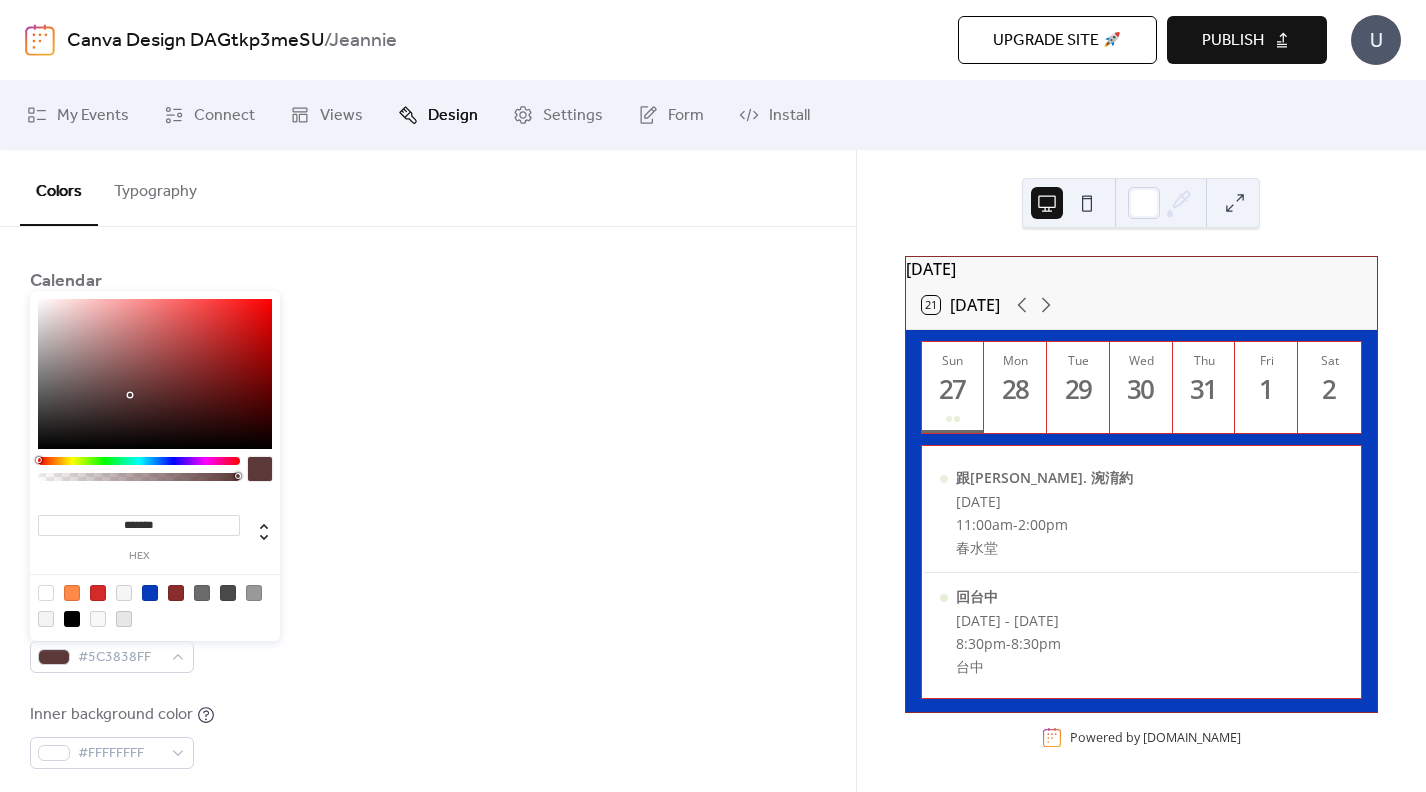drag, startPoint x: 225, startPoint y: 324, endPoint x: 125, endPoint y: 407, distance: 129.95769 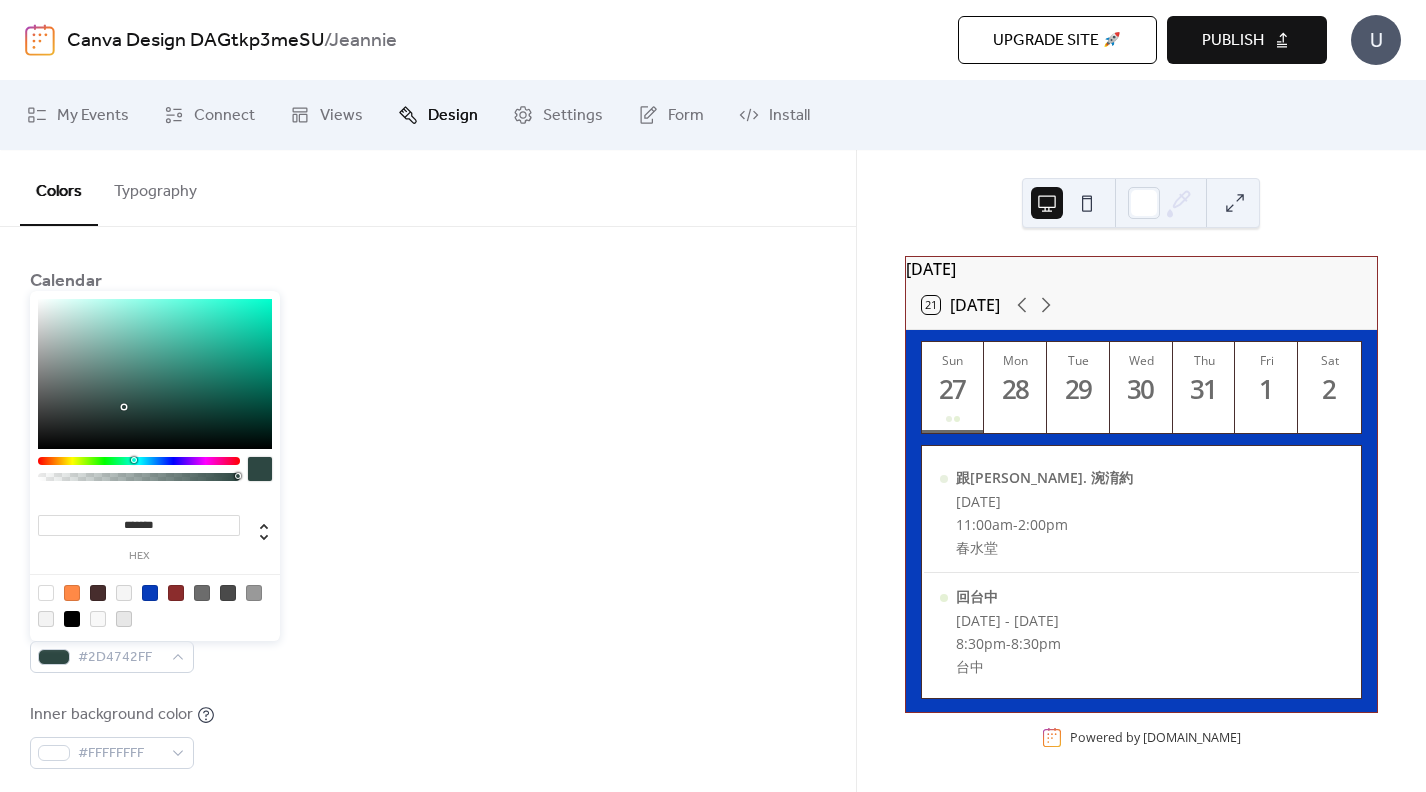 click at bounding box center [139, 461] 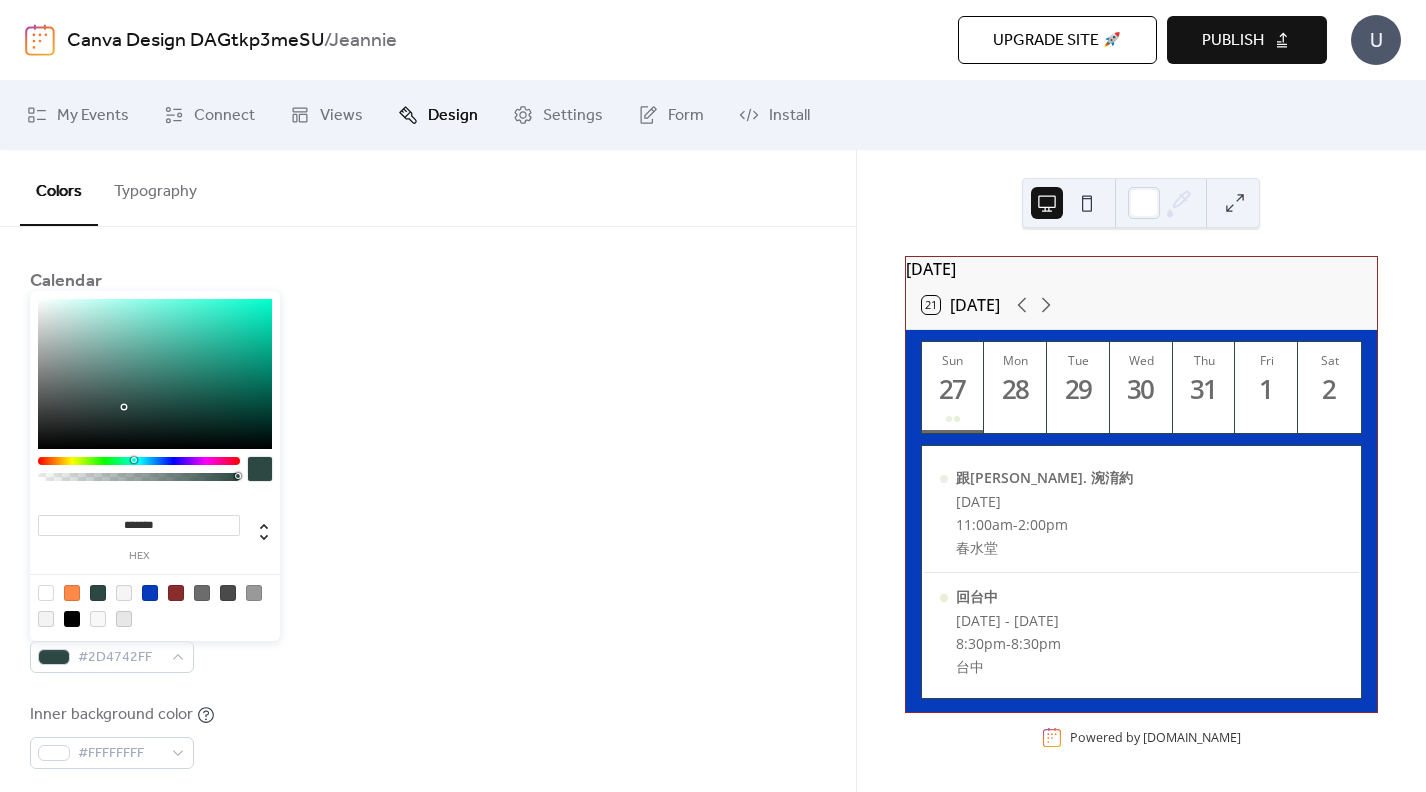 click at bounding box center [254, 593] 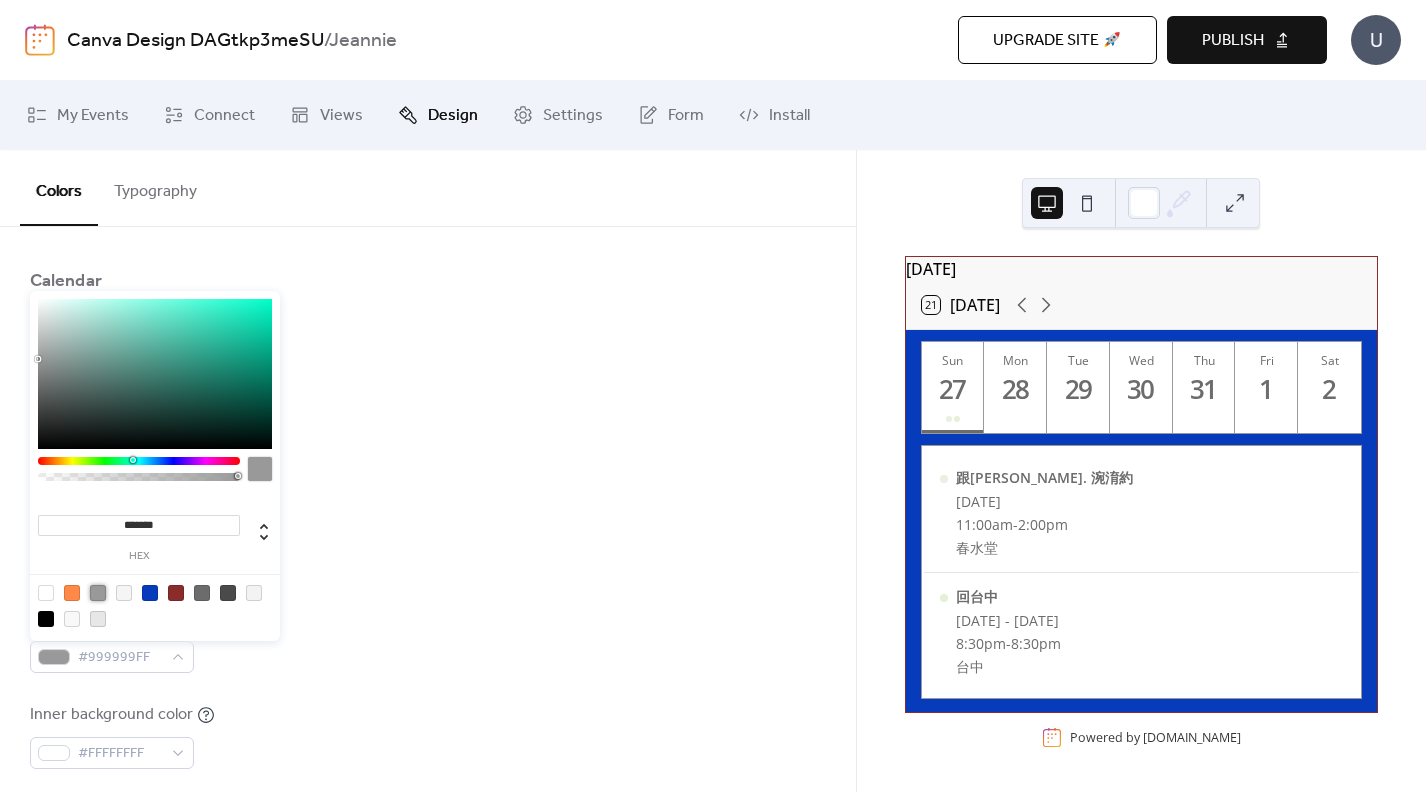 click on "Background color #063CBBFF Text color #6C6C6CFF Border color #8B2C2CFF Inner border color #999999FF Inner background color #FFFFFFFF Default event color #FF8946FF" at bounding box center [428, 592] 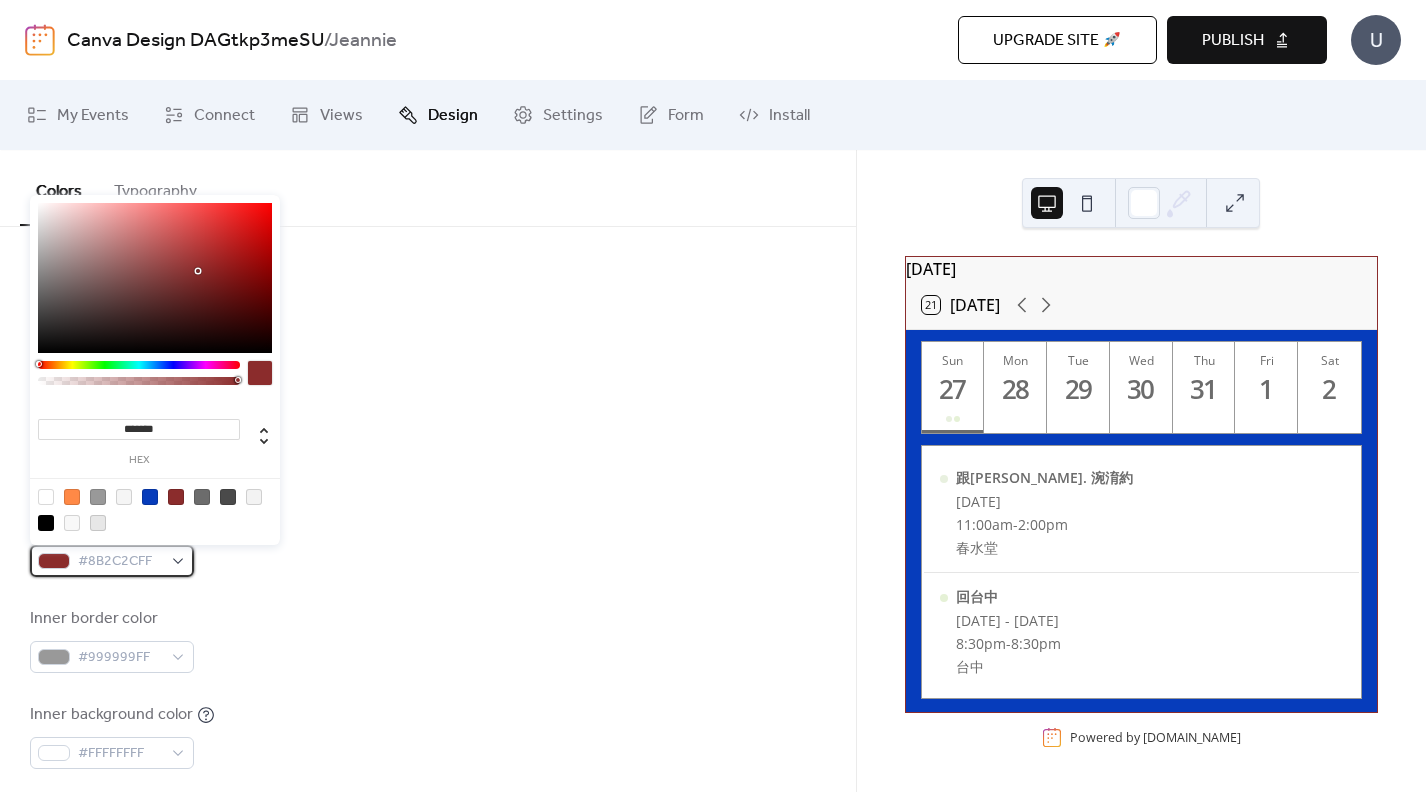 click on "#8B2C2CFF" at bounding box center (120, 562) 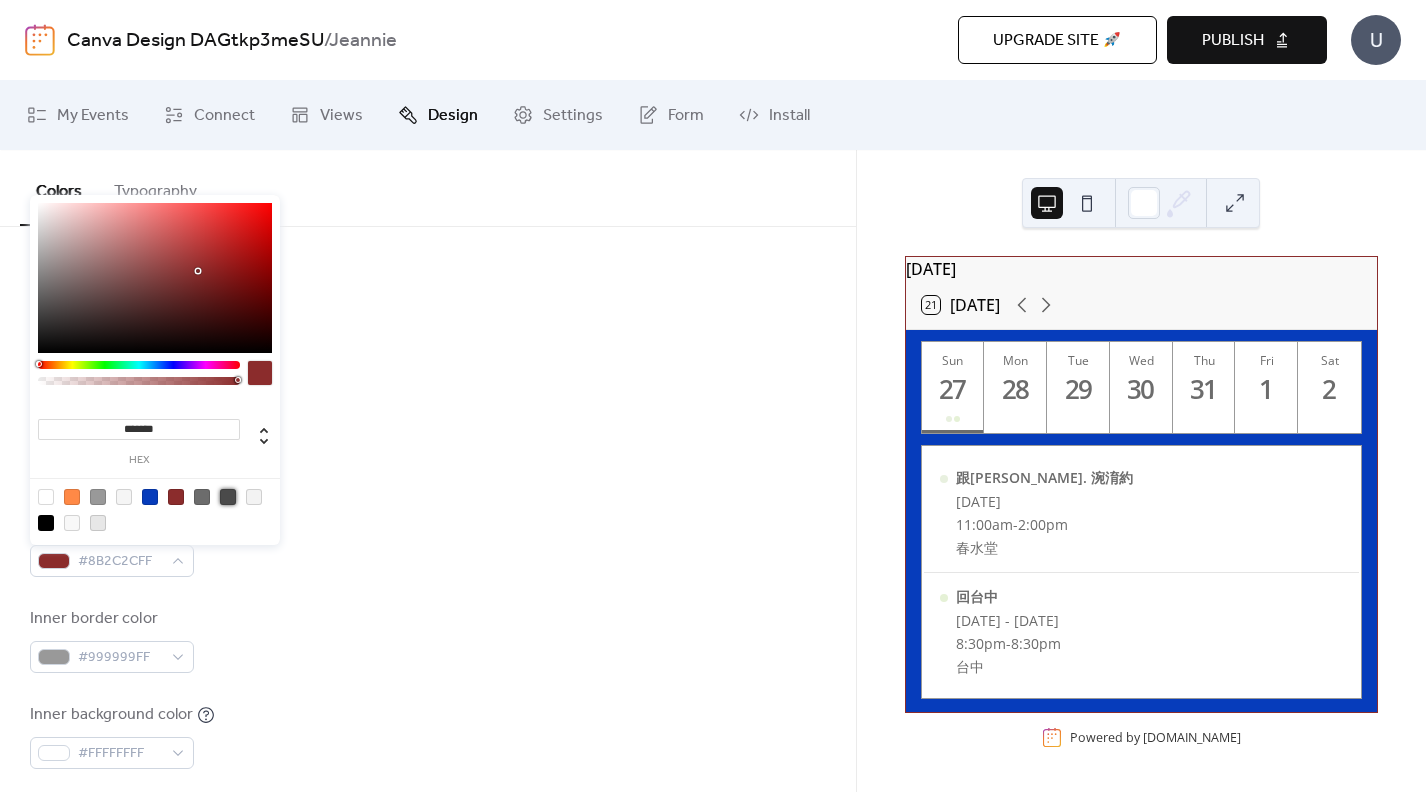 click at bounding box center (228, 497) 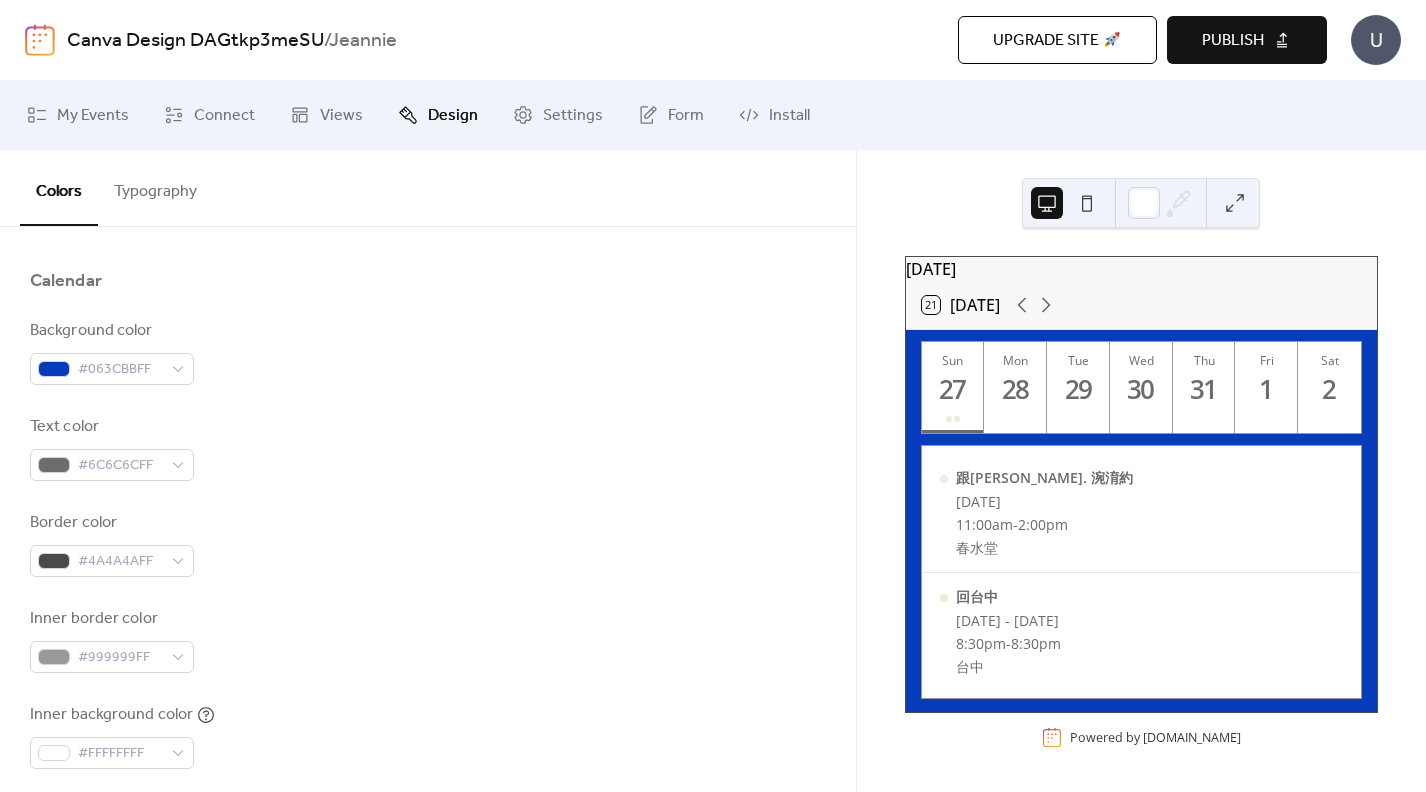 click on "Text color #6C6C6CFF" at bounding box center [428, 448] 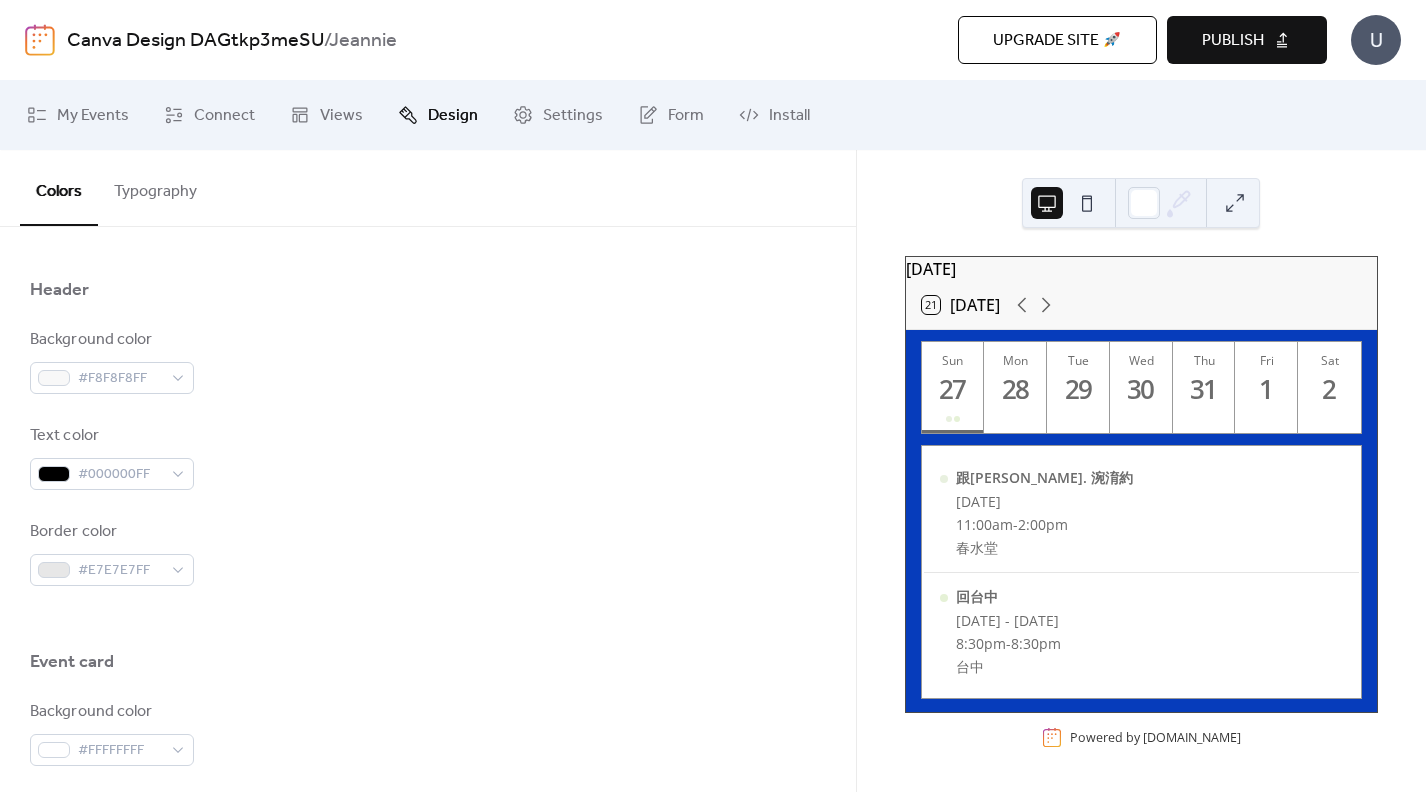 scroll, scrollTop: 831, scrollLeft: 0, axis: vertical 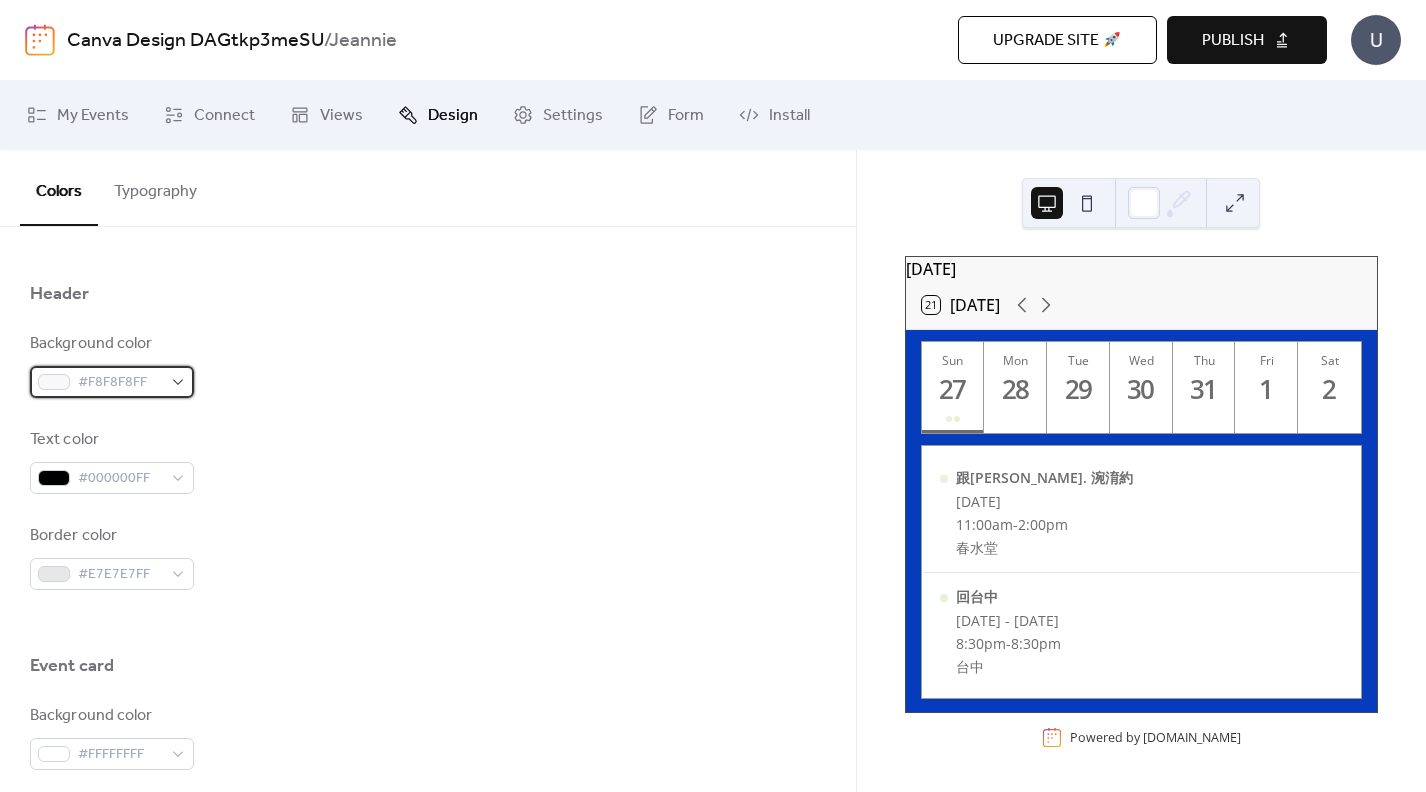 click on "#F8F8F8FF" at bounding box center (120, 383) 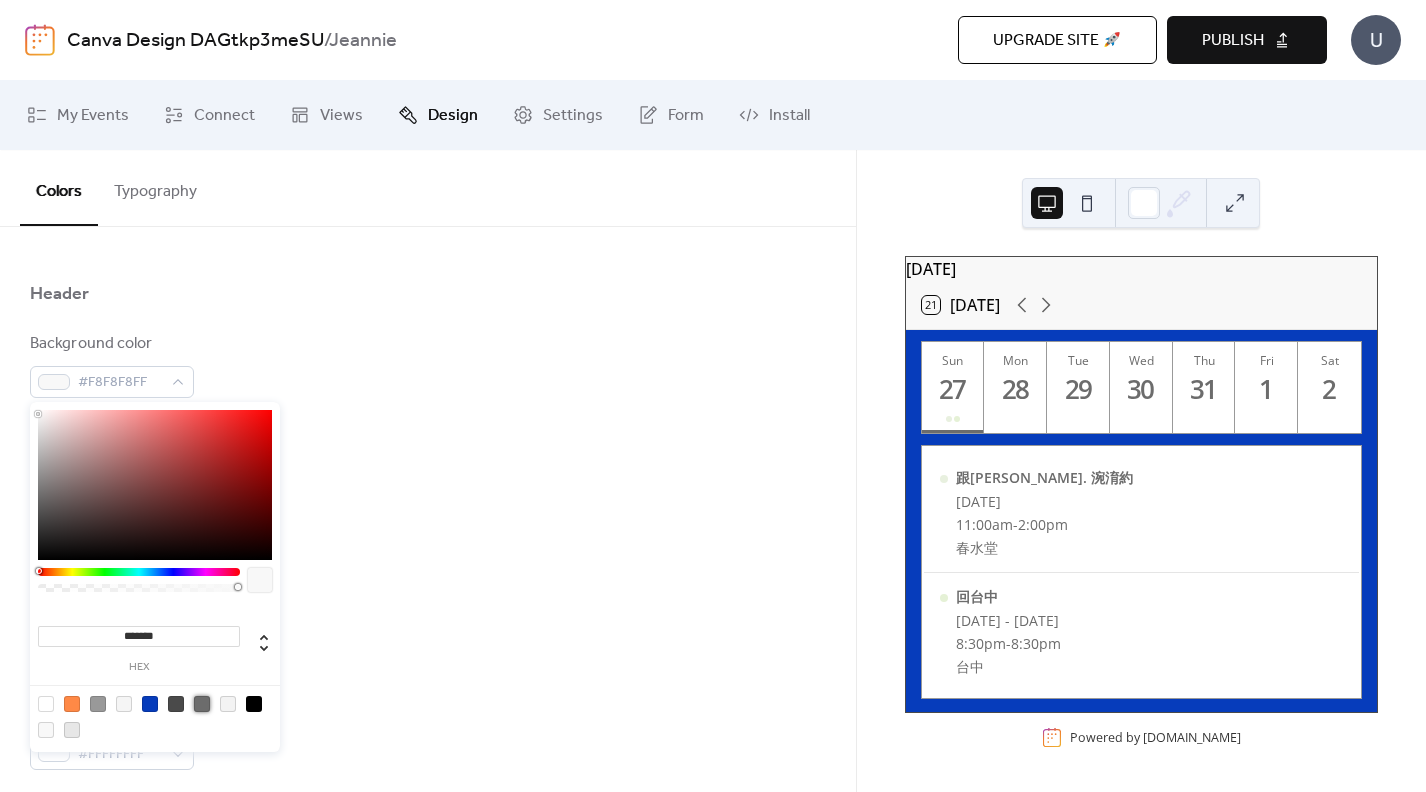 click at bounding box center [202, 704] 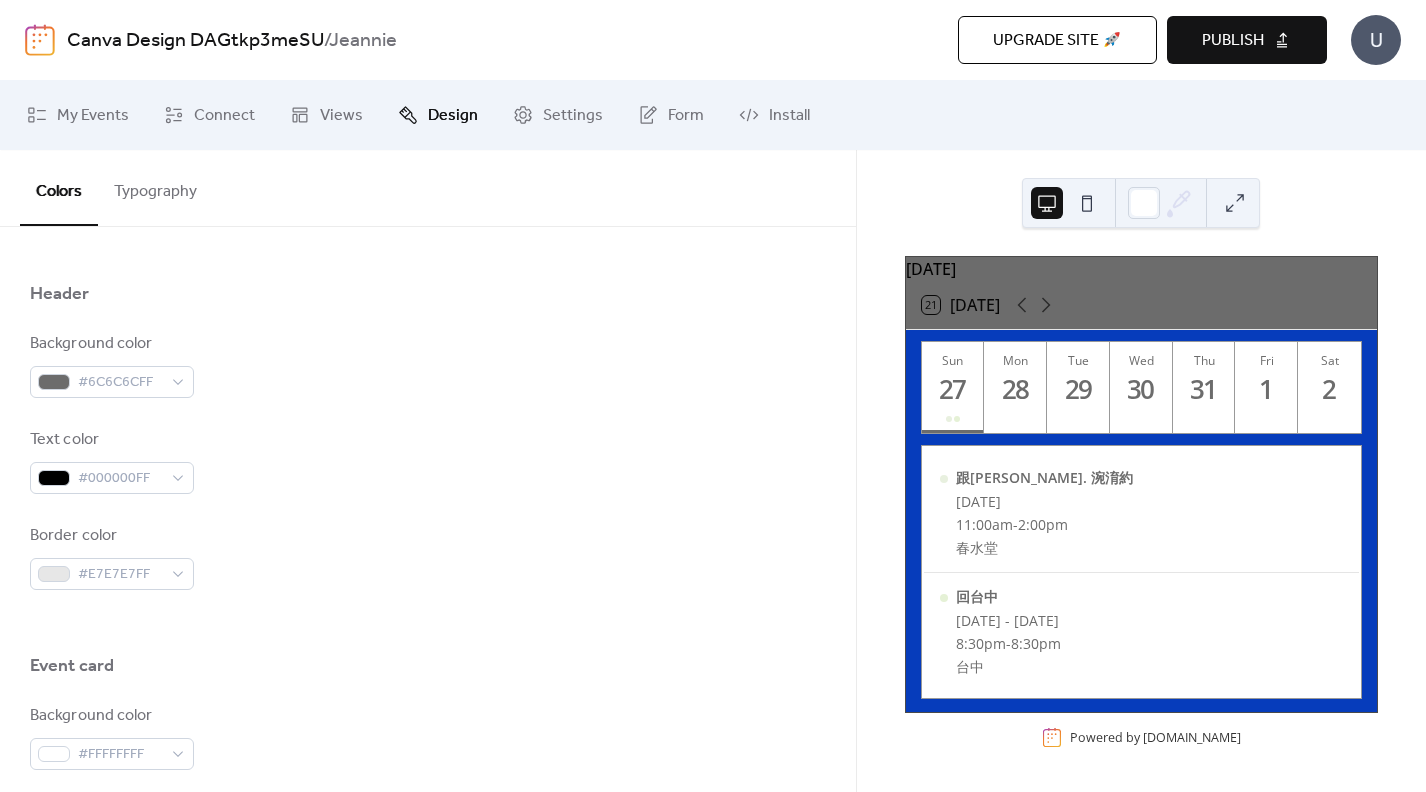 click on "Border color #E7E7E7FF" at bounding box center [428, 557] 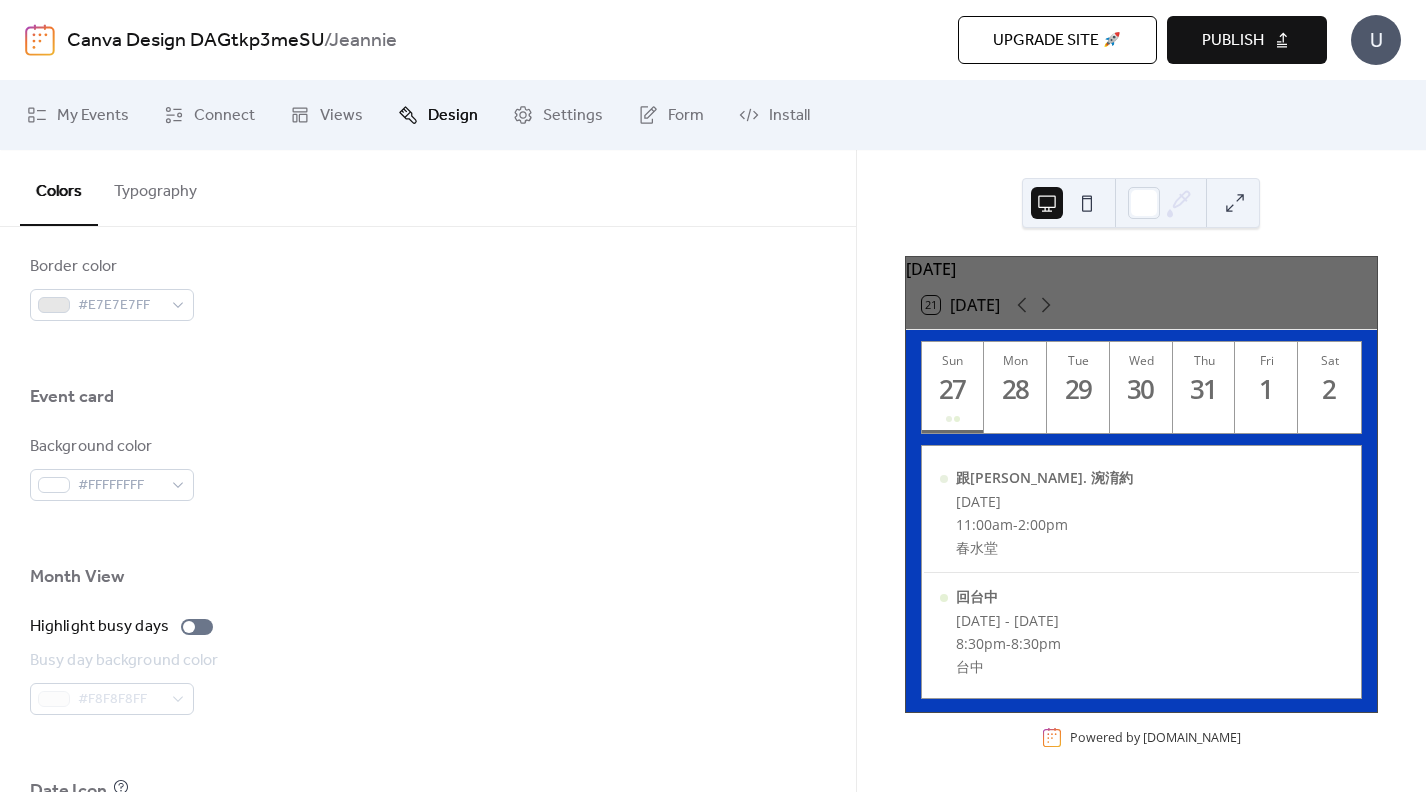 scroll, scrollTop: 1105, scrollLeft: 0, axis: vertical 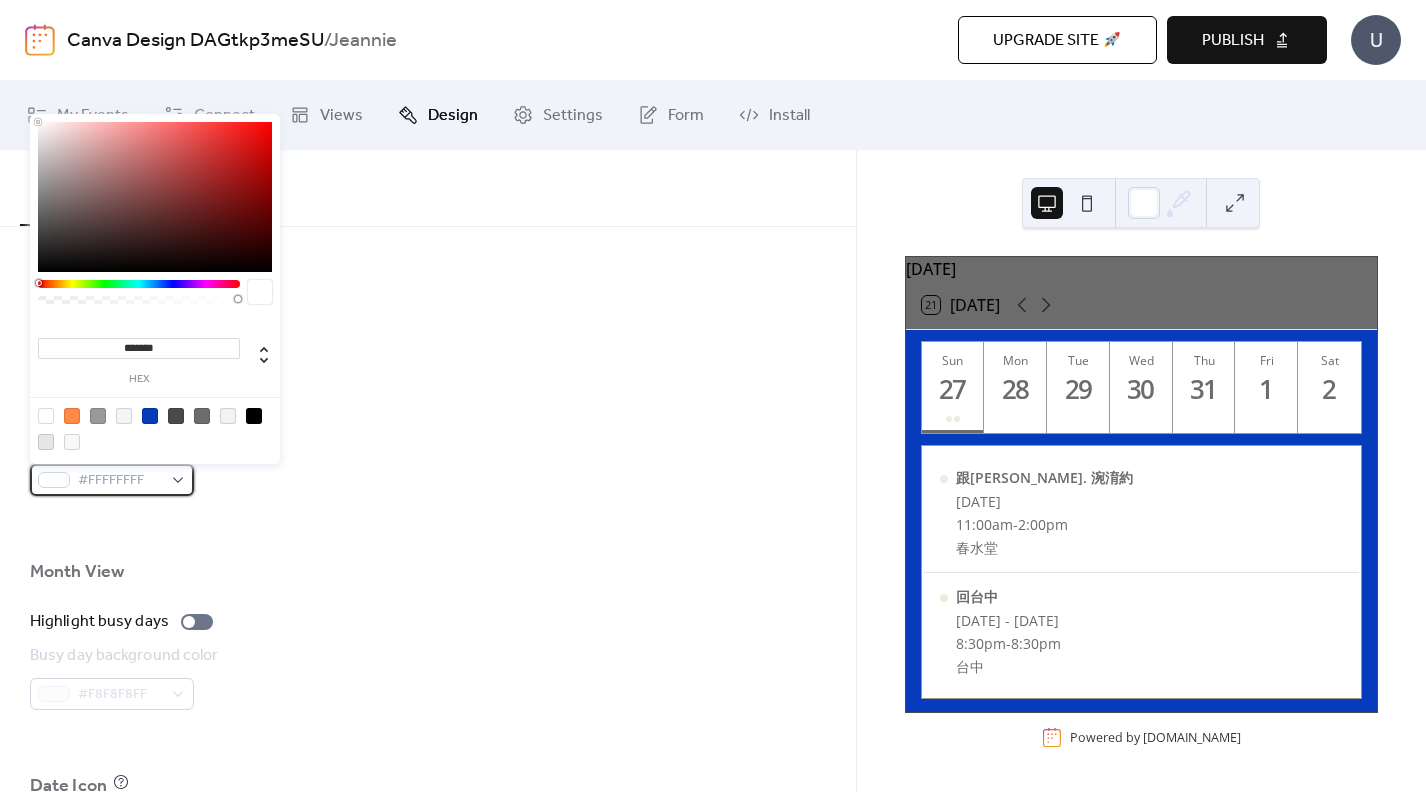 click on "#FFFFFFFF" at bounding box center (120, 481) 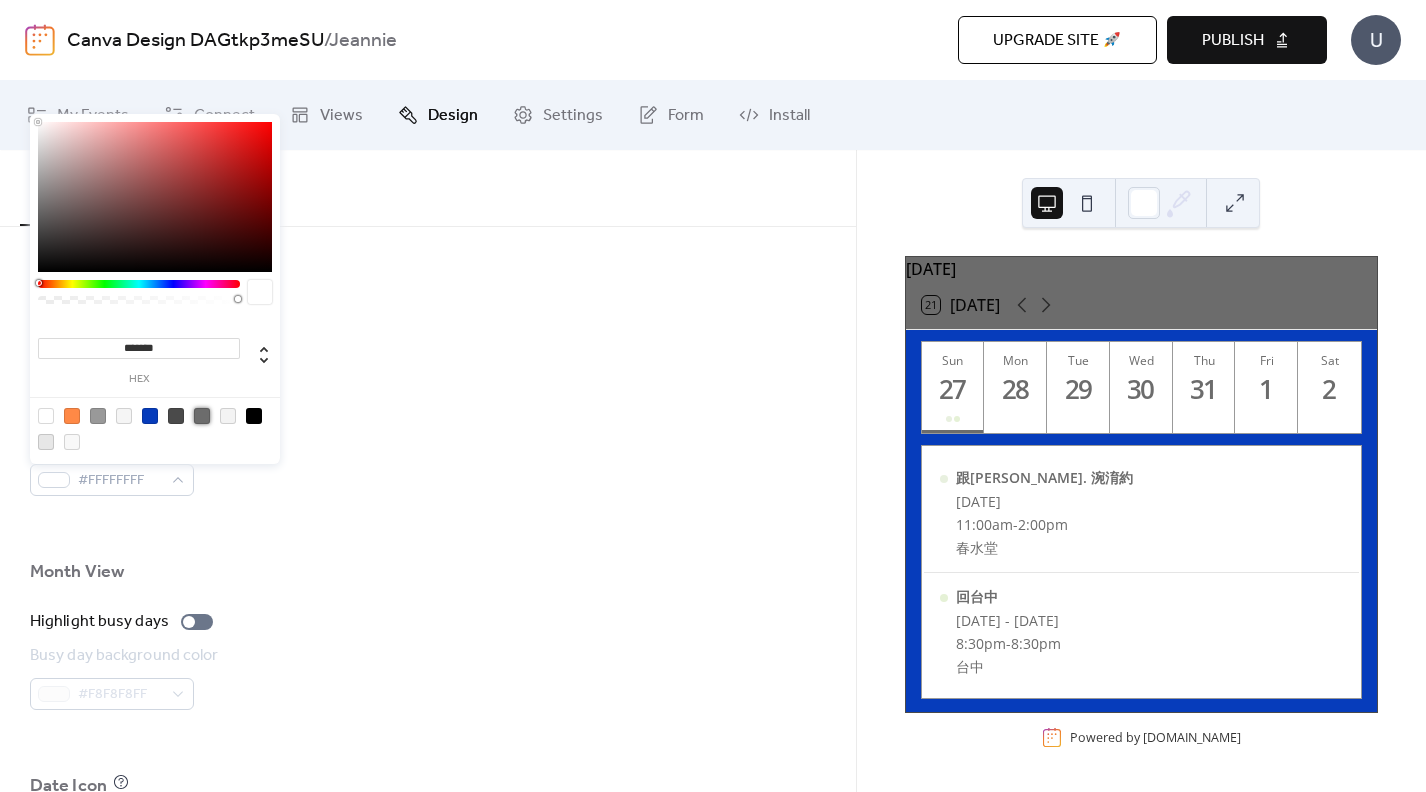 click at bounding box center (202, 416) 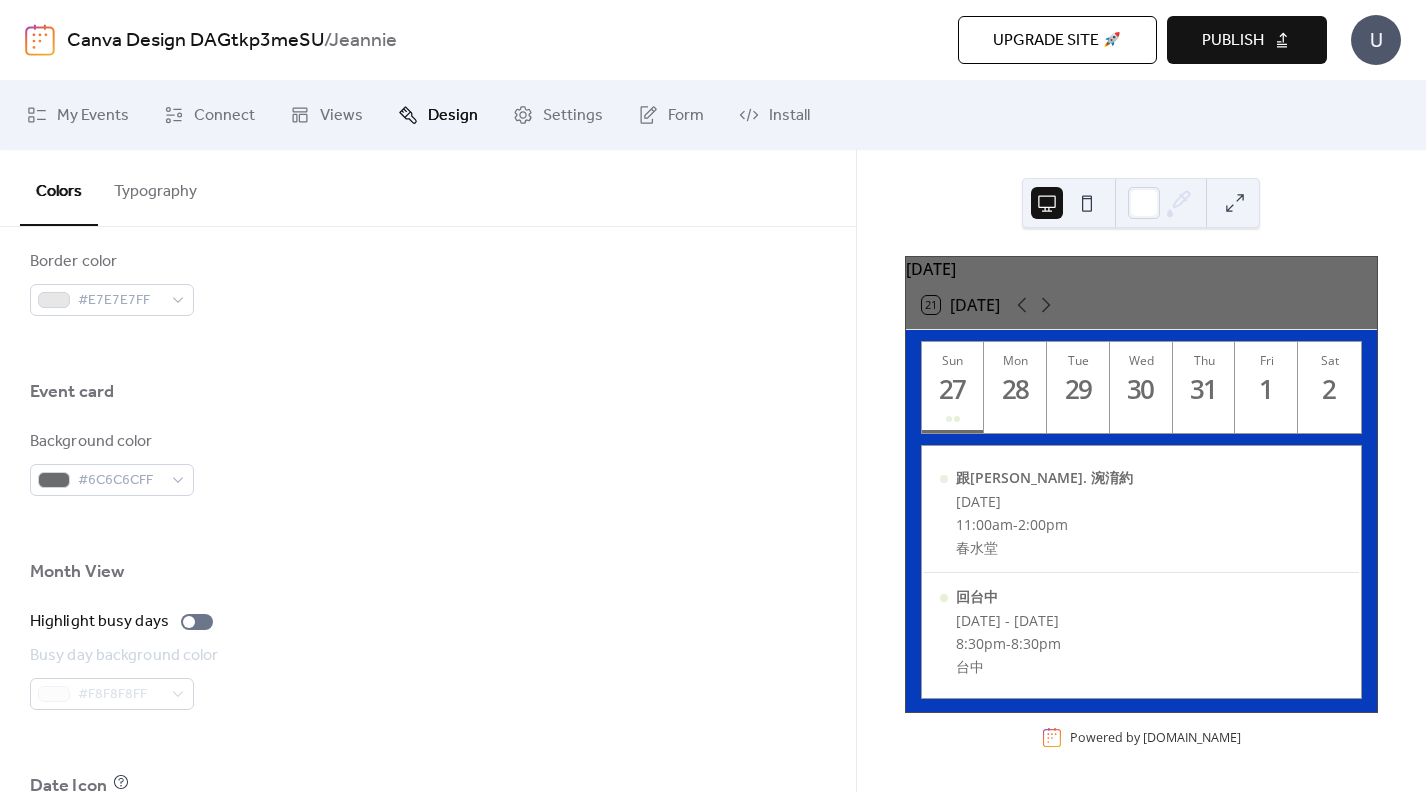 click at bounding box center [428, 528] 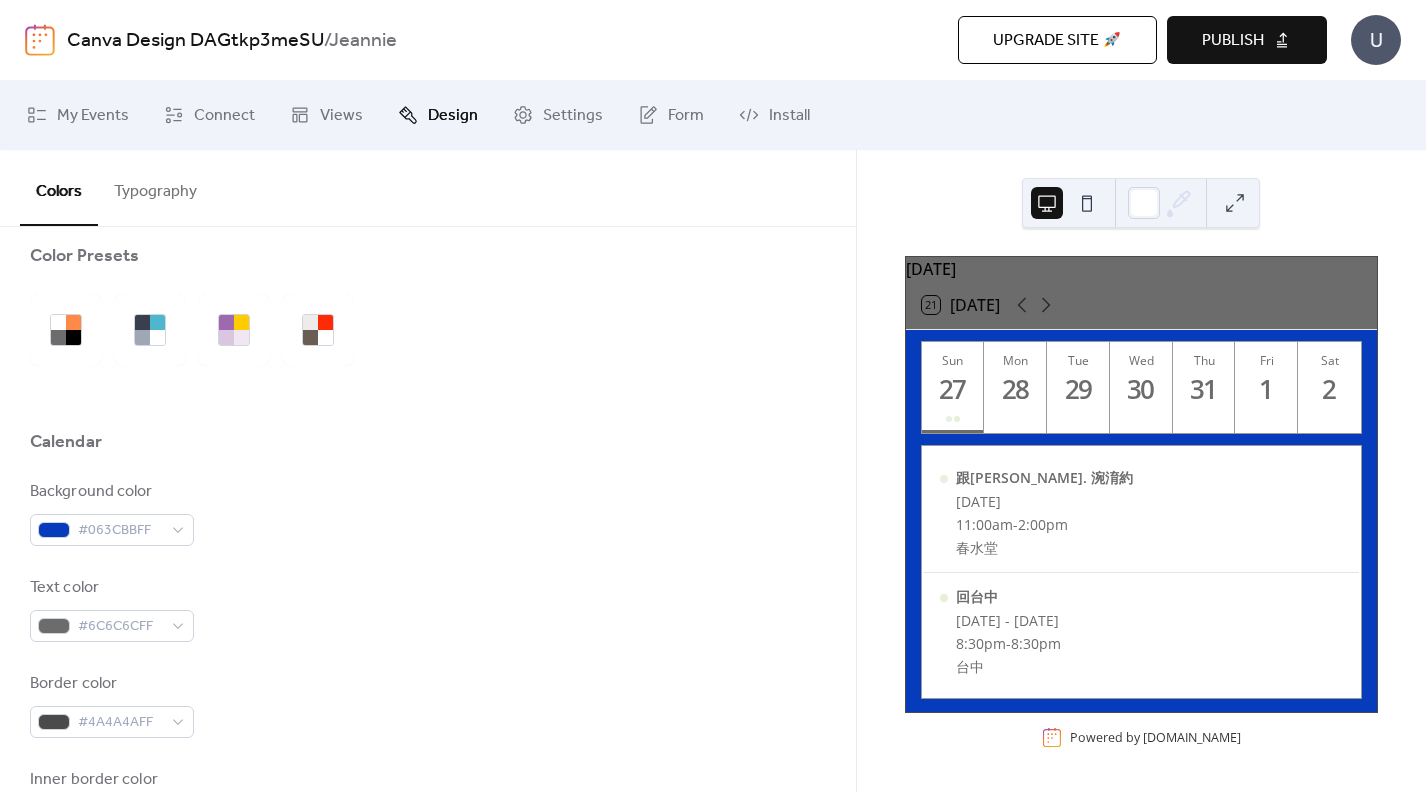 scroll, scrollTop: 0, scrollLeft: 0, axis: both 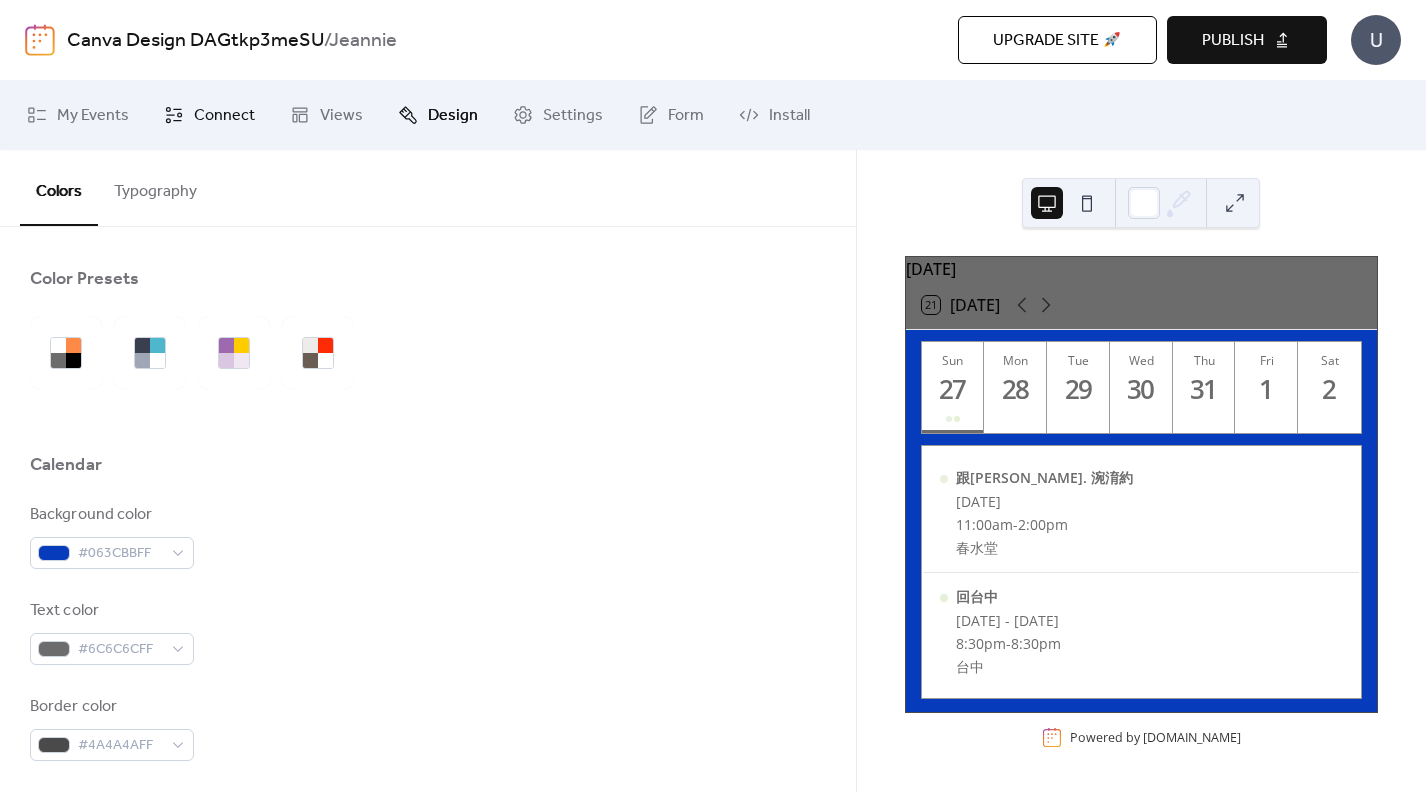 click 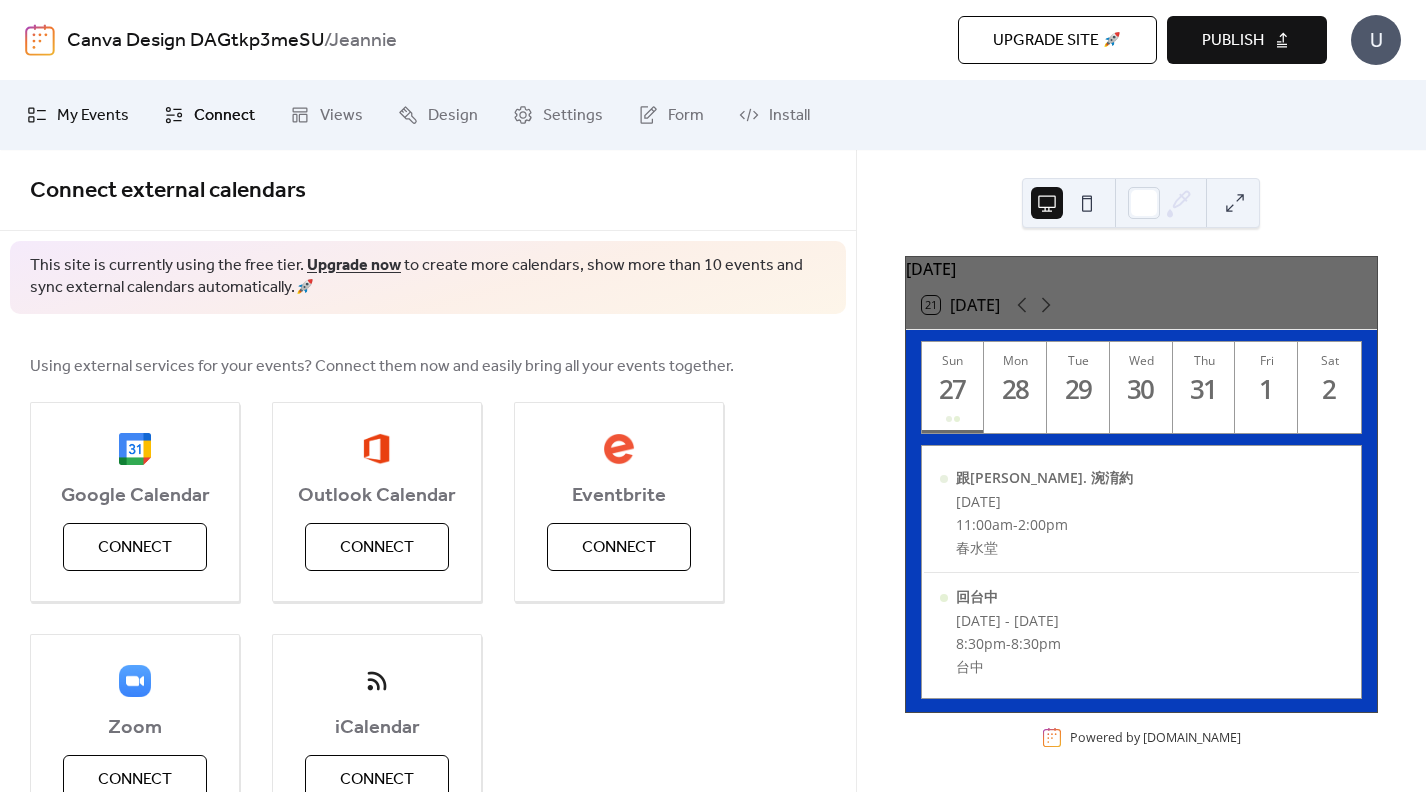 click on "My Events" at bounding box center (93, 116) 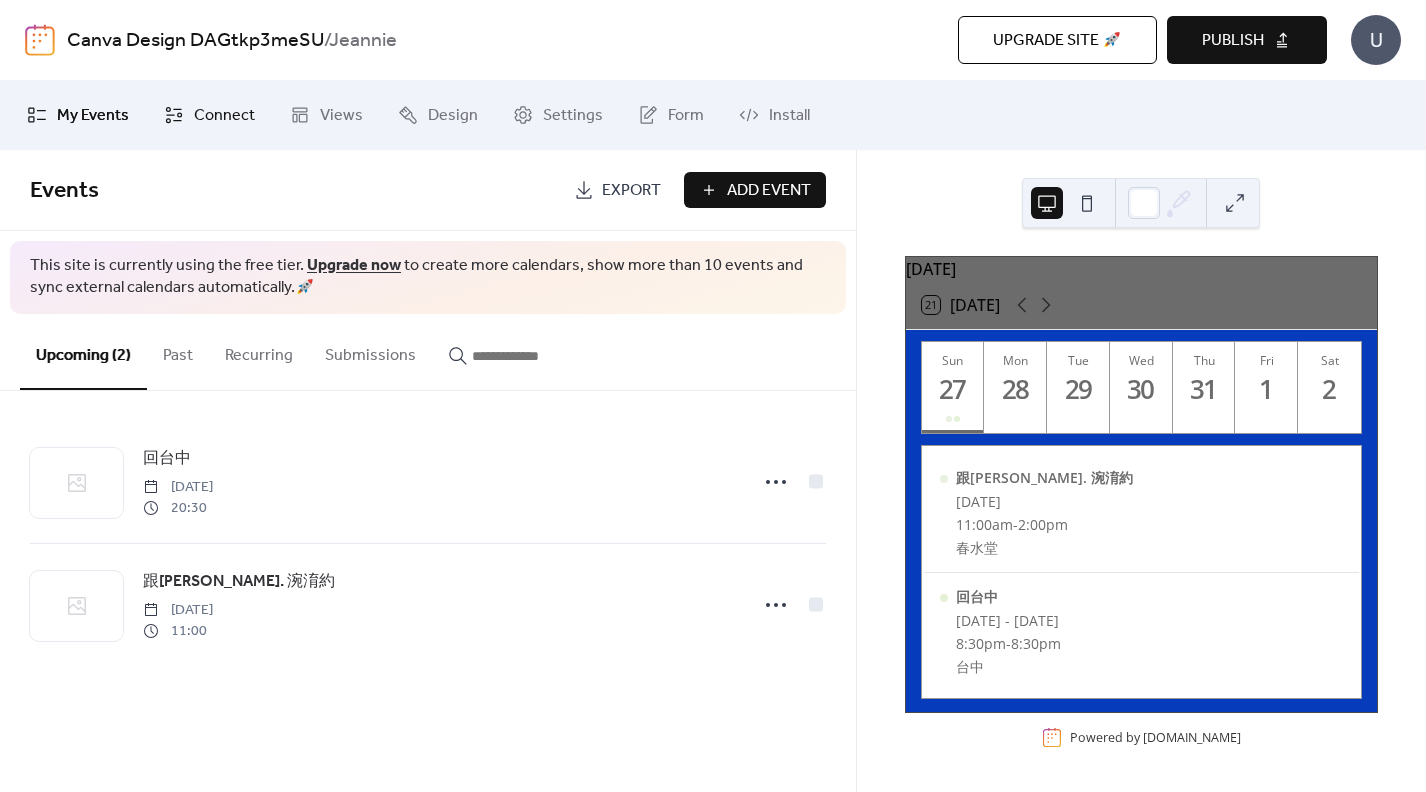 click on "Connect" at bounding box center [224, 116] 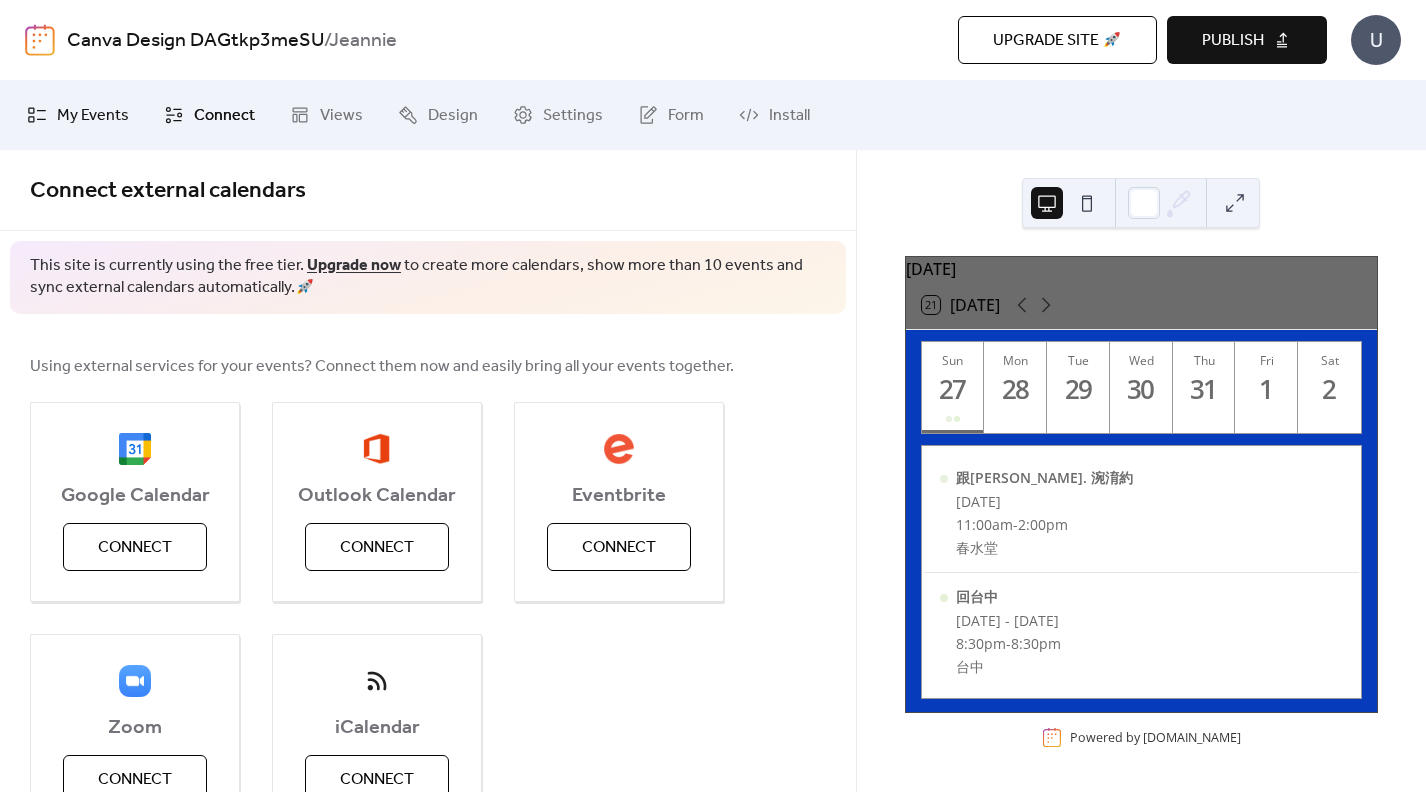 click on "My Events" at bounding box center [93, 116] 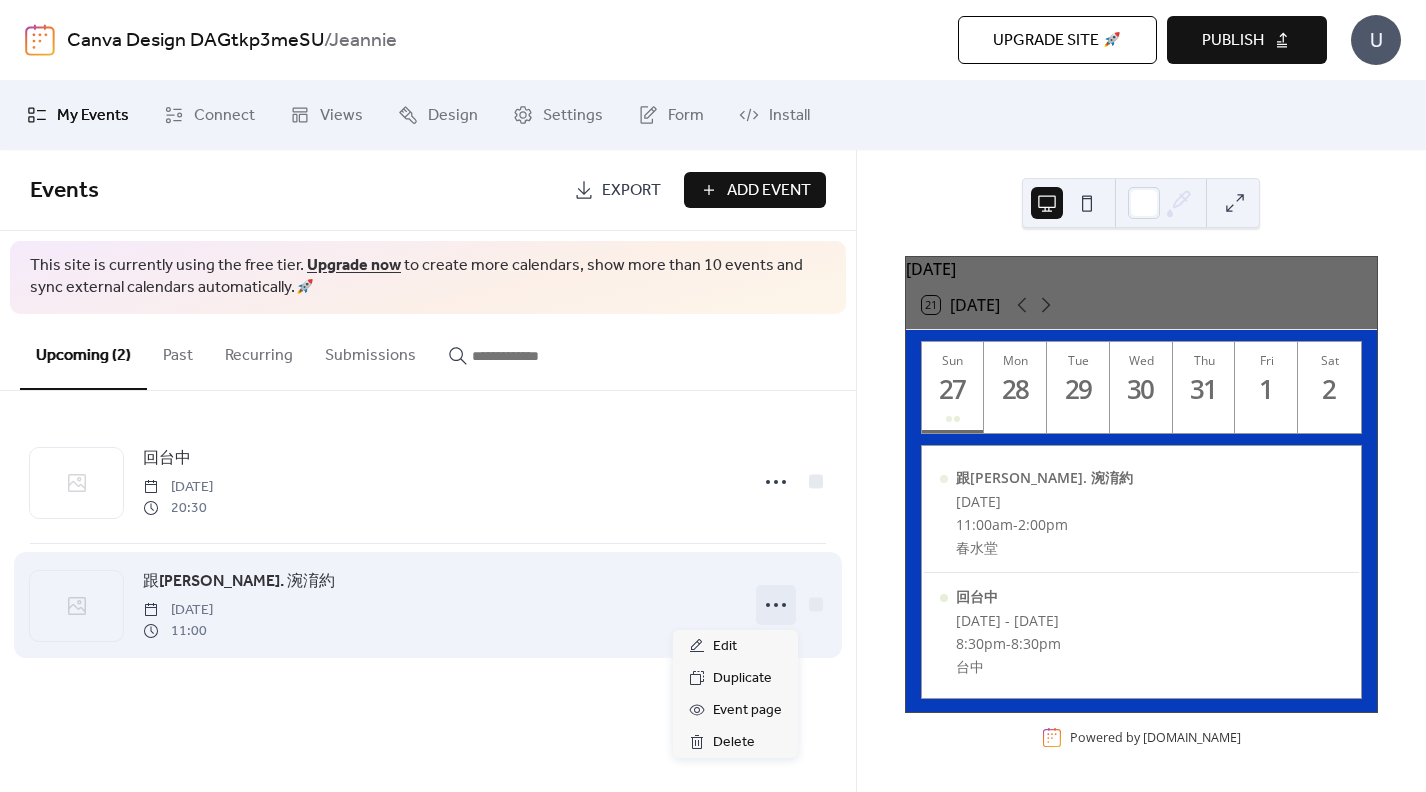 click 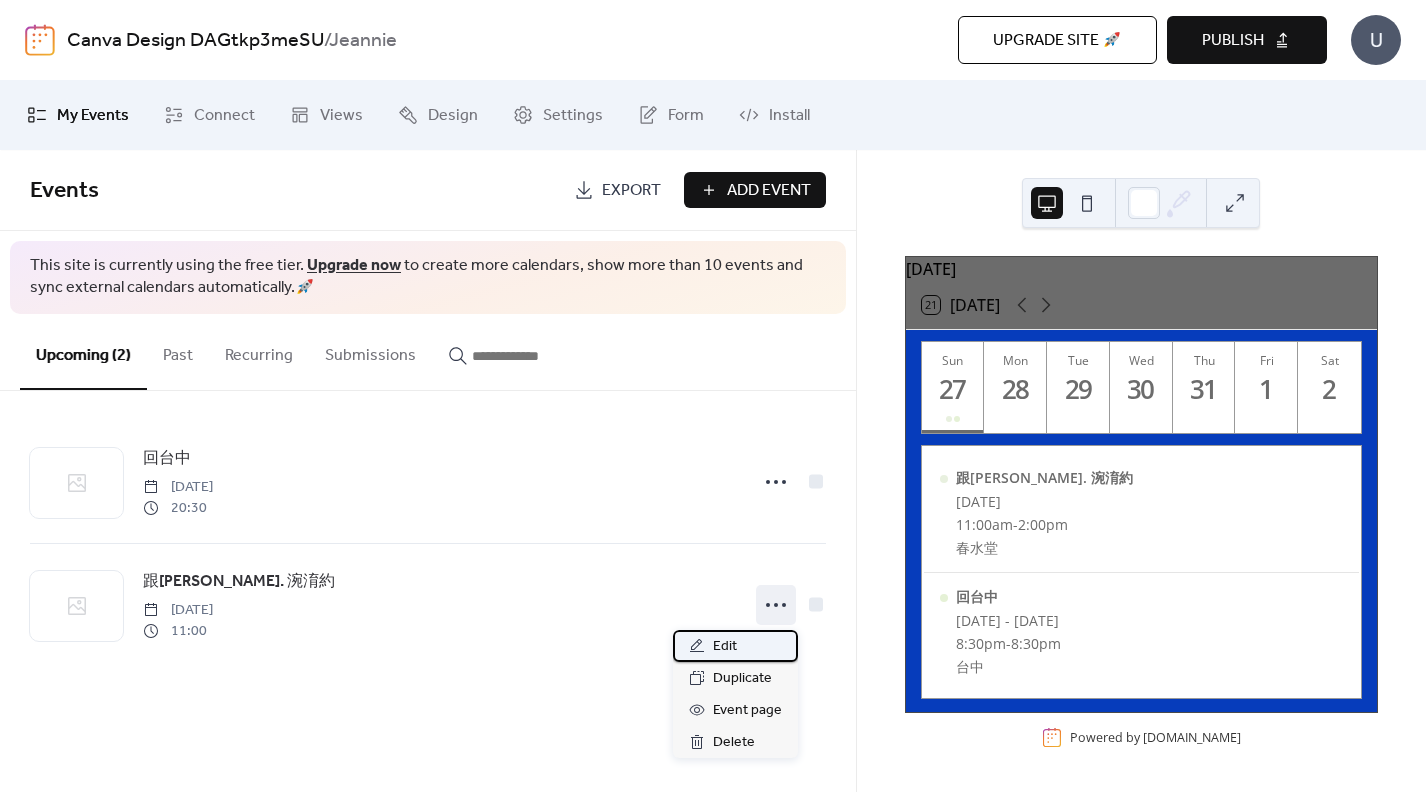 click on "Edit" at bounding box center (735, 646) 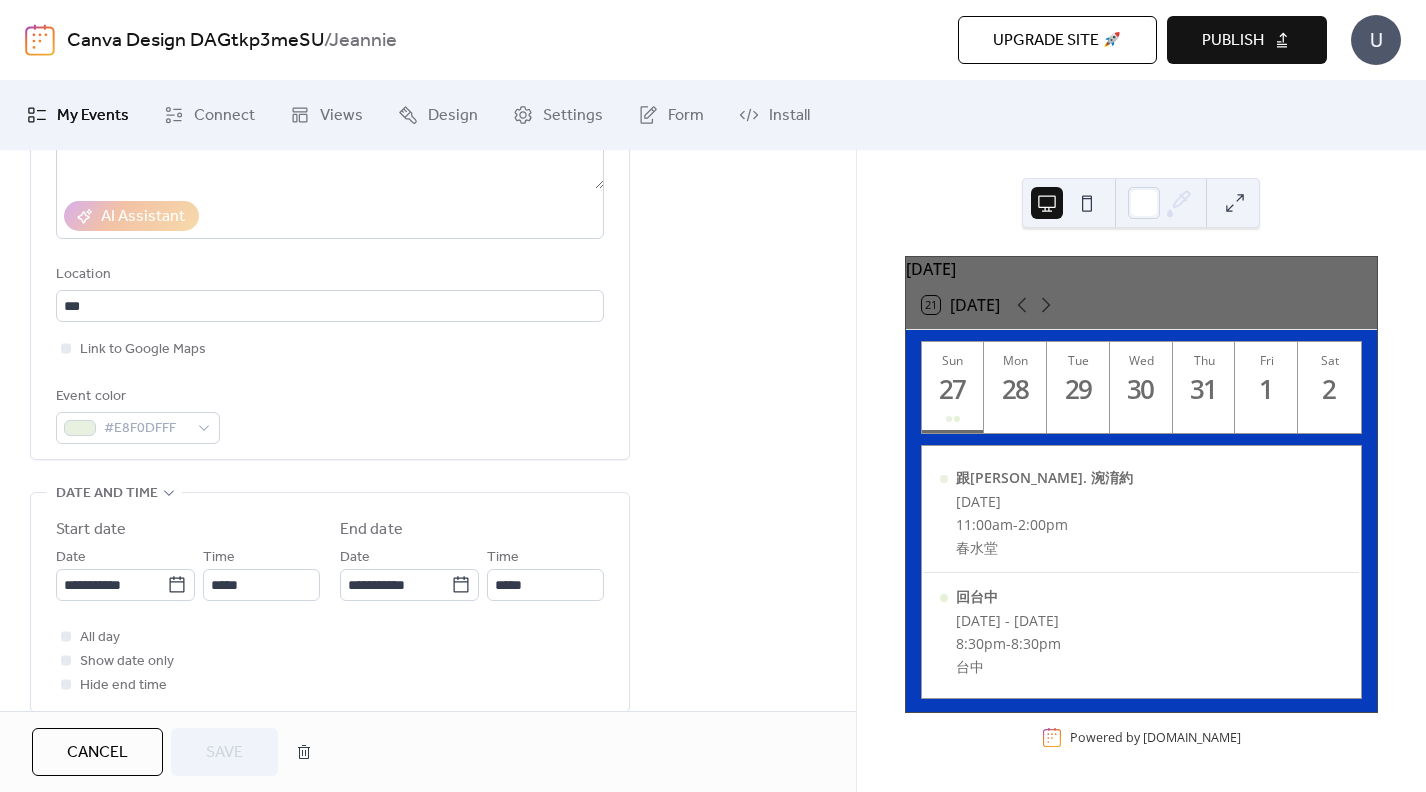 scroll, scrollTop: 362, scrollLeft: 0, axis: vertical 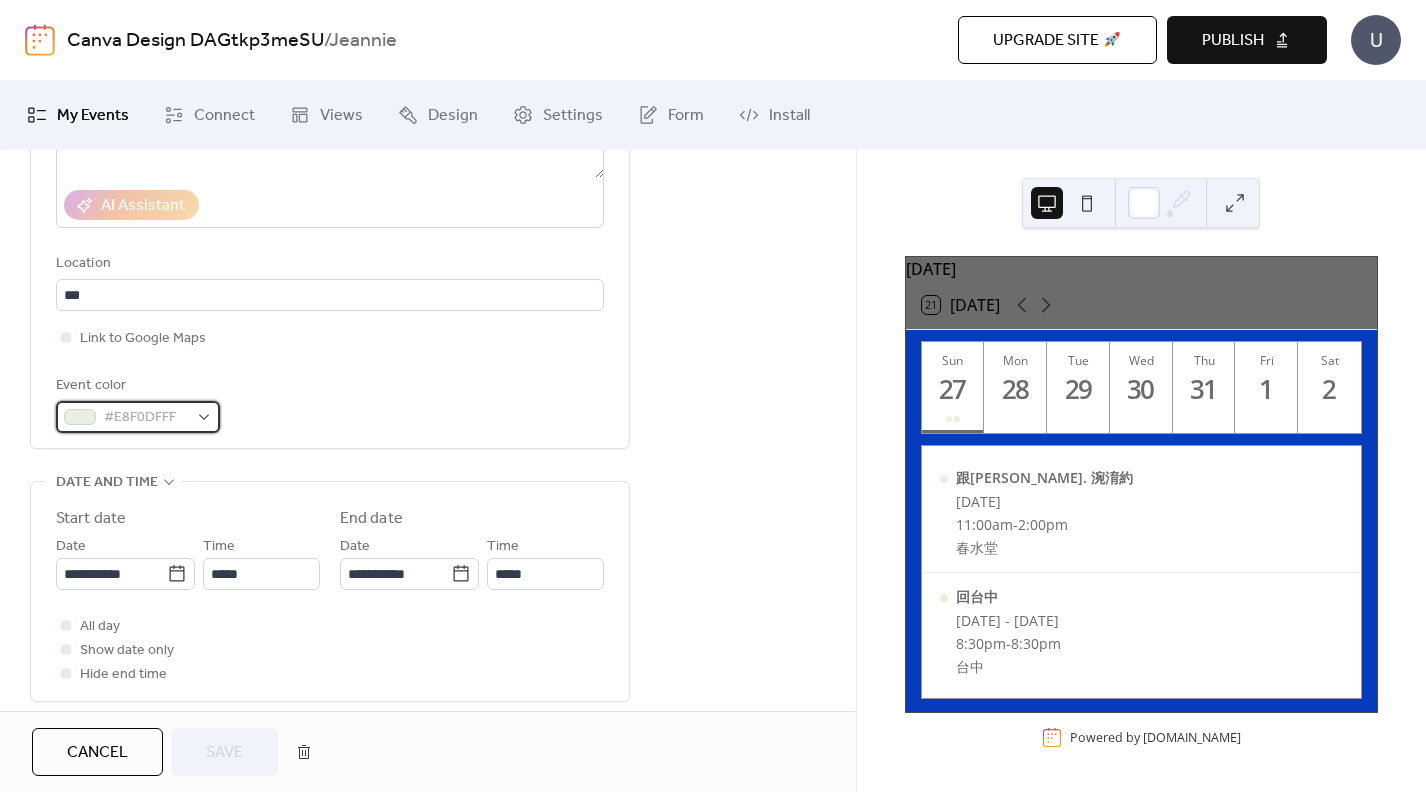 click on "#E8F0DFFF" at bounding box center [146, 418] 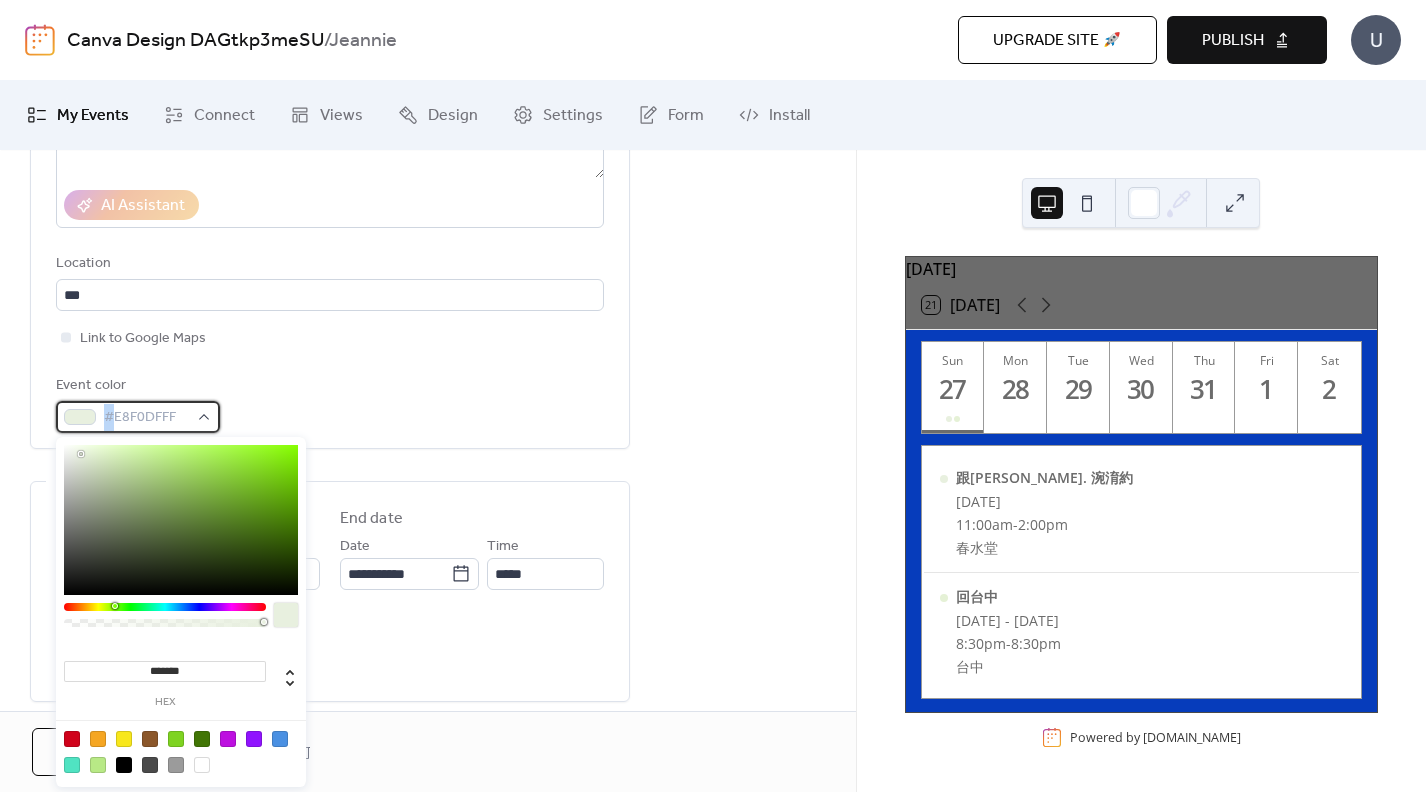 drag, startPoint x: 116, startPoint y: 418, endPoint x: 210, endPoint y: 418, distance: 94 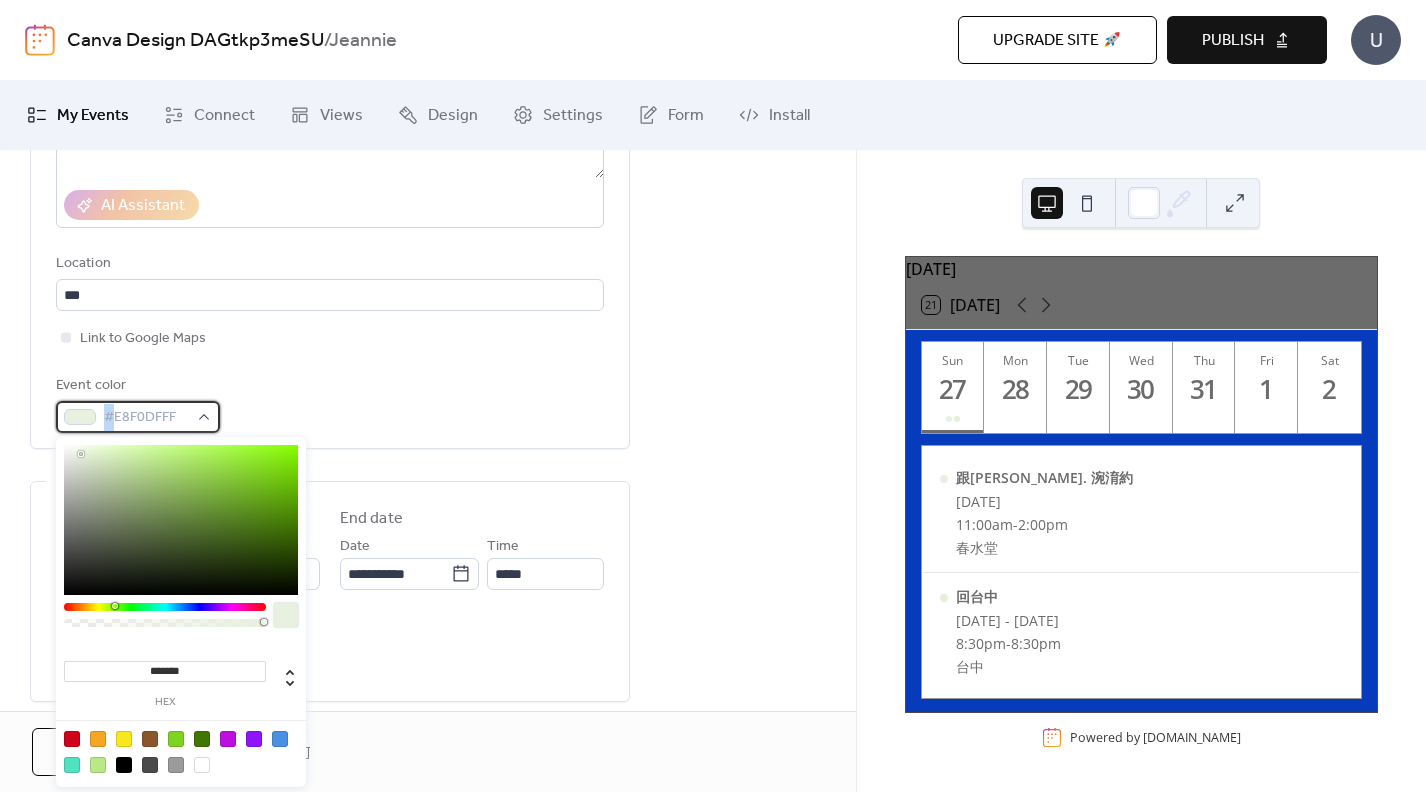 click on "#E8F0DFFF" at bounding box center [138, 417] 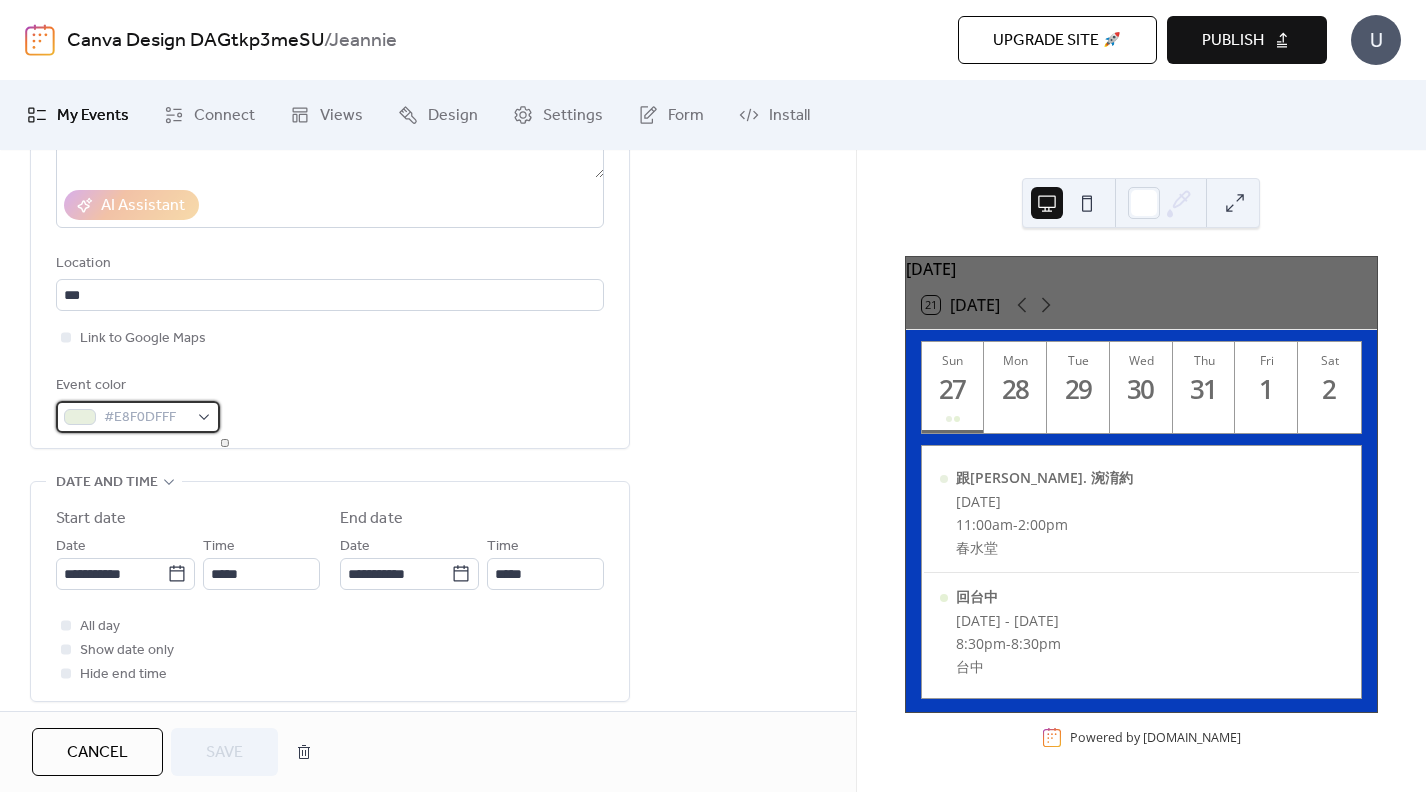 click on "#E8F0DFFF" at bounding box center [146, 418] 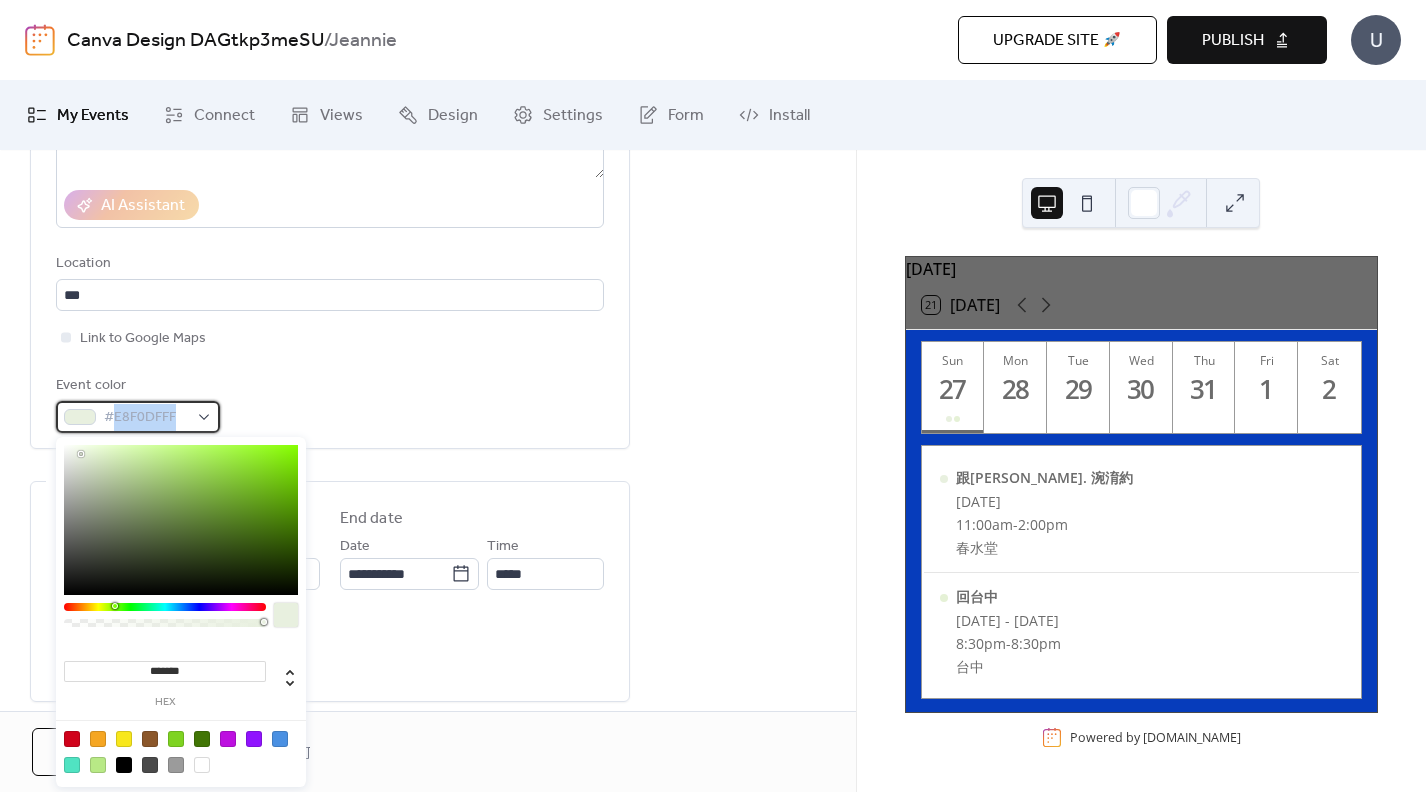 drag, startPoint x: 175, startPoint y: 416, endPoint x: 117, endPoint y: 422, distance: 58.30952 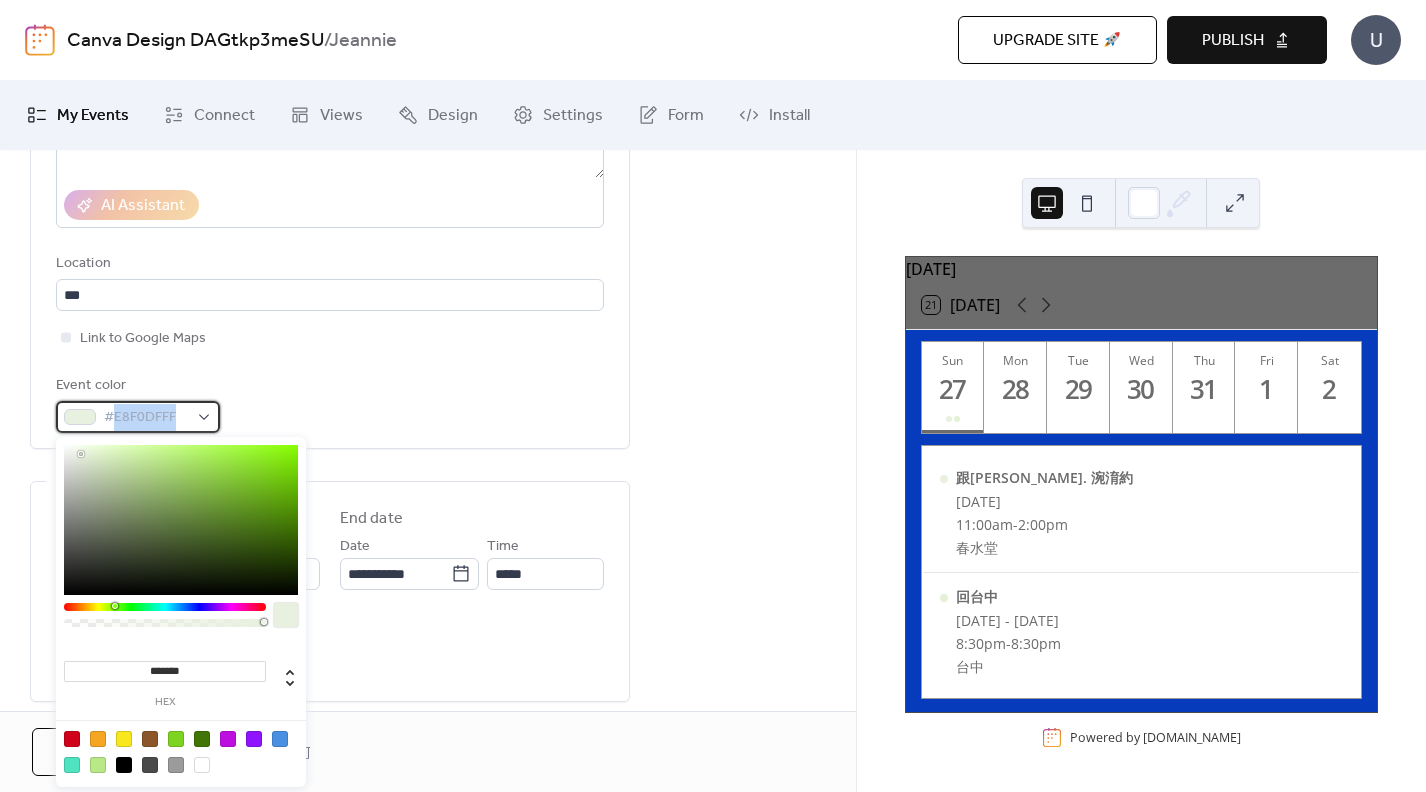 click on "#E8F0DFFF" at bounding box center (146, 418) 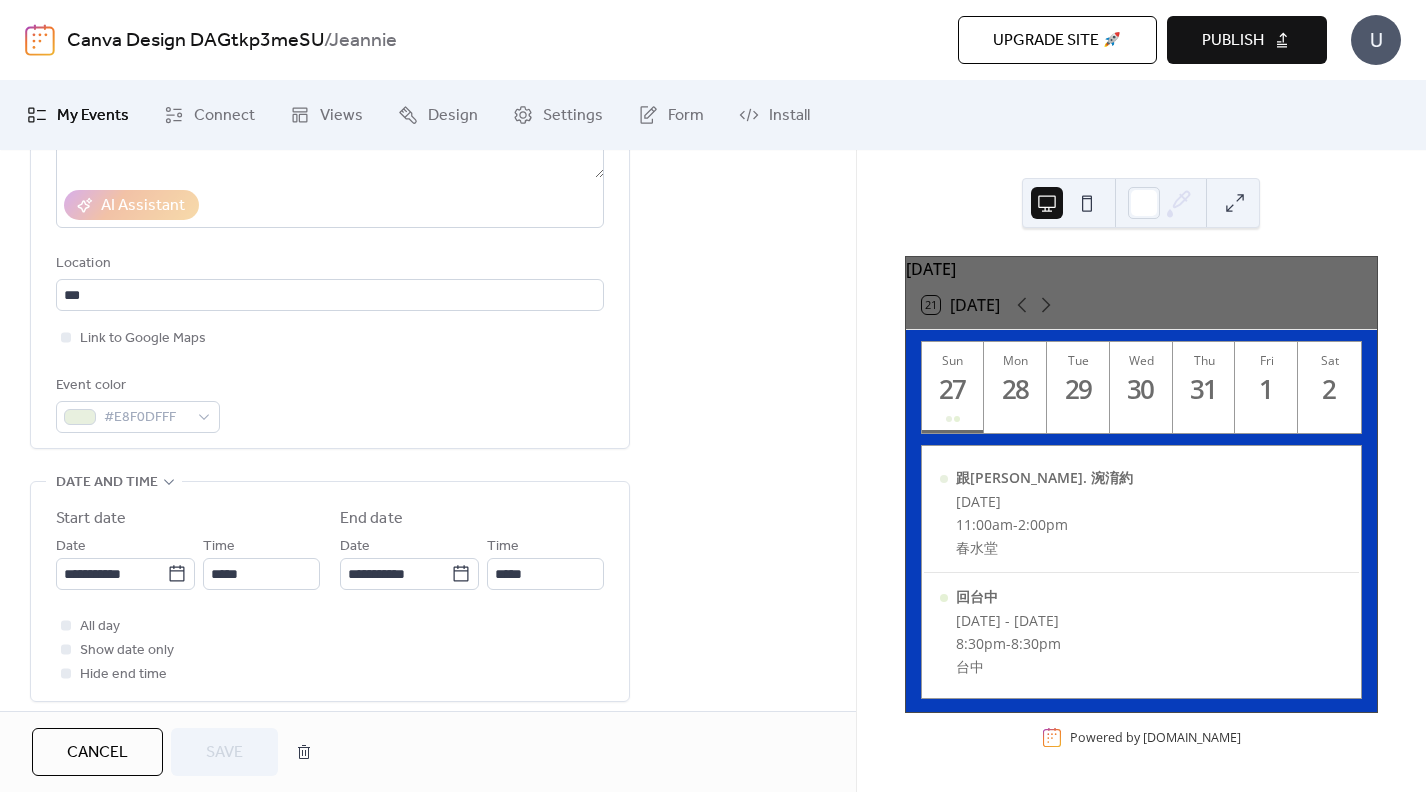 click on "Event color #E8F0DFFF" at bounding box center [330, 403] 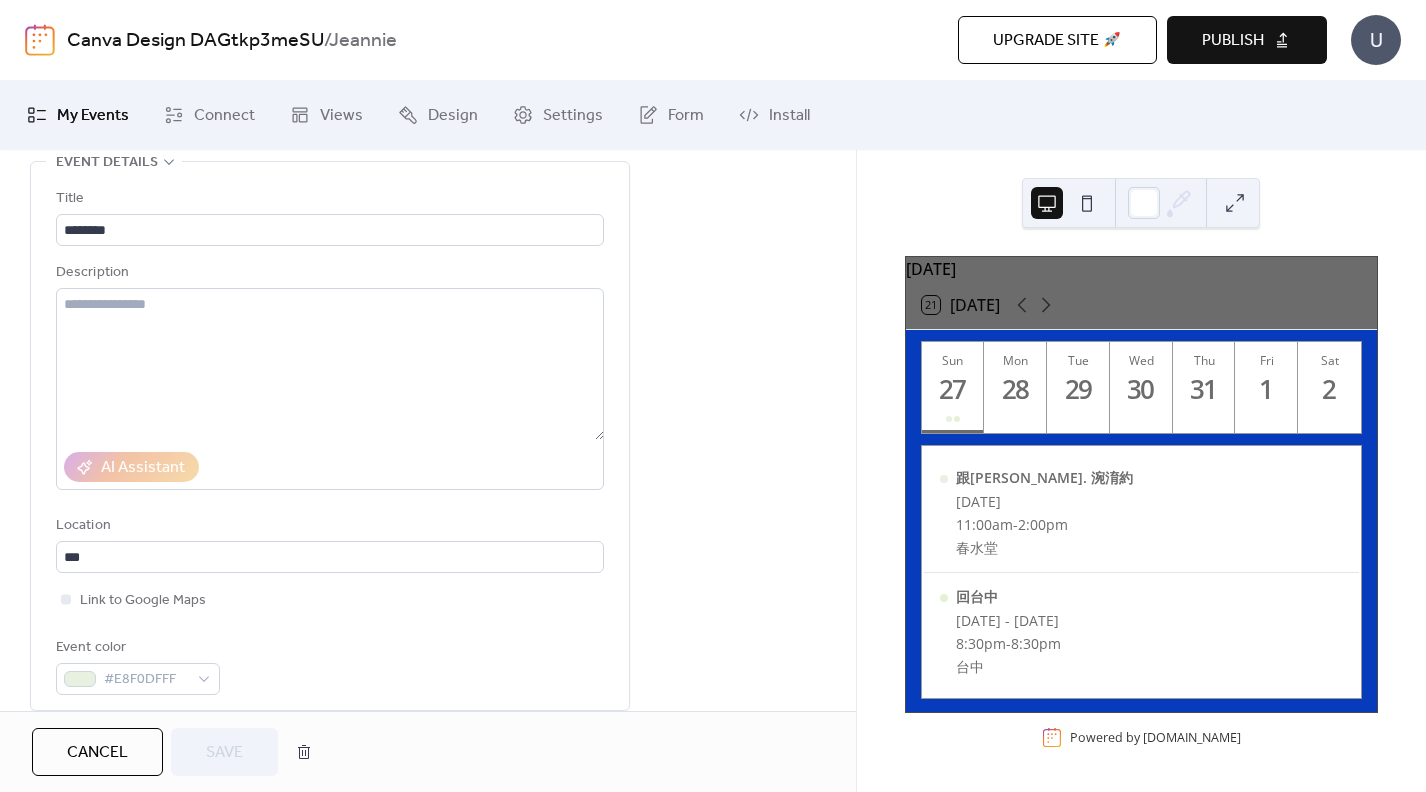 scroll, scrollTop: 0, scrollLeft: 0, axis: both 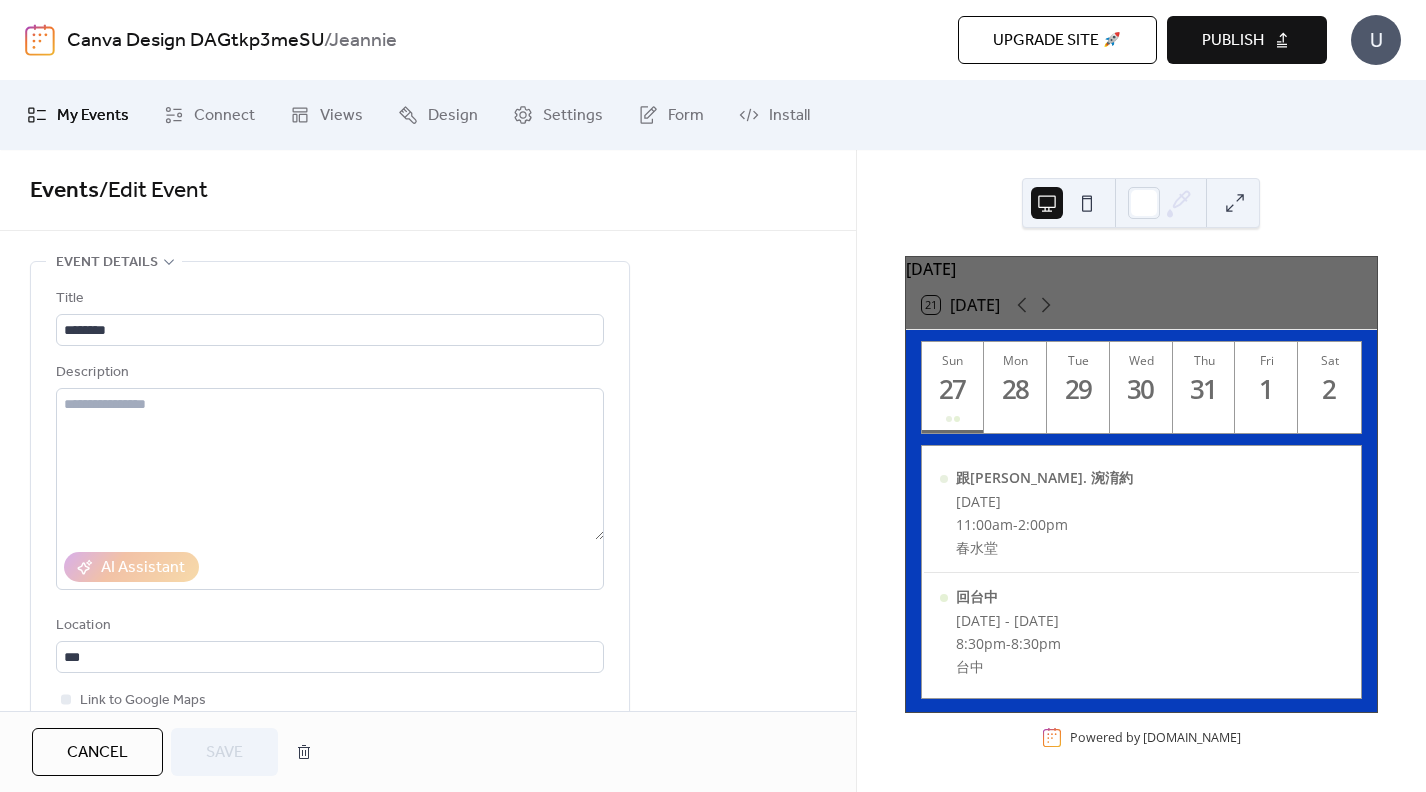 click on "Publish" at bounding box center [1233, 41] 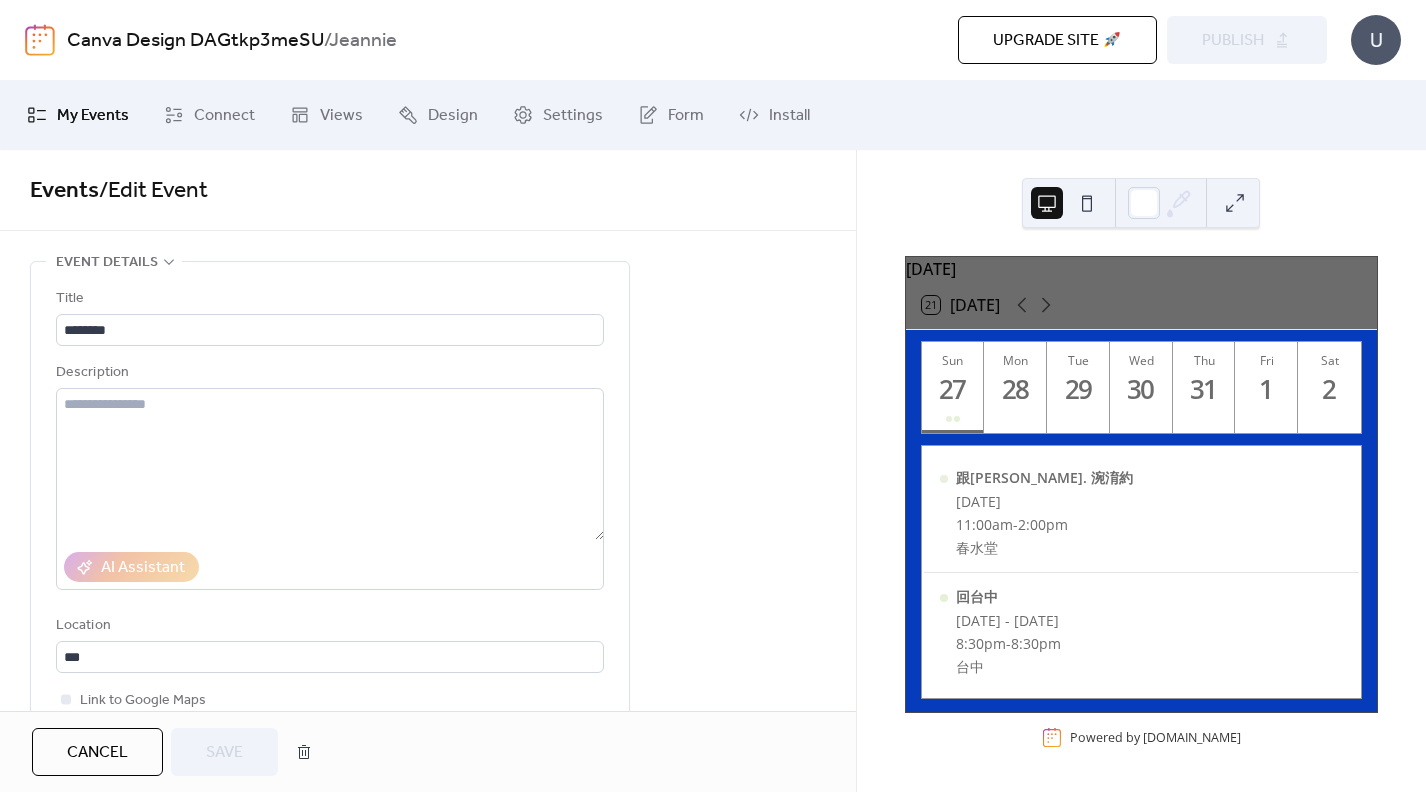scroll, scrollTop: 0, scrollLeft: 0, axis: both 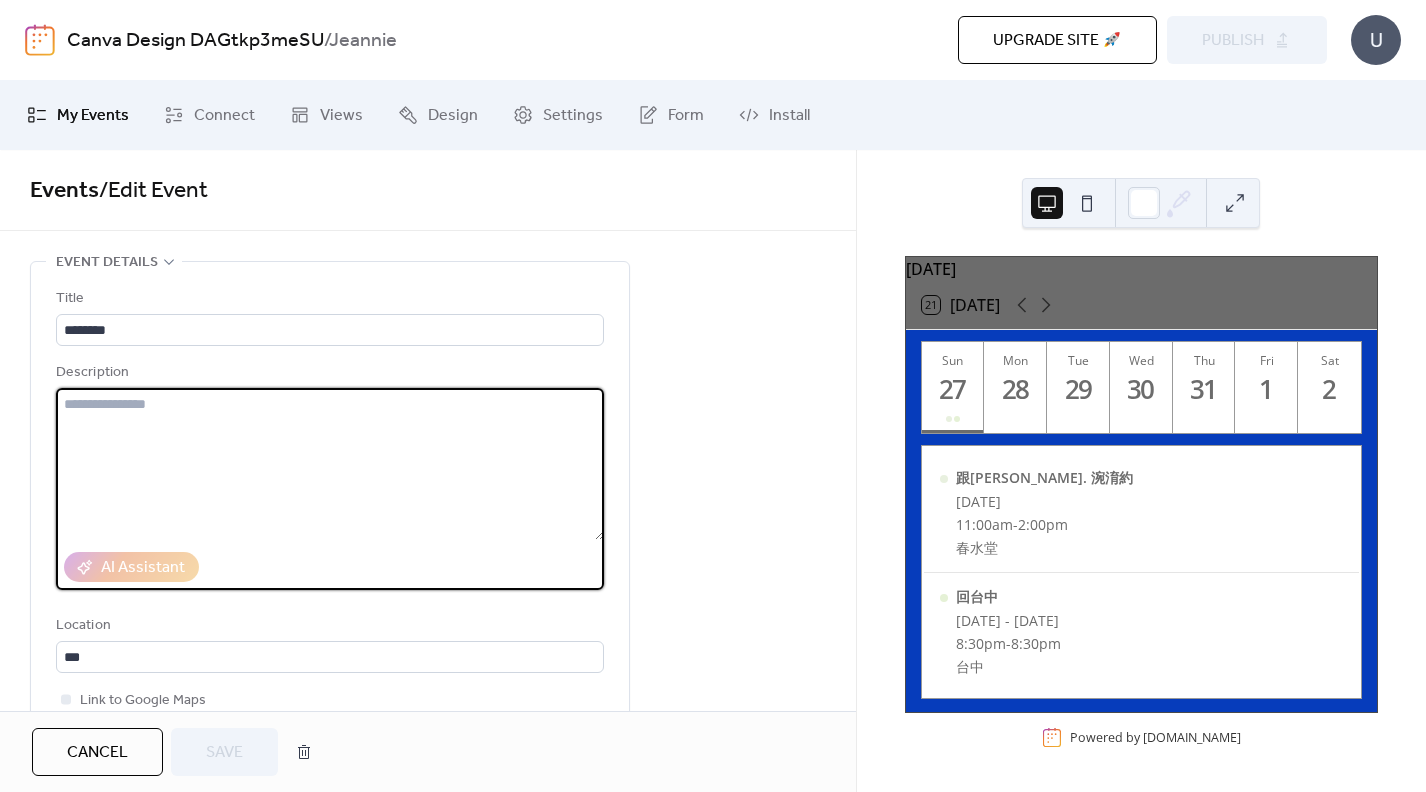 click at bounding box center [330, 464] 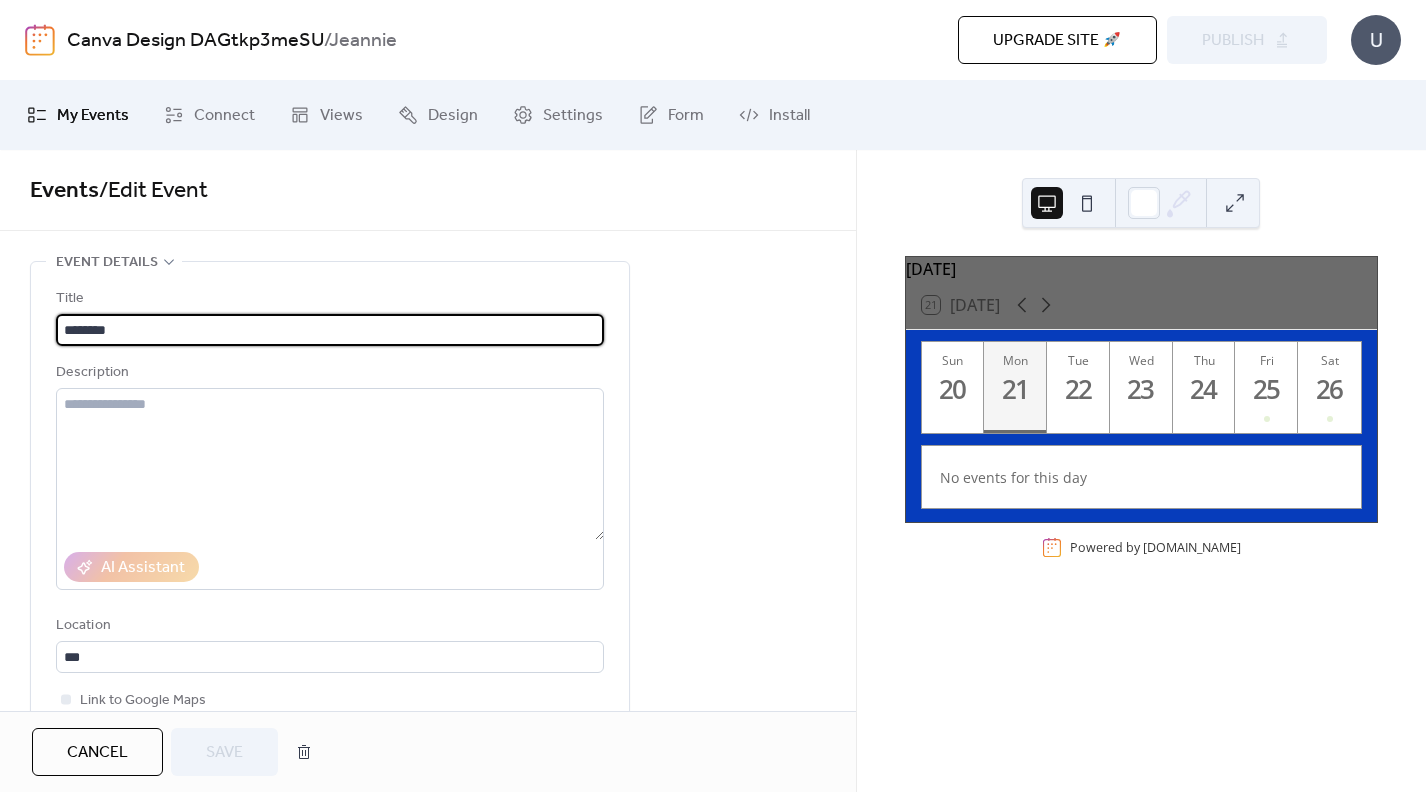 scroll, scrollTop: 0, scrollLeft: 0, axis: both 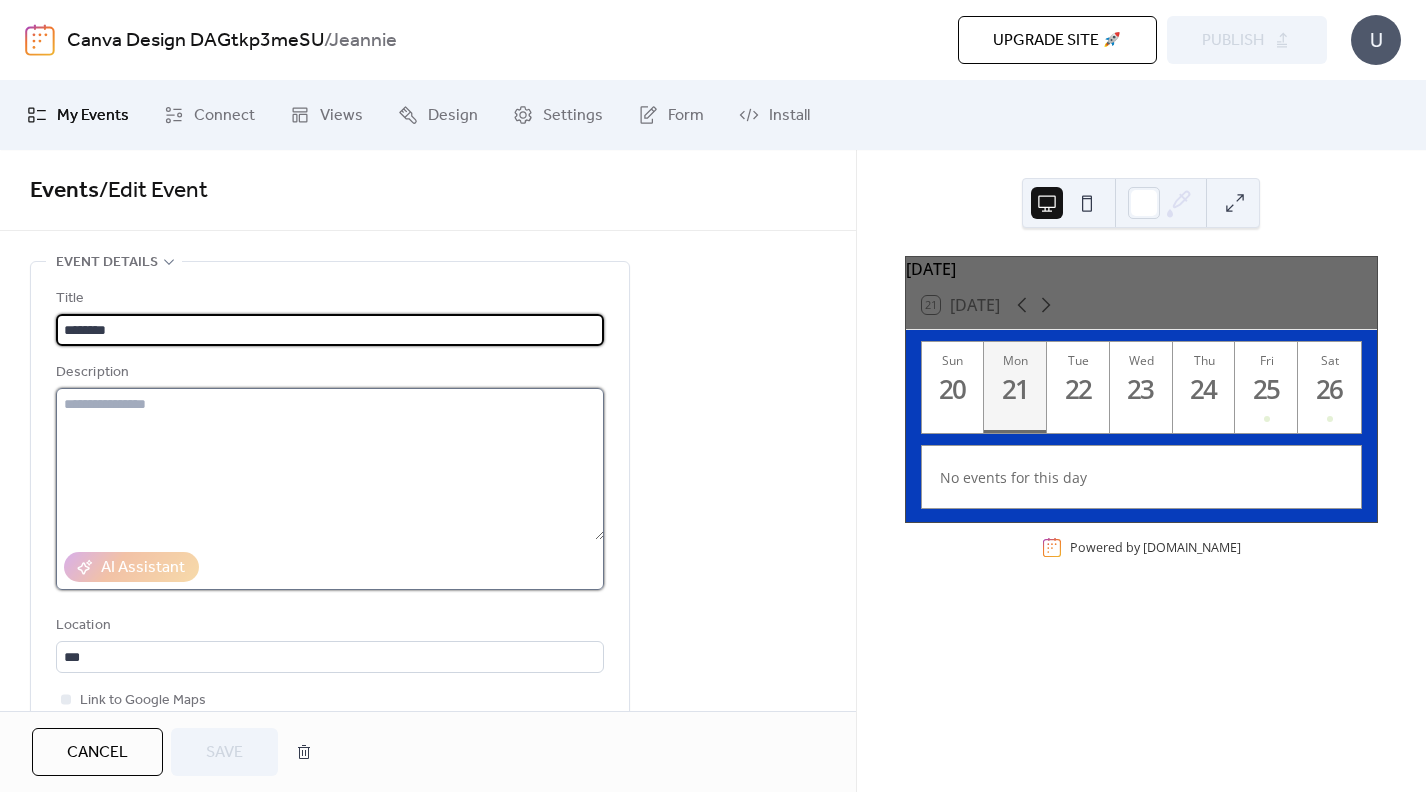 click at bounding box center [330, 464] 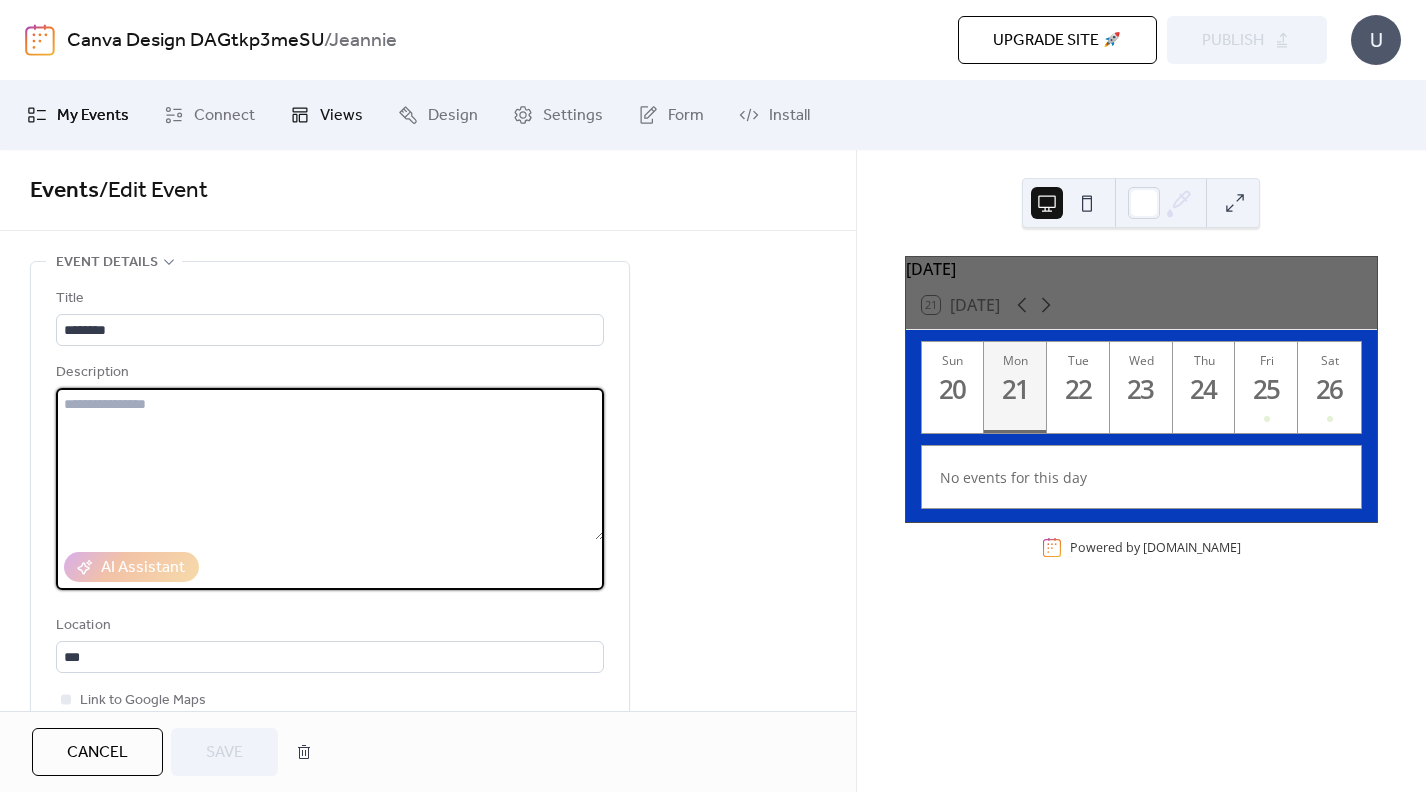 click on "Views" at bounding box center (341, 116) 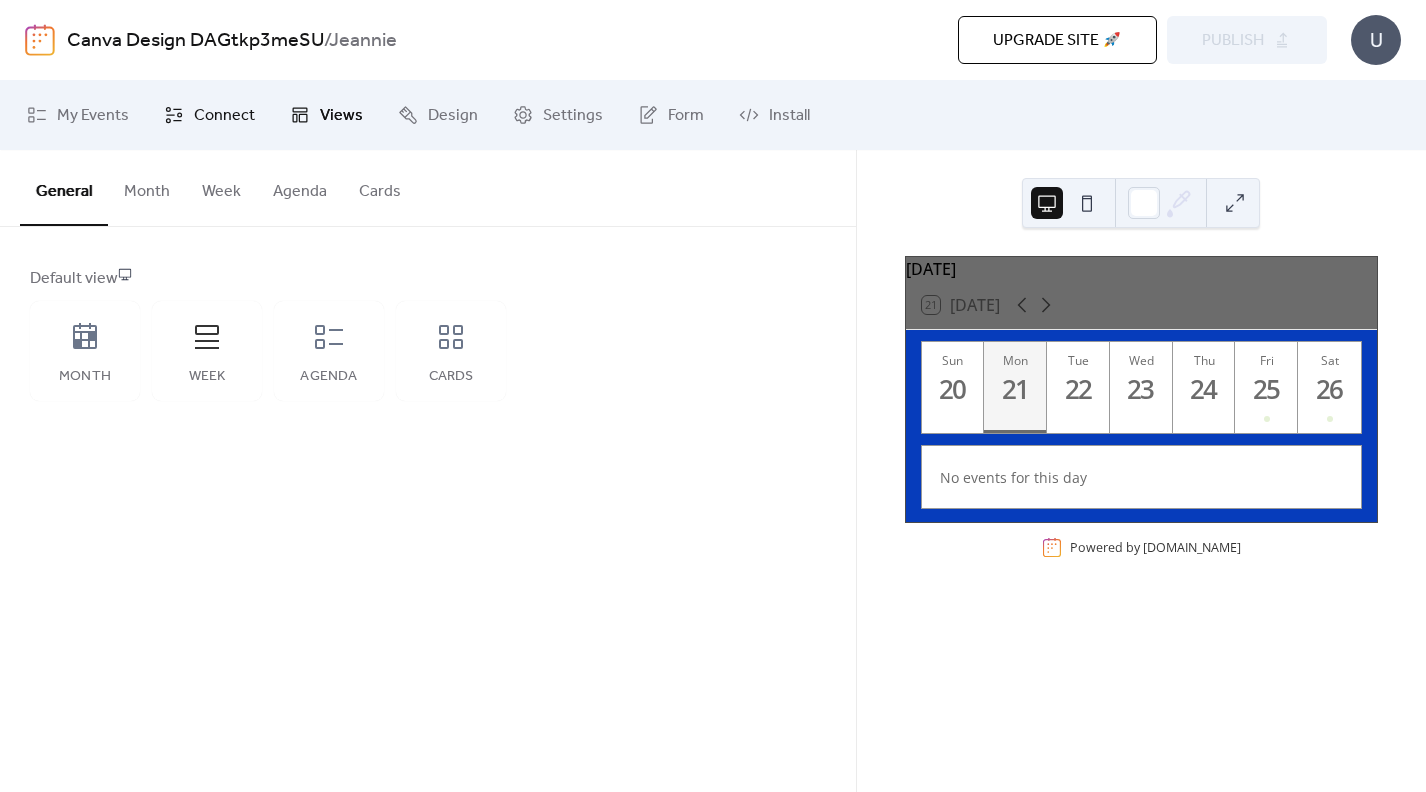 click on "Connect" at bounding box center [209, 115] 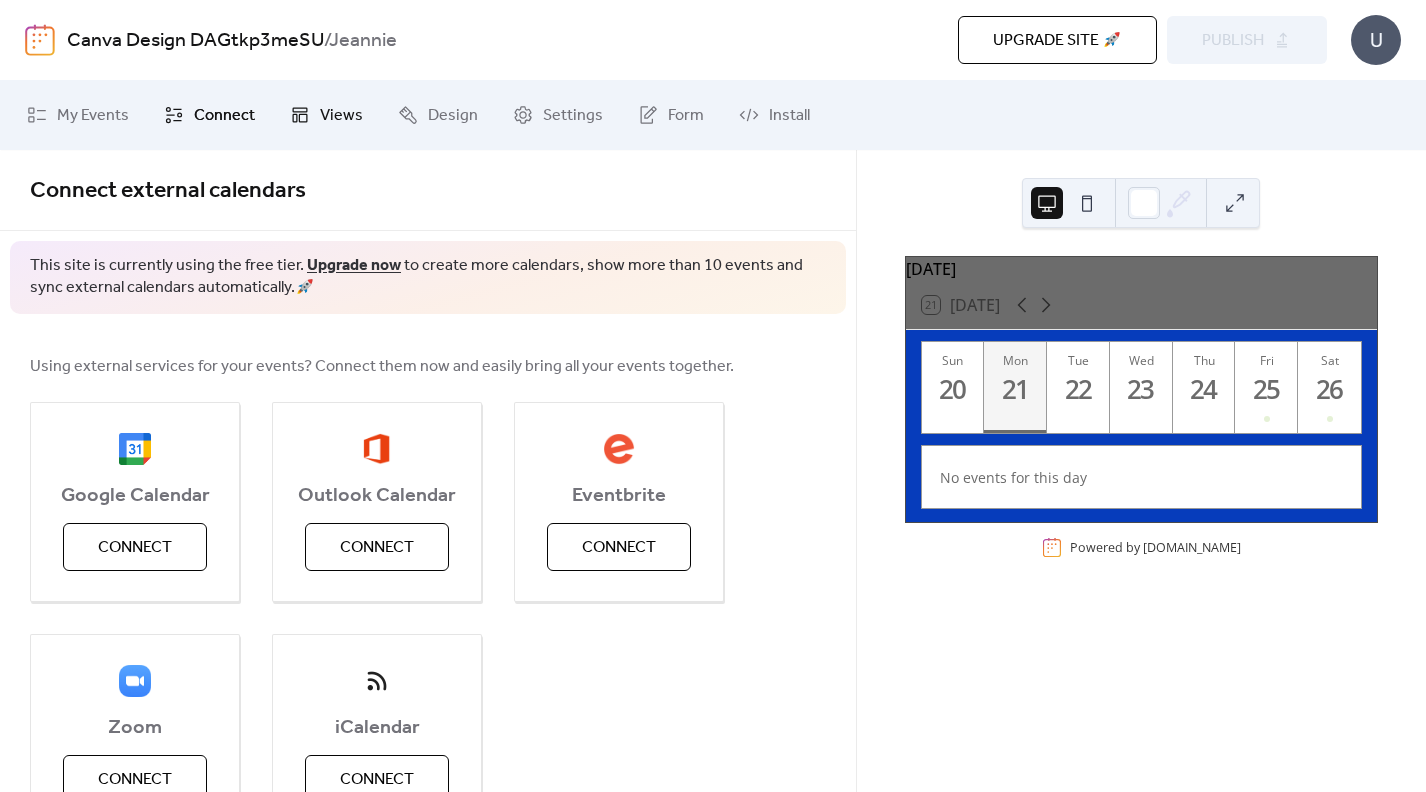 click on "Views" at bounding box center [326, 115] 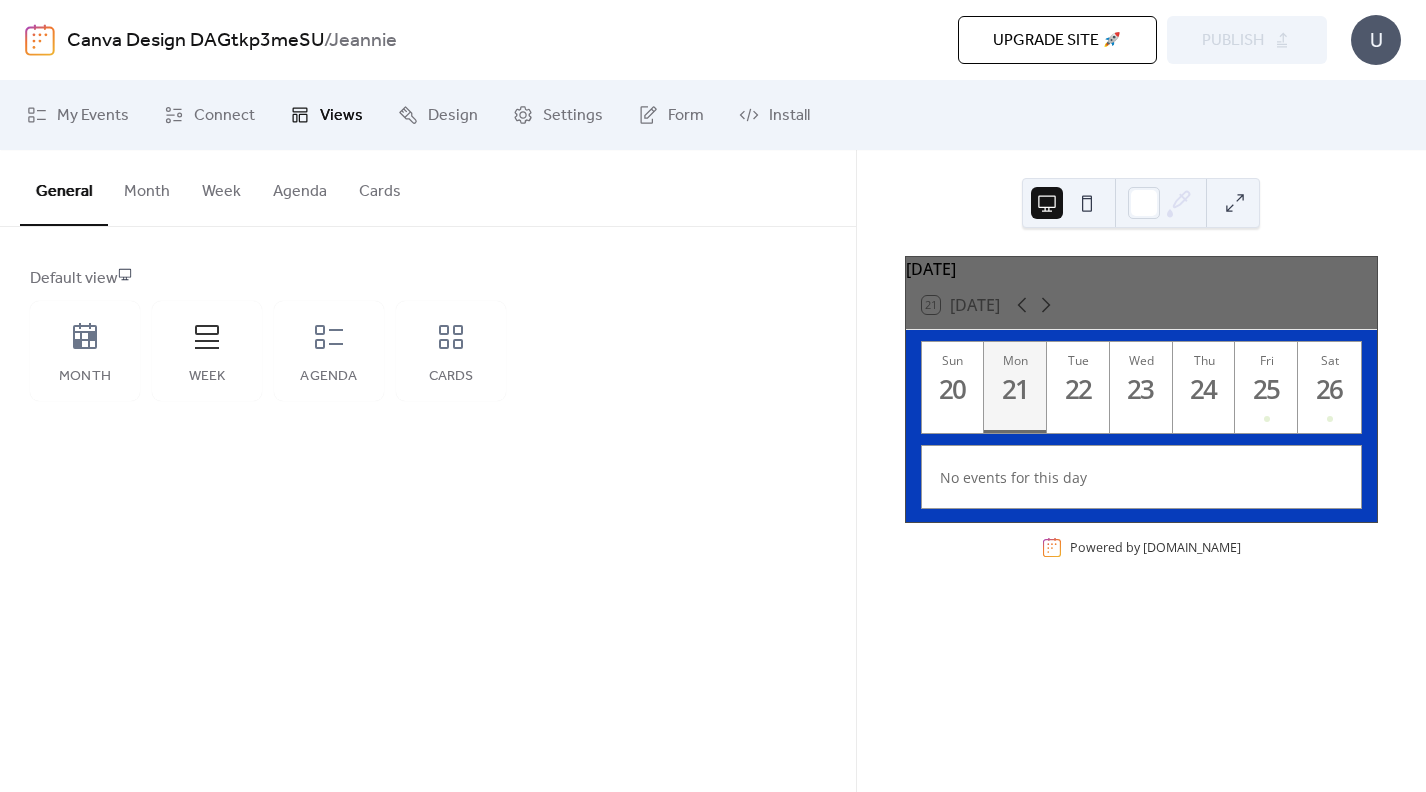 click on "Agenda" at bounding box center [300, 187] 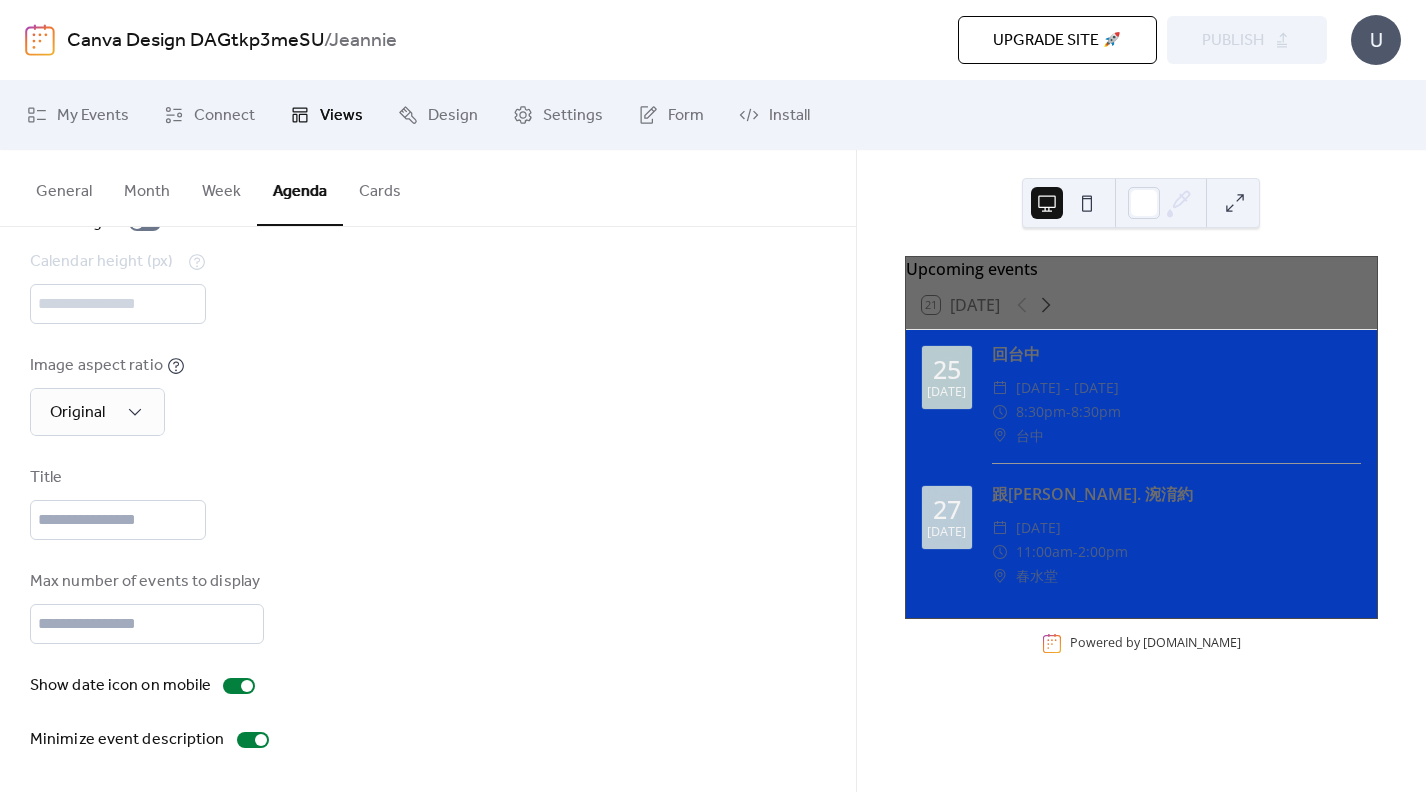 scroll, scrollTop: 0, scrollLeft: 0, axis: both 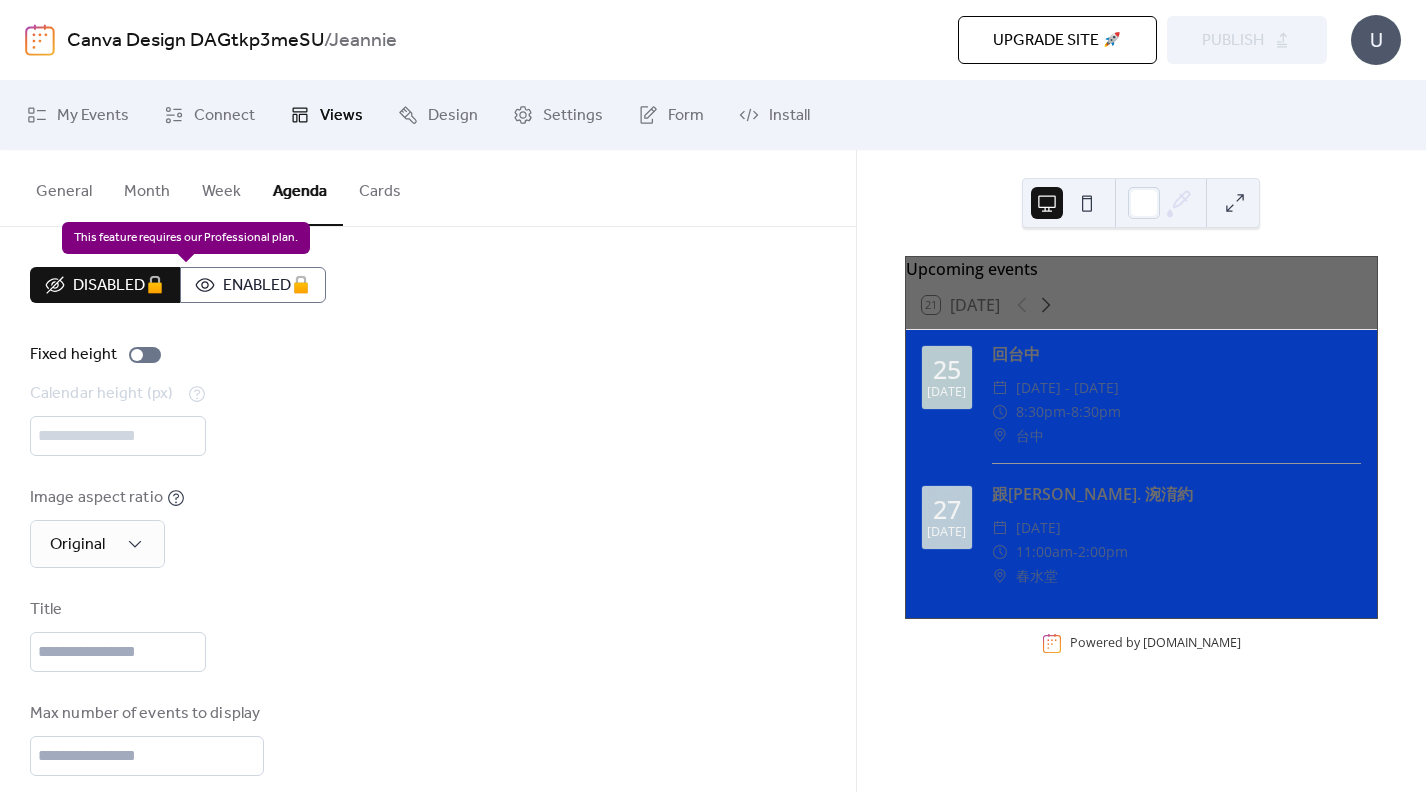 click on "Disabled  🔒 Enabled  🔒" at bounding box center [178, 285] 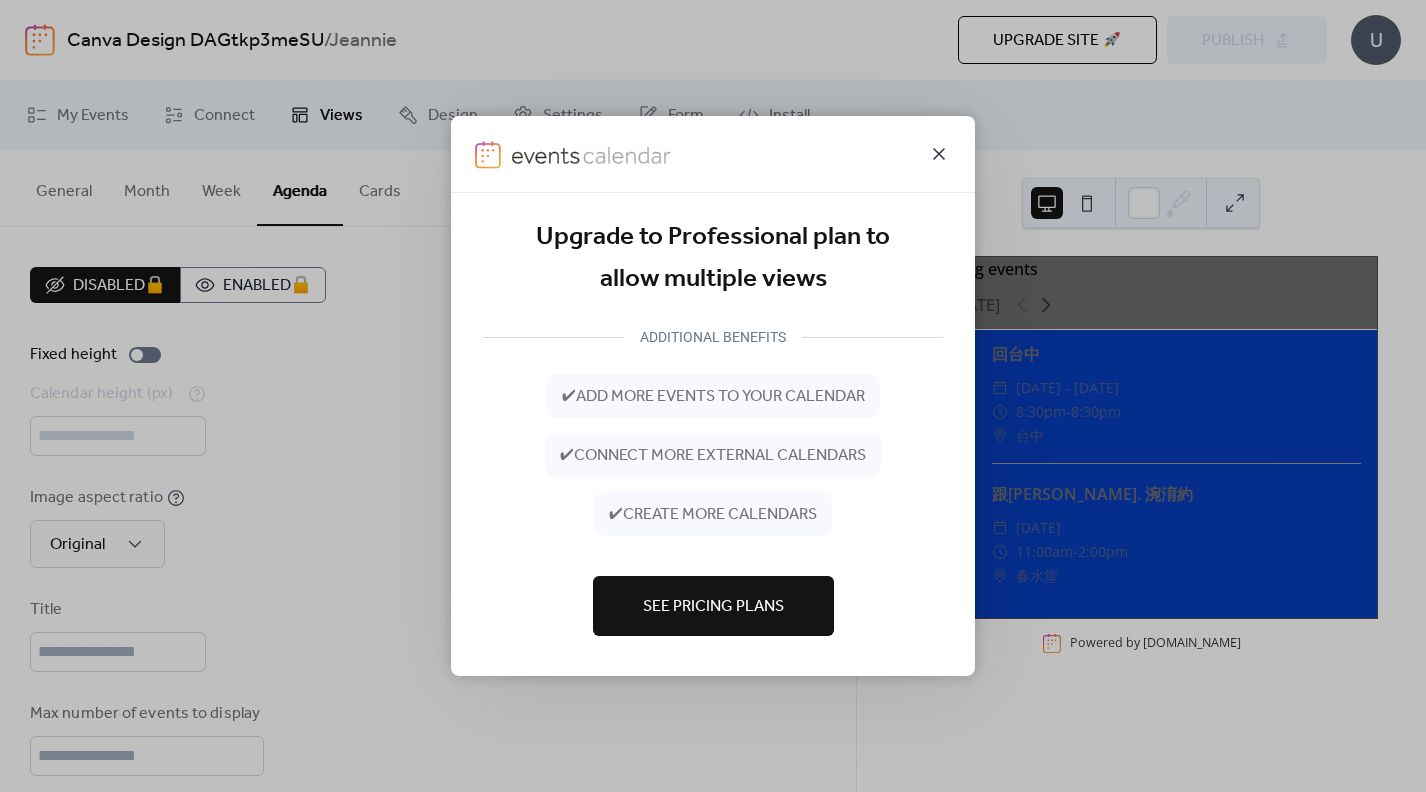 click 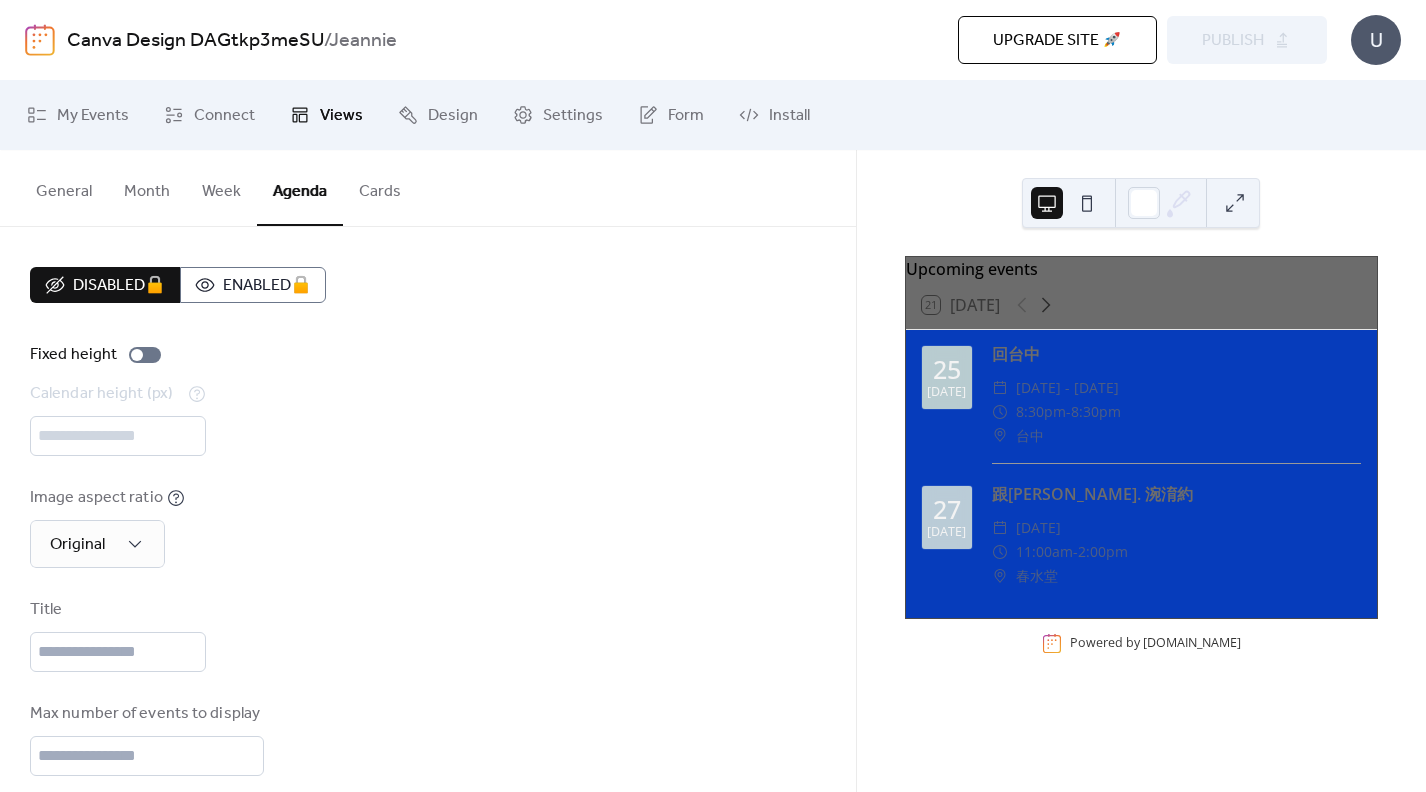 click on "Cards" at bounding box center [380, 187] 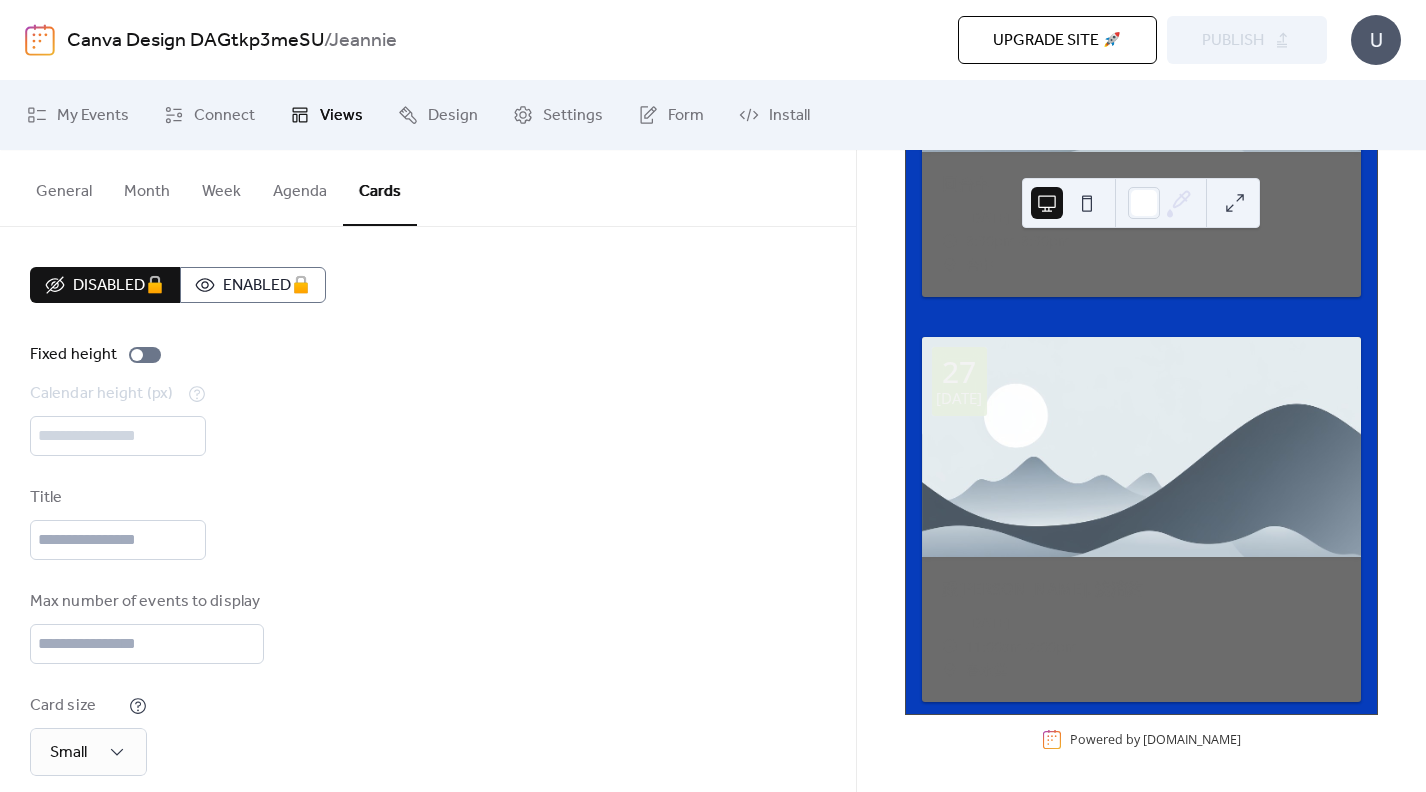 scroll, scrollTop: 0, scrollLeft: 0, axis: both 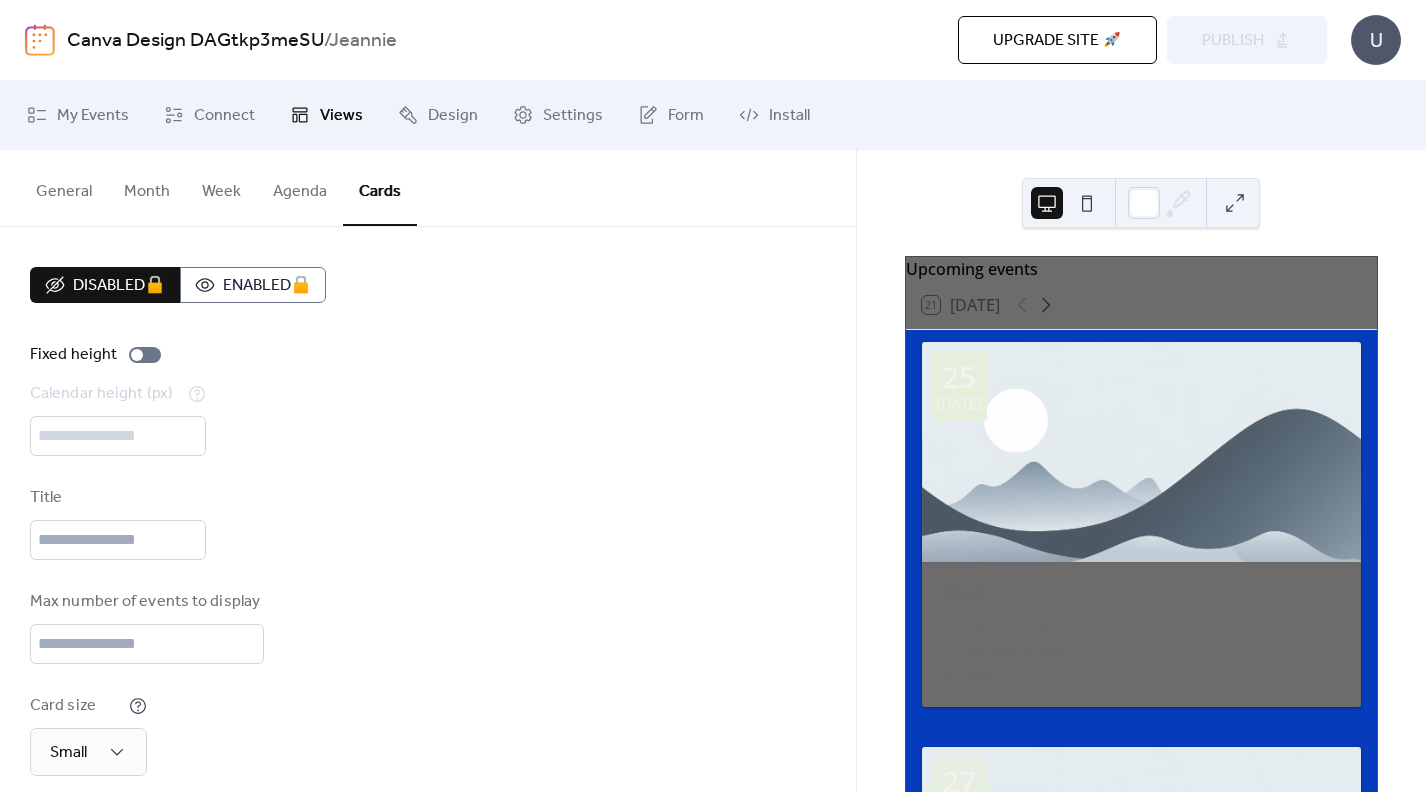 click on "Month" at bounding box center [147, 187] 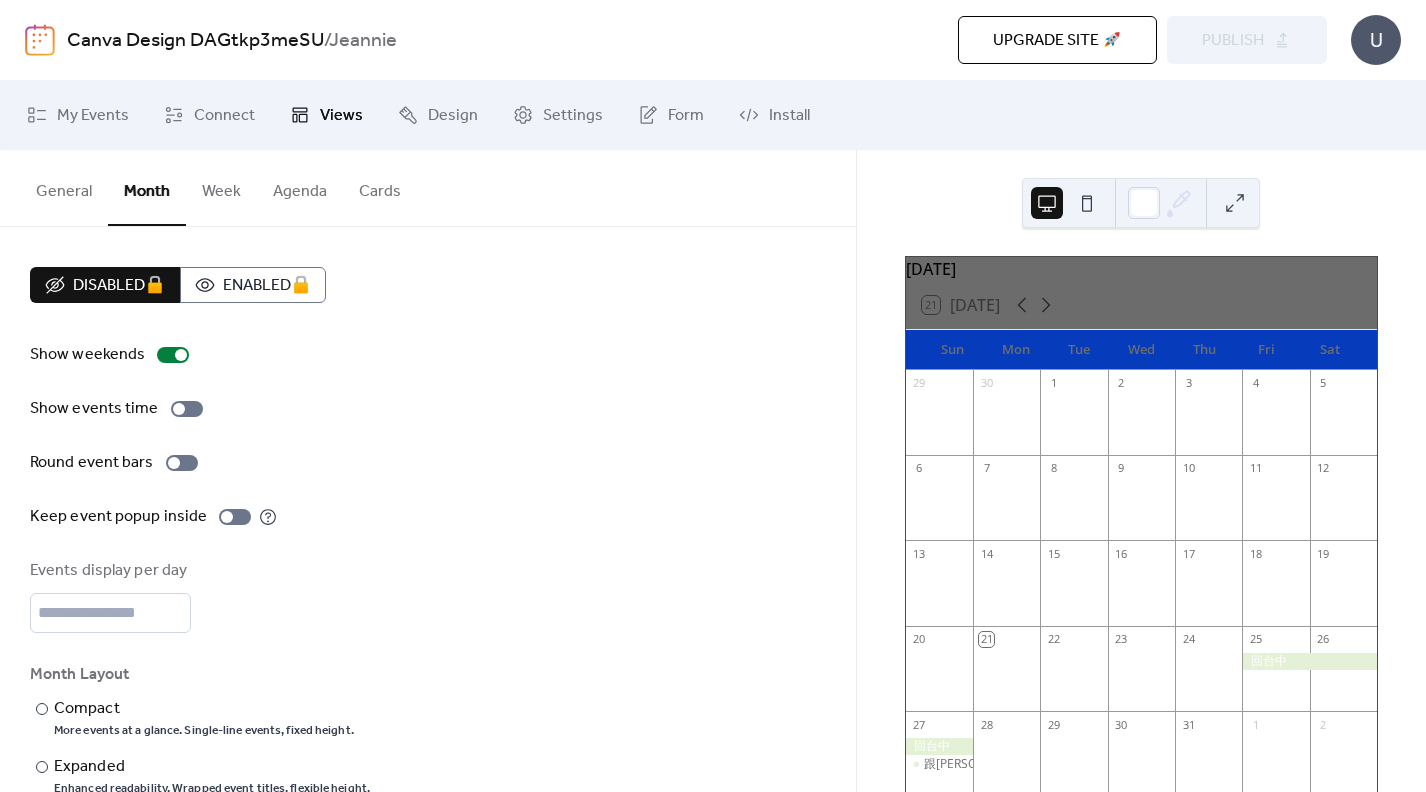 click on "General" at bounding box center (64, 187) 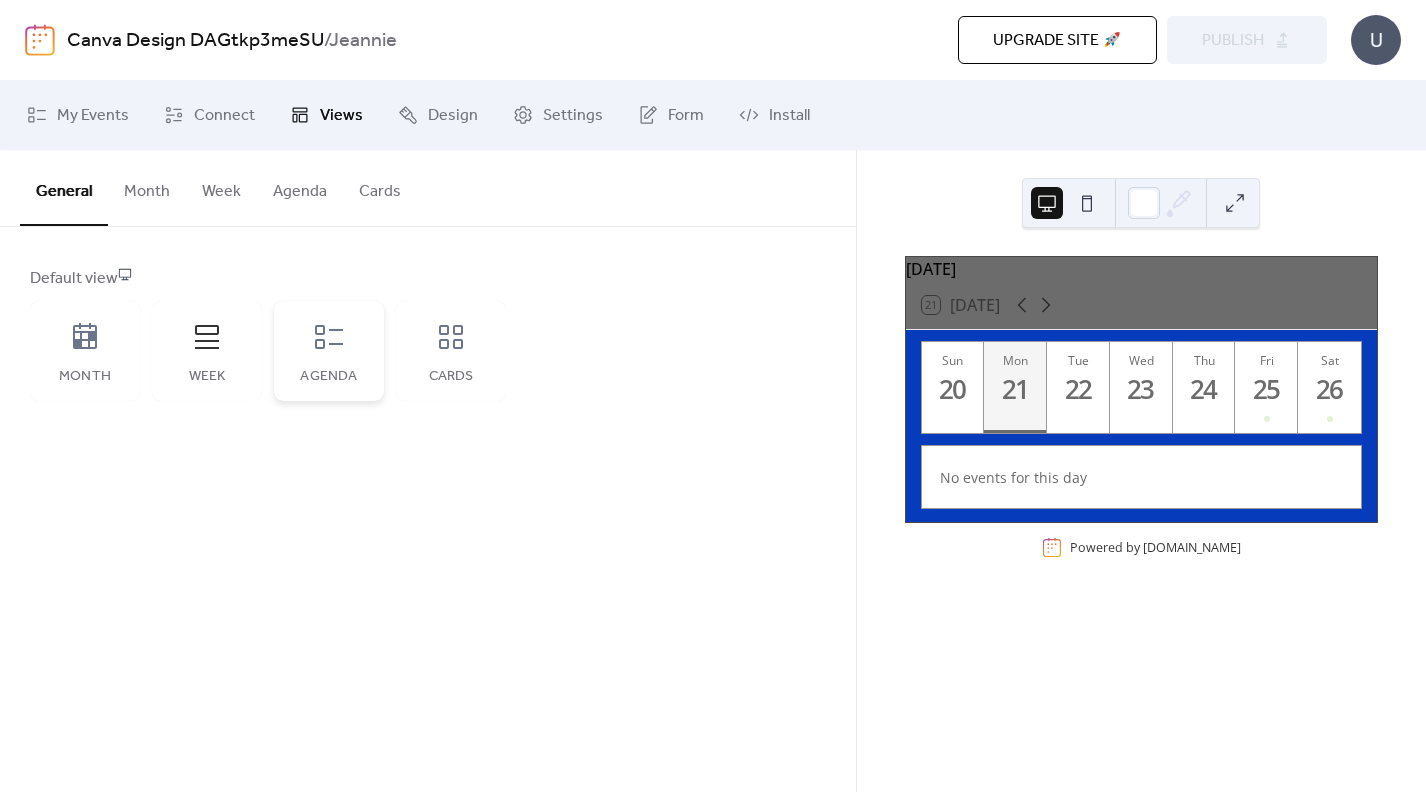 click 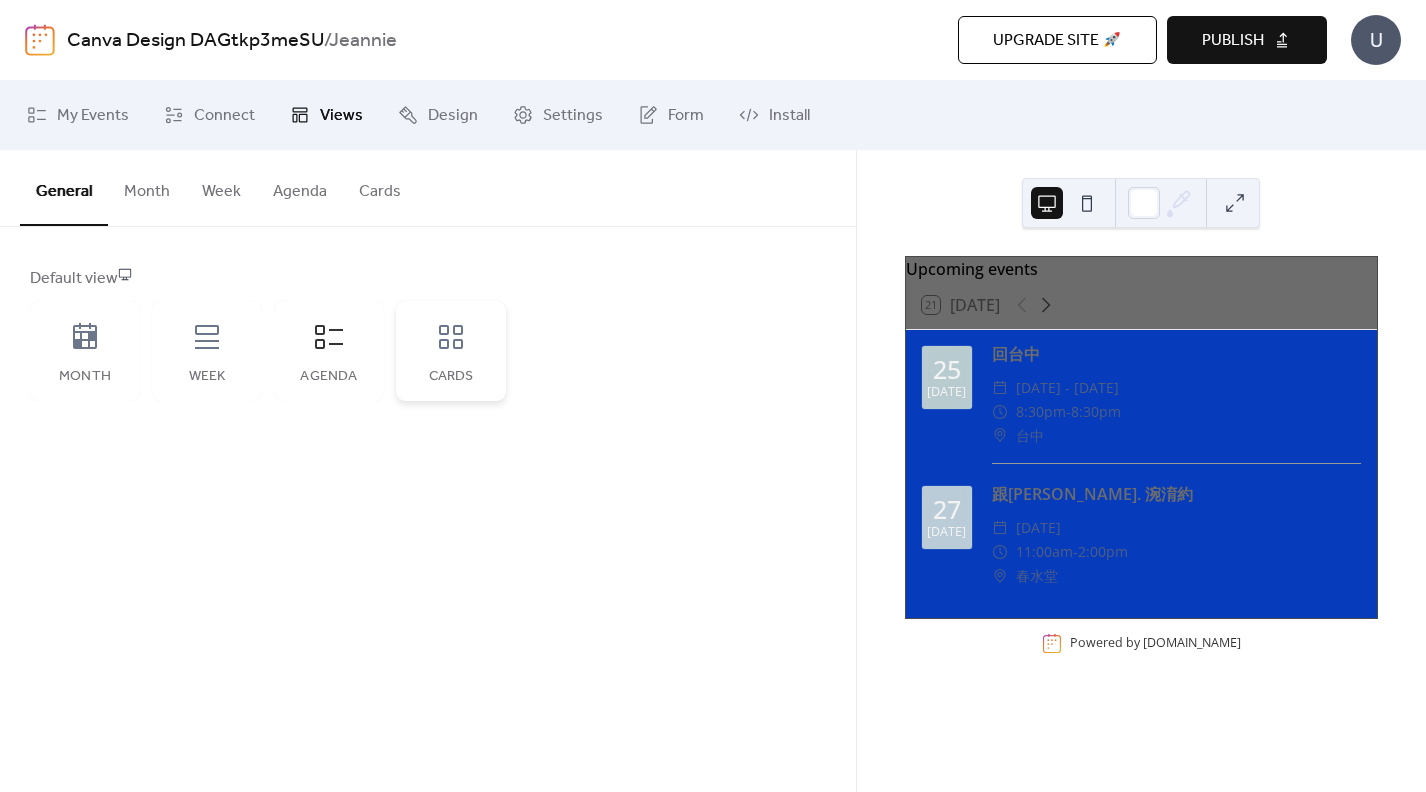 click 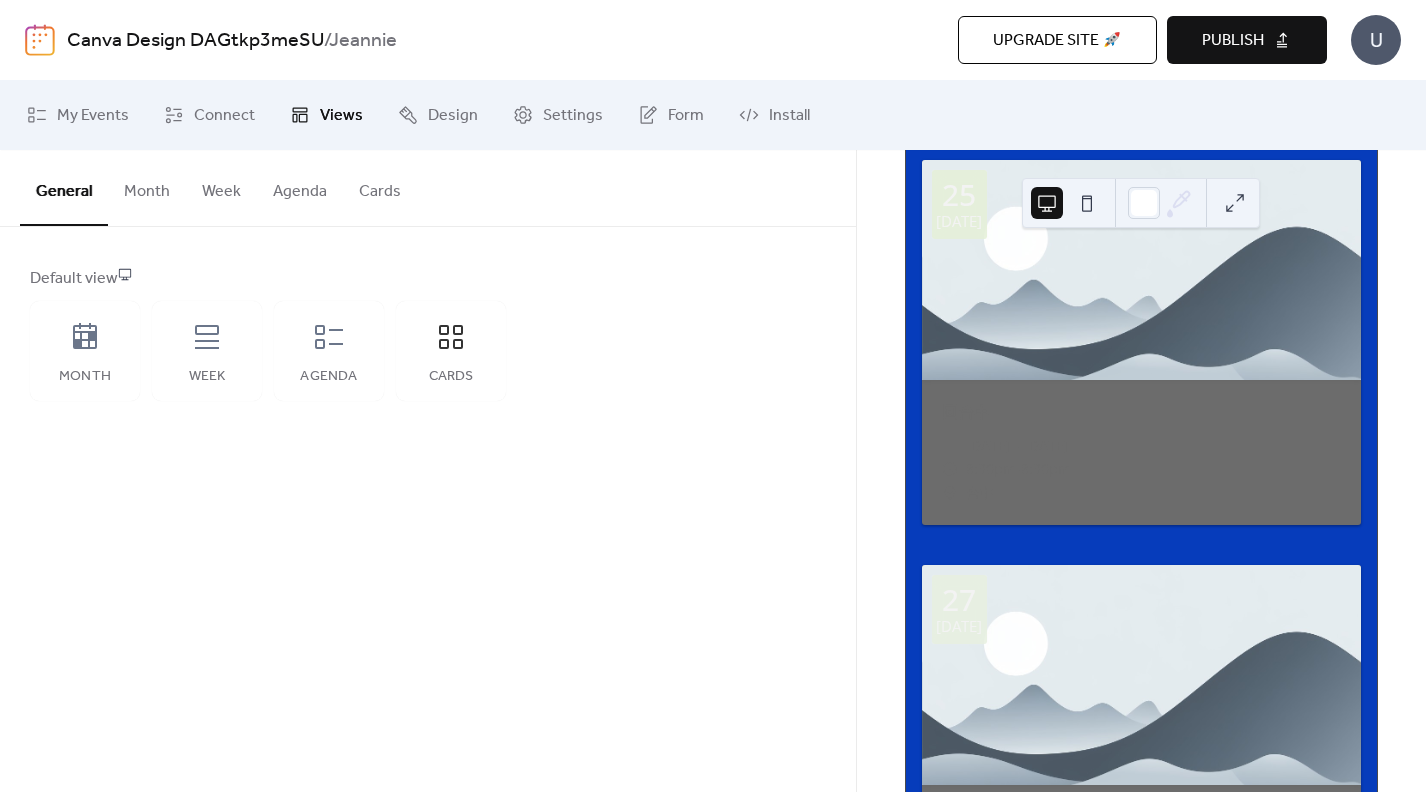 scroll, scrollTop: 0, scrollLeft: 0, axis: both 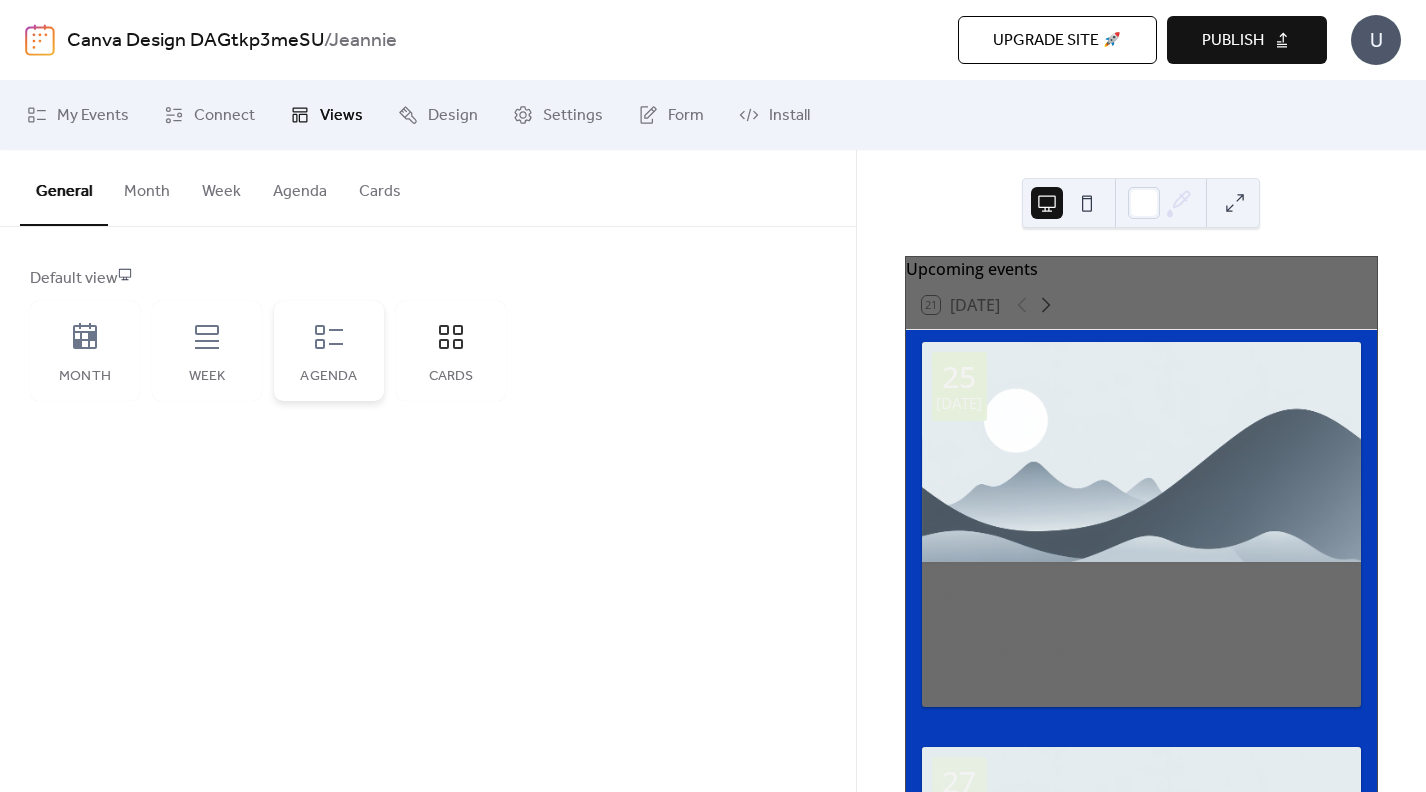 click 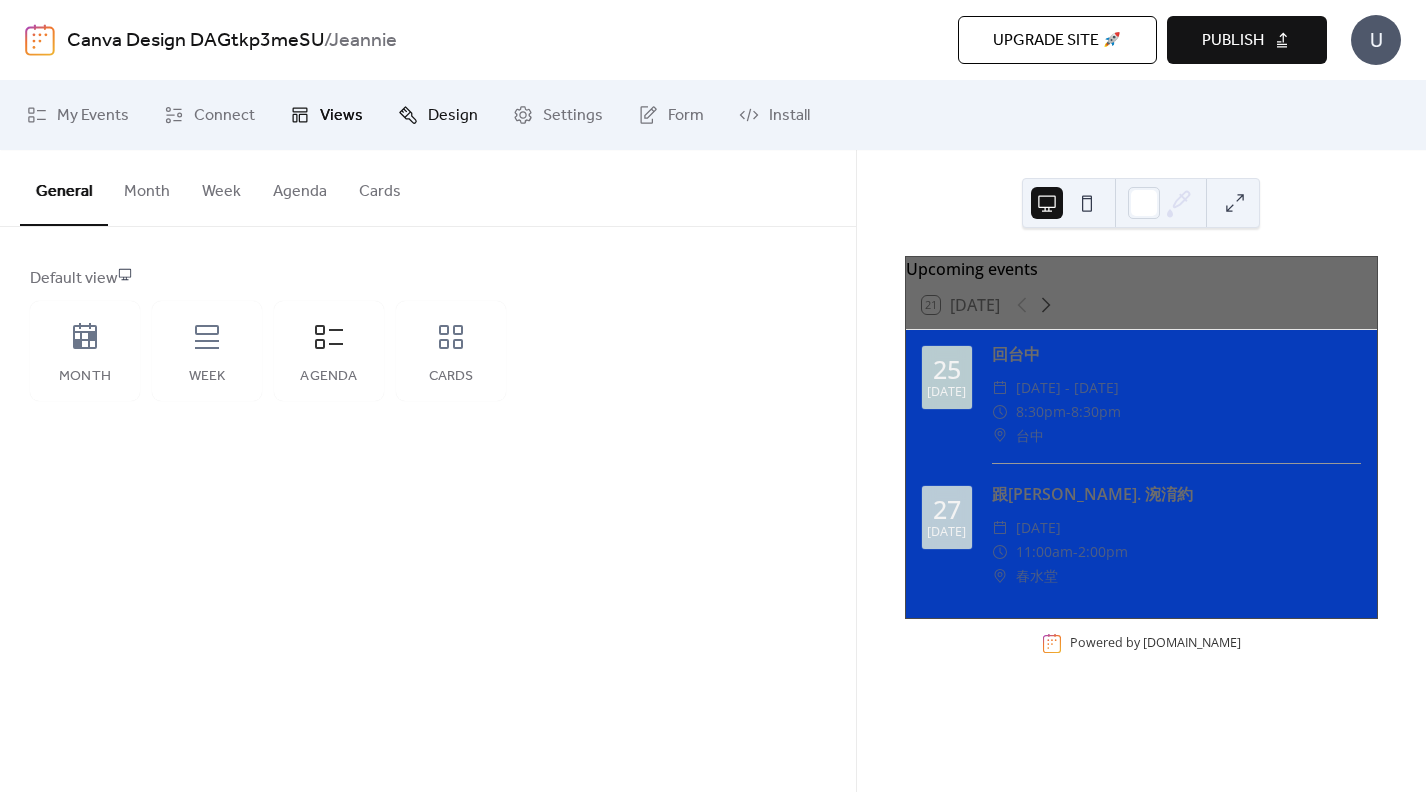 click on "Design" at bounding box center (453, 116) 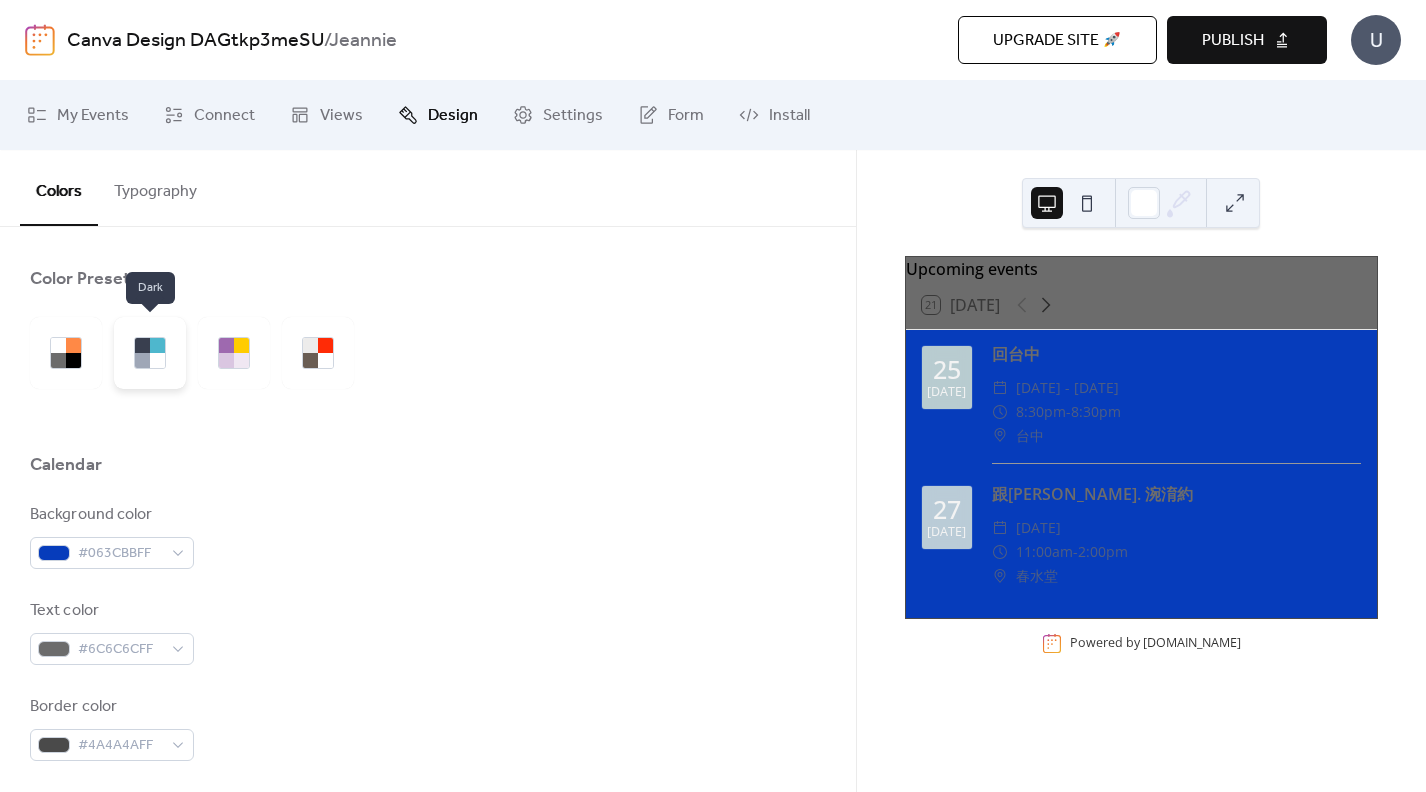 click at bounding box center (157, 360) 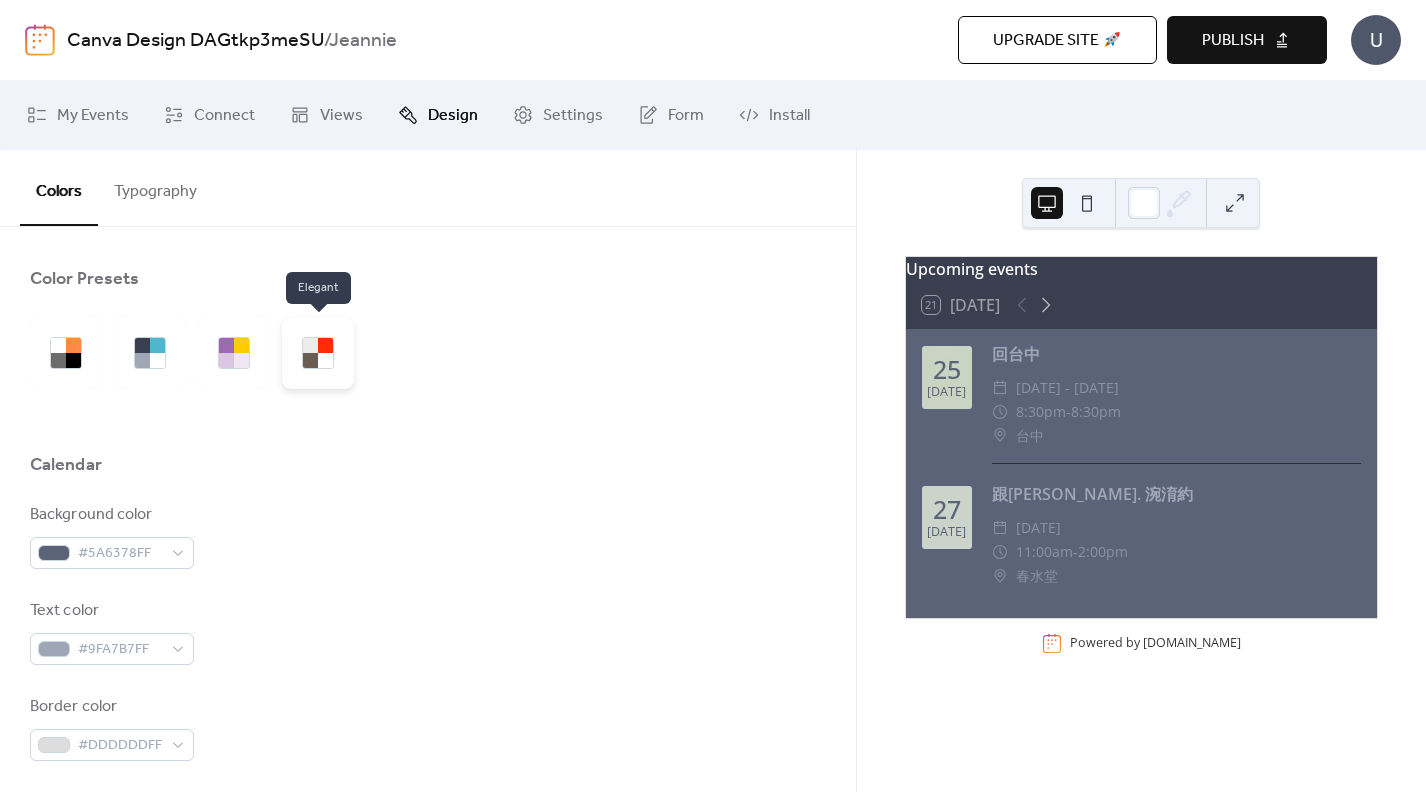 click at bounding box center [310, 360] 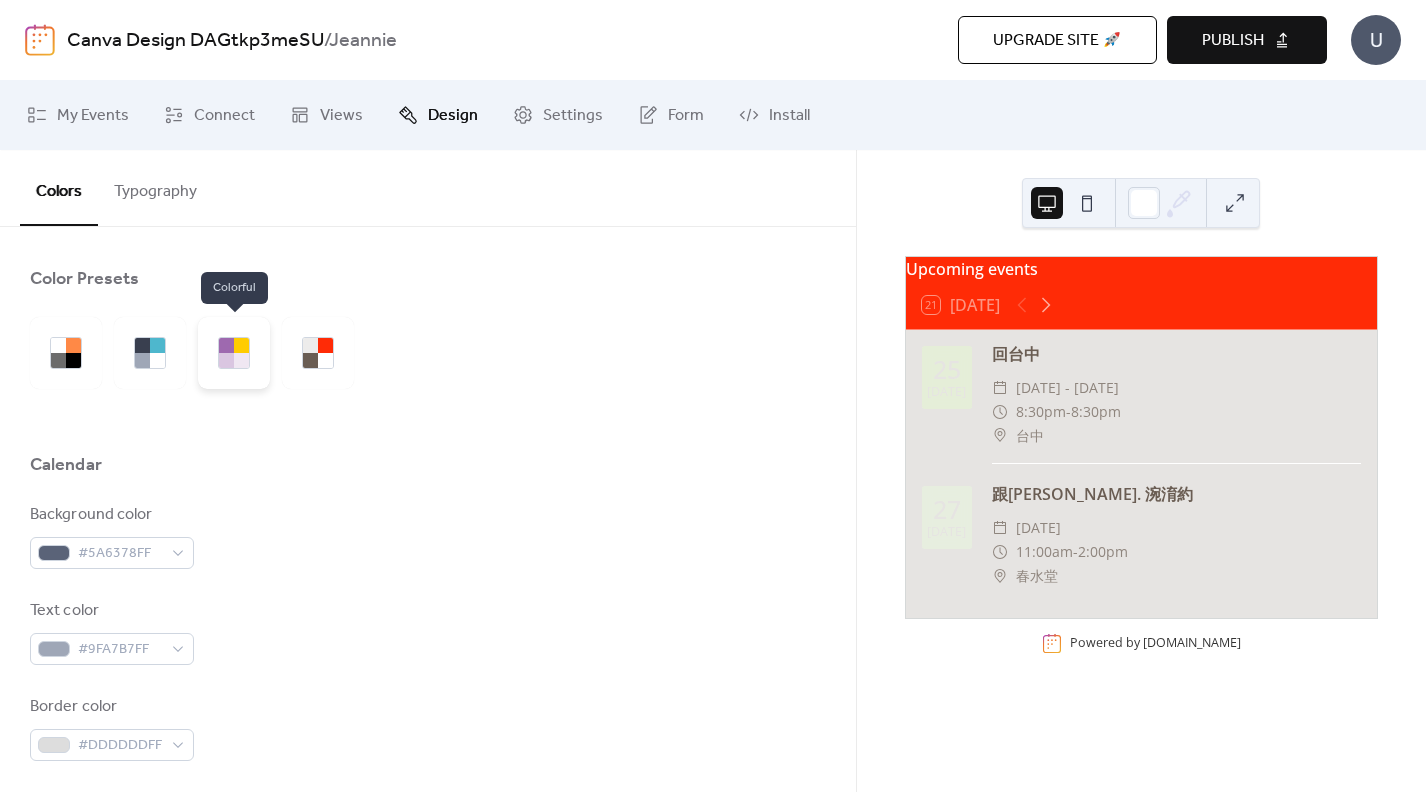 click at bounding box center [234, 353] 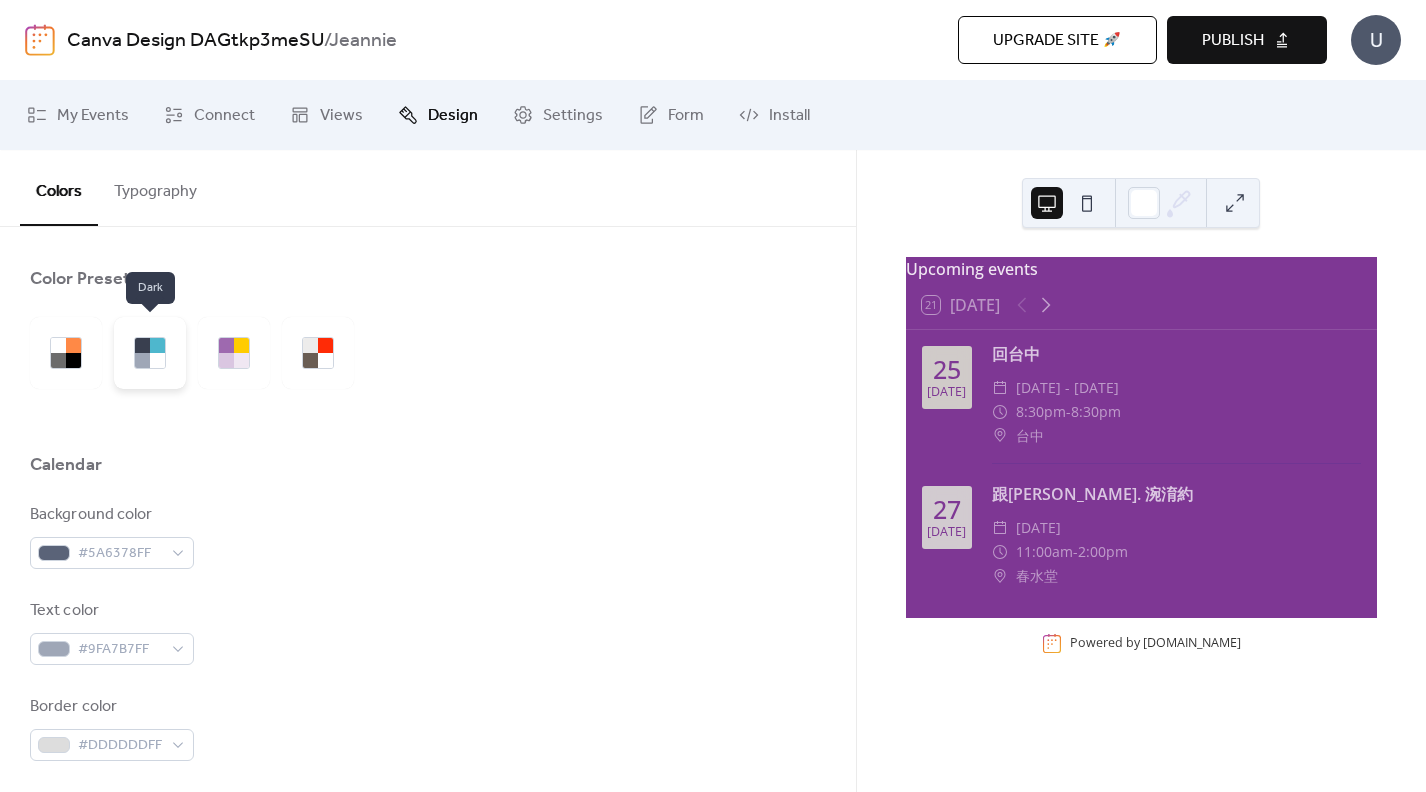 click at bounding box center (157, 360) 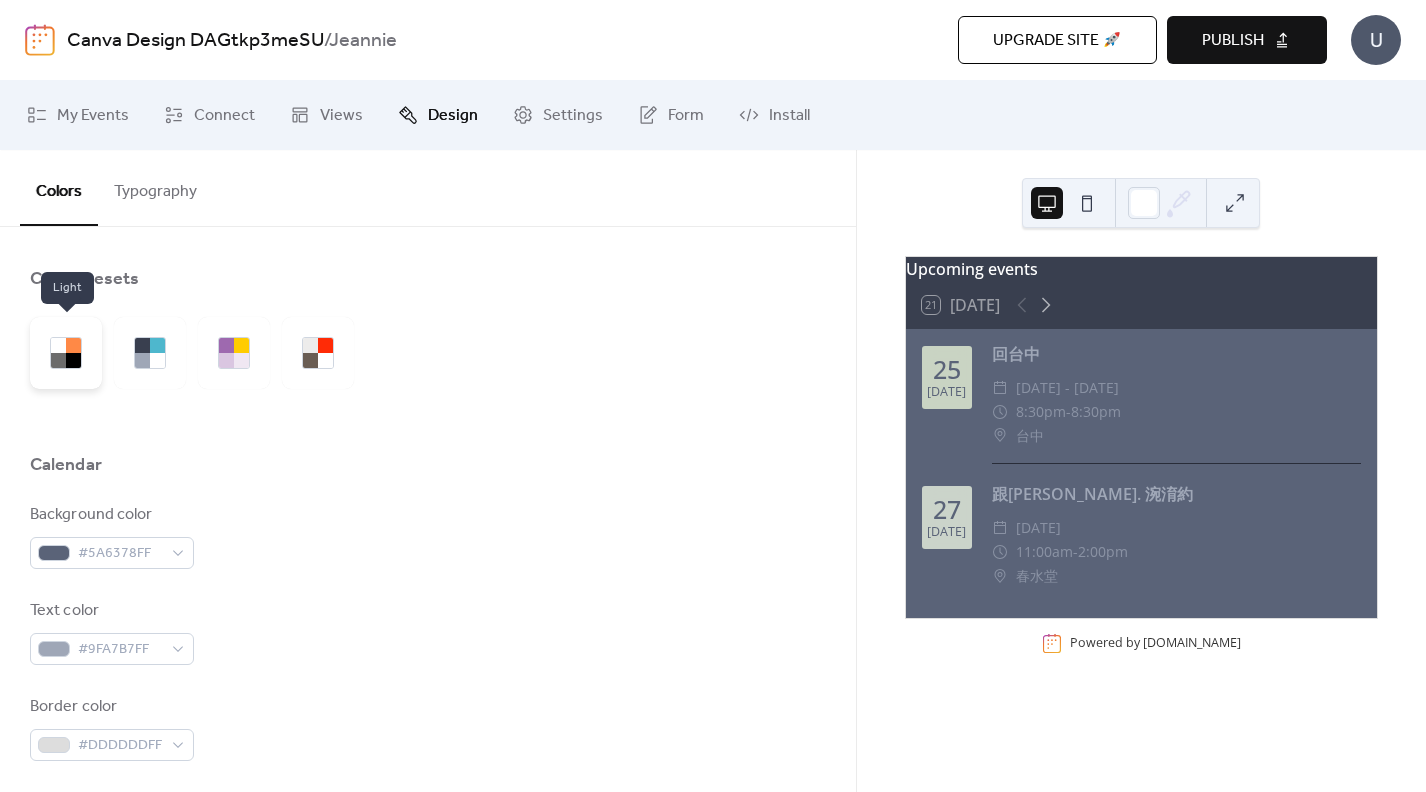click at bounding box center (73, 360) 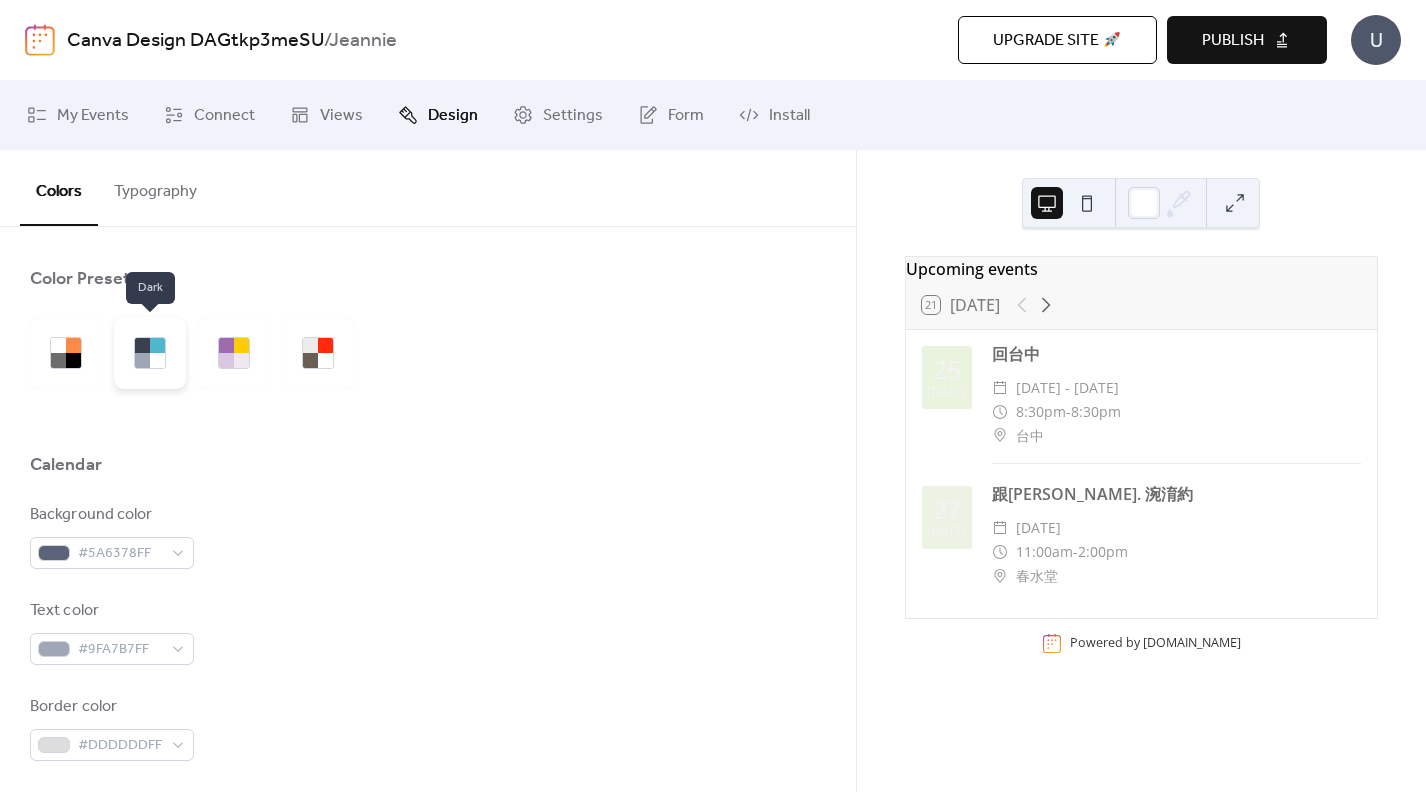 click at bounding box center (150, 353) 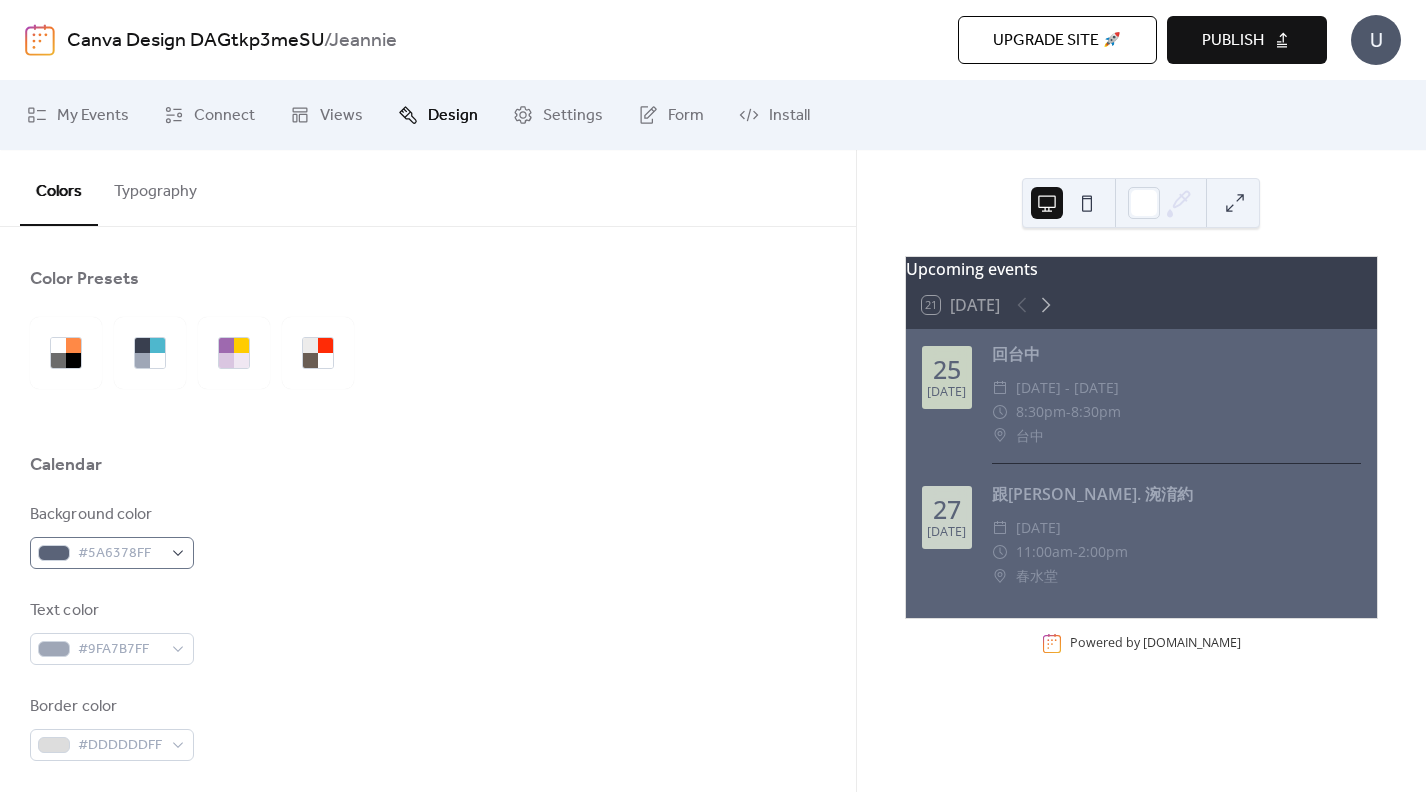 scroll, scrollTop: 88, scrollLeft: 0, axis: vertical 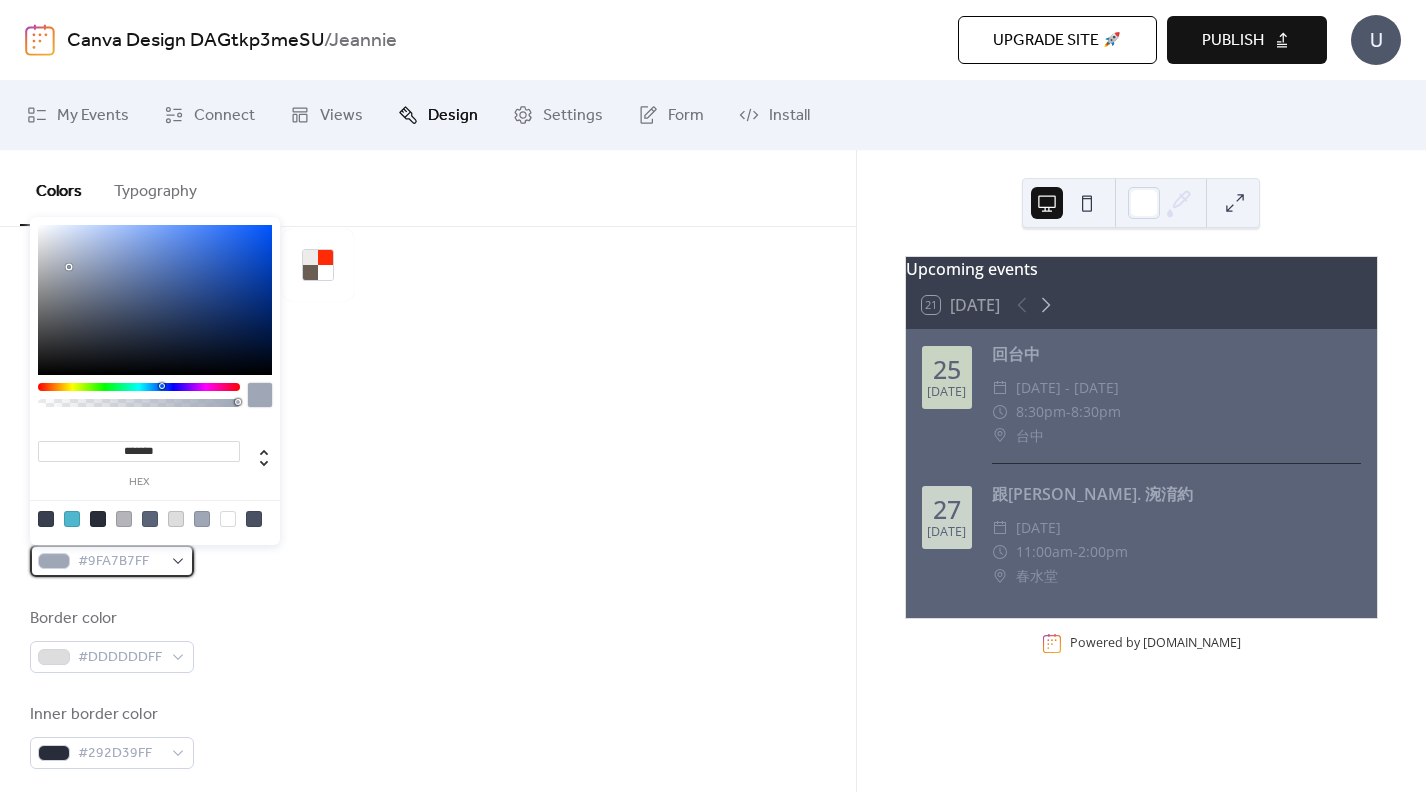 click on "#9FA7B7FF" at bounding box center [120, 562] 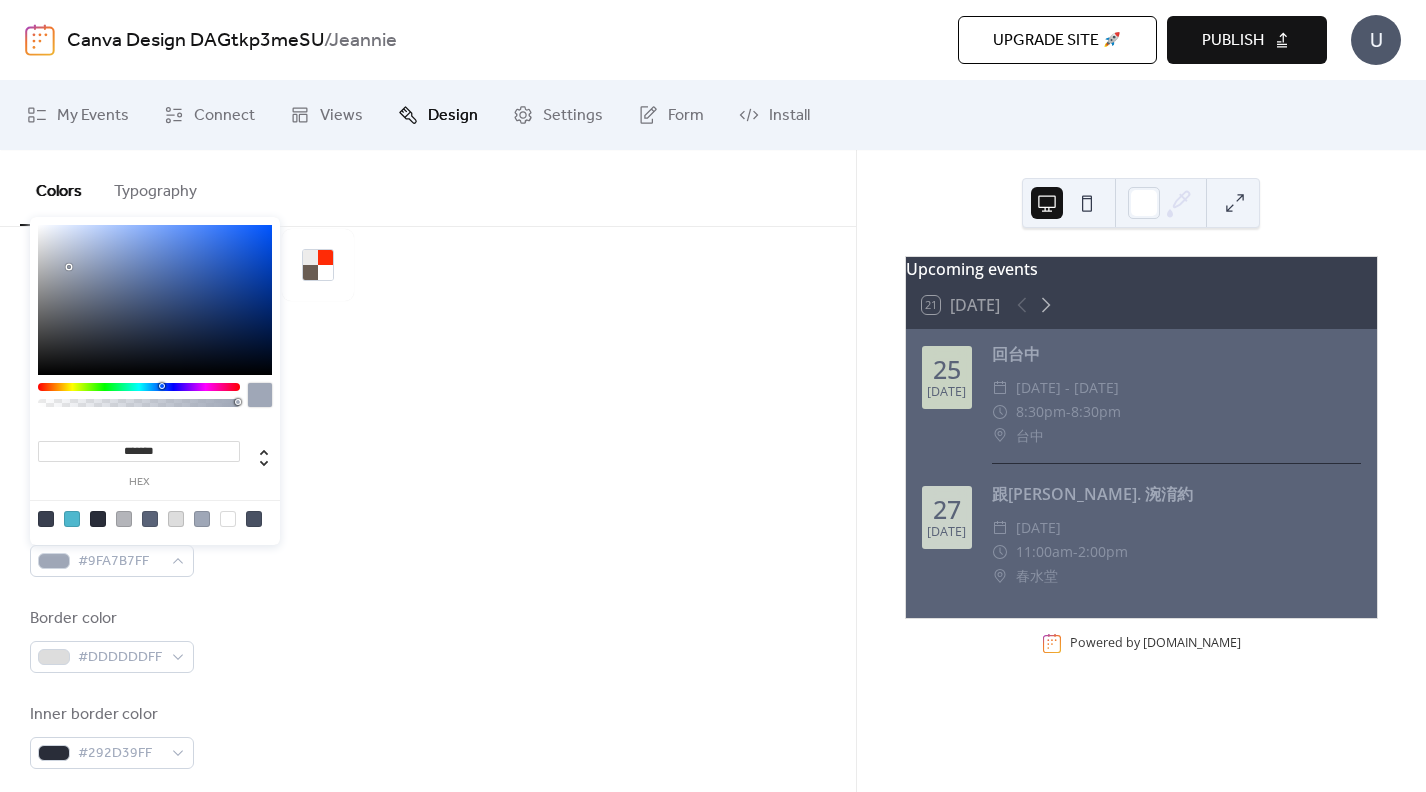 click at bounding box center [228, 519] 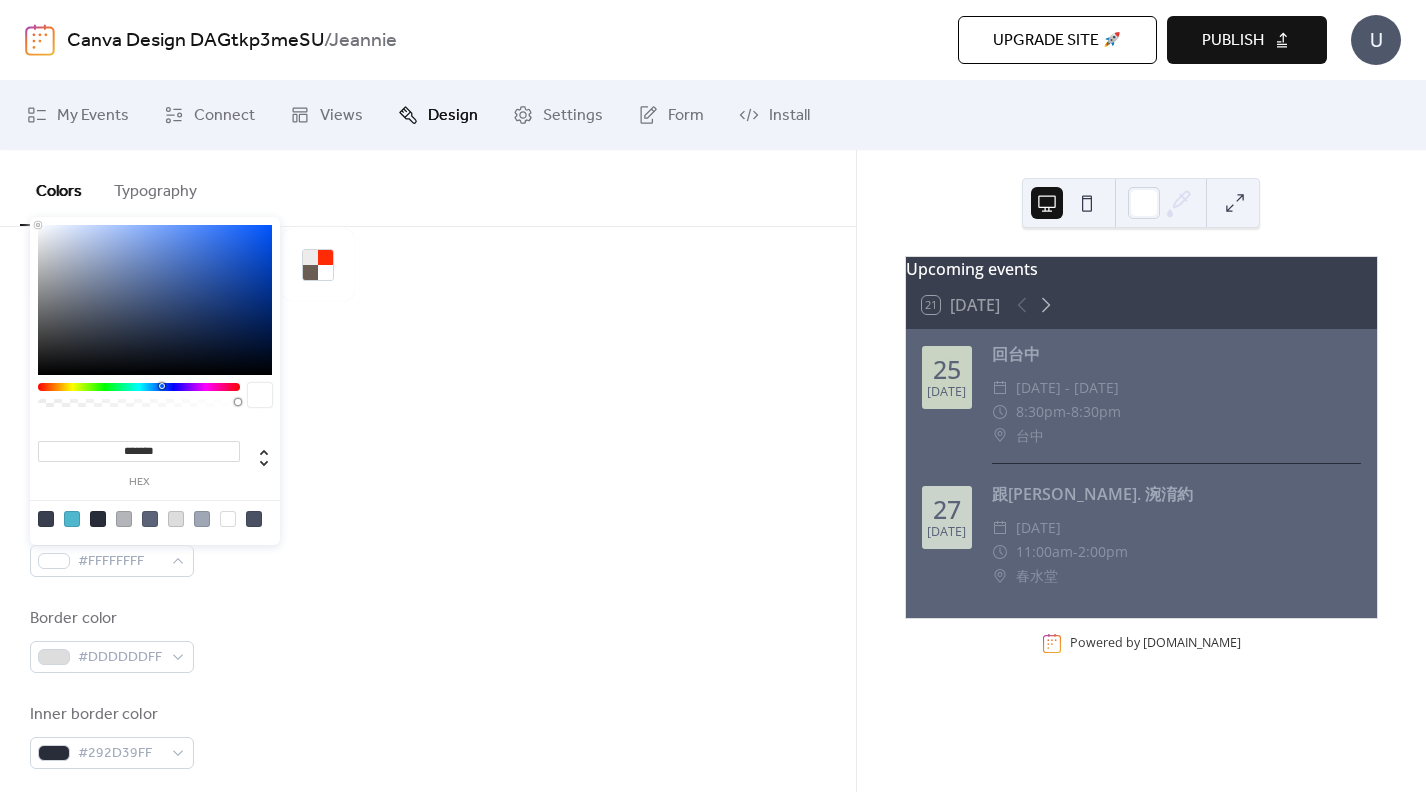 click on "Text color #FFFFFFFF" at bounding box center (428, 544) 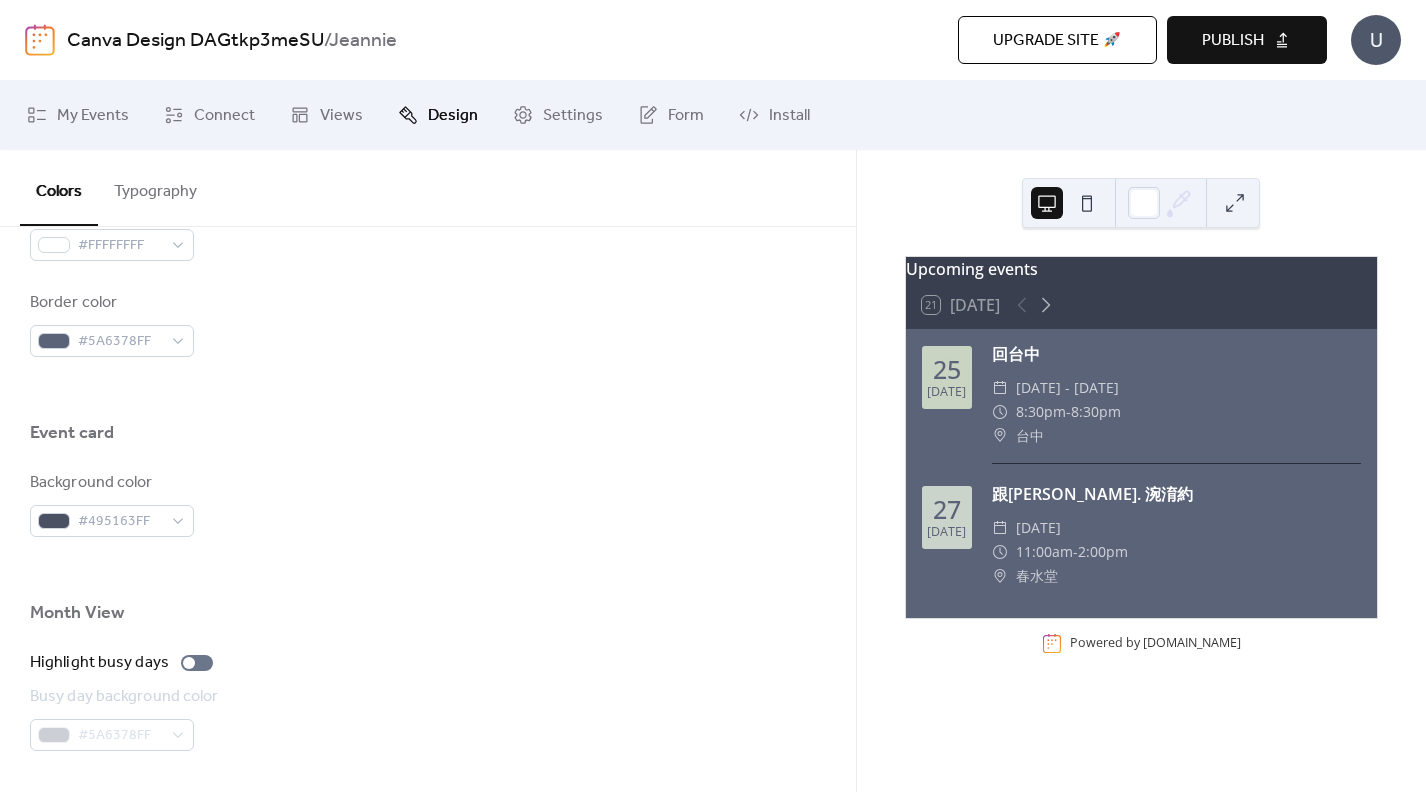 scroll, scrollTop: 1067, scrollLeft: 0, axis: vertical 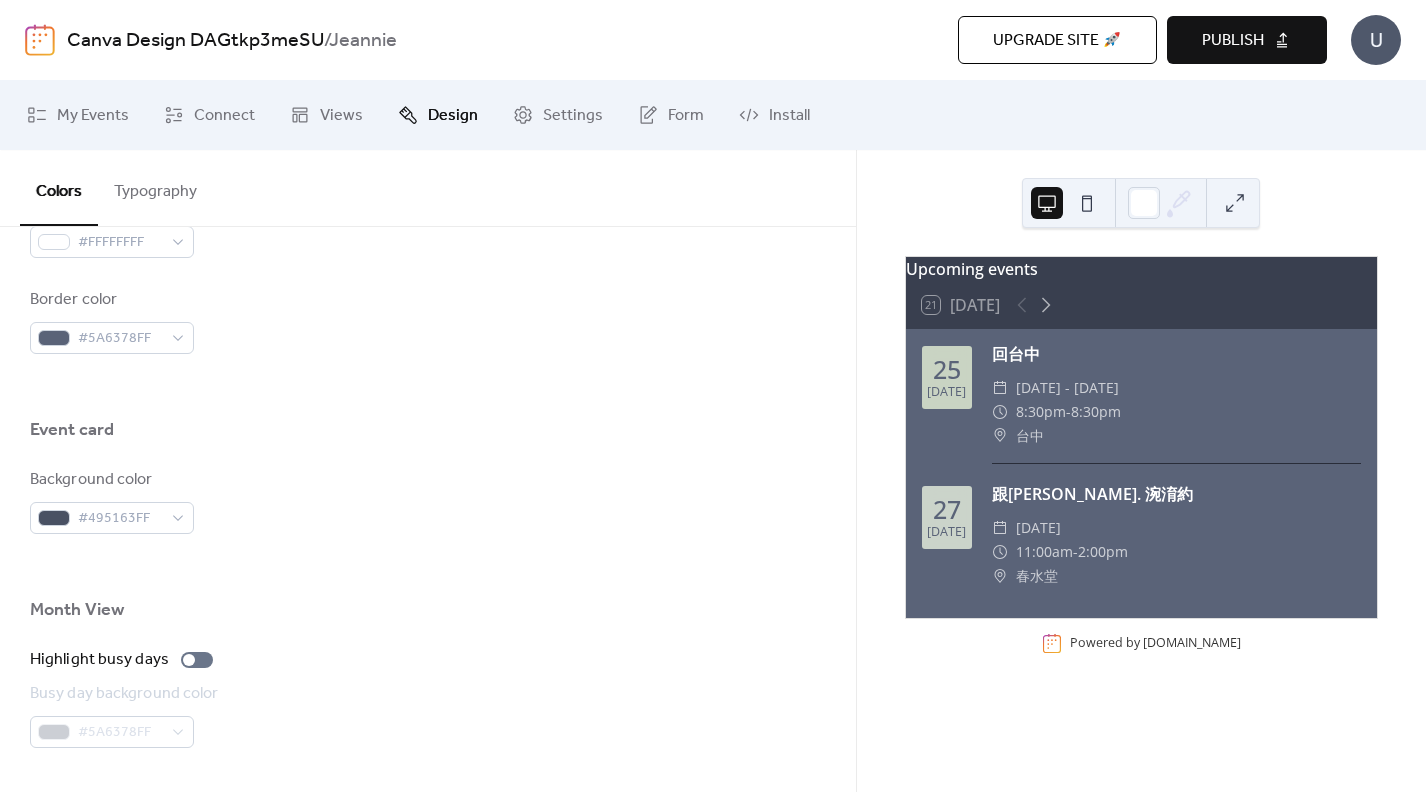 click on "Publish" at bounding box center [1233, 41] 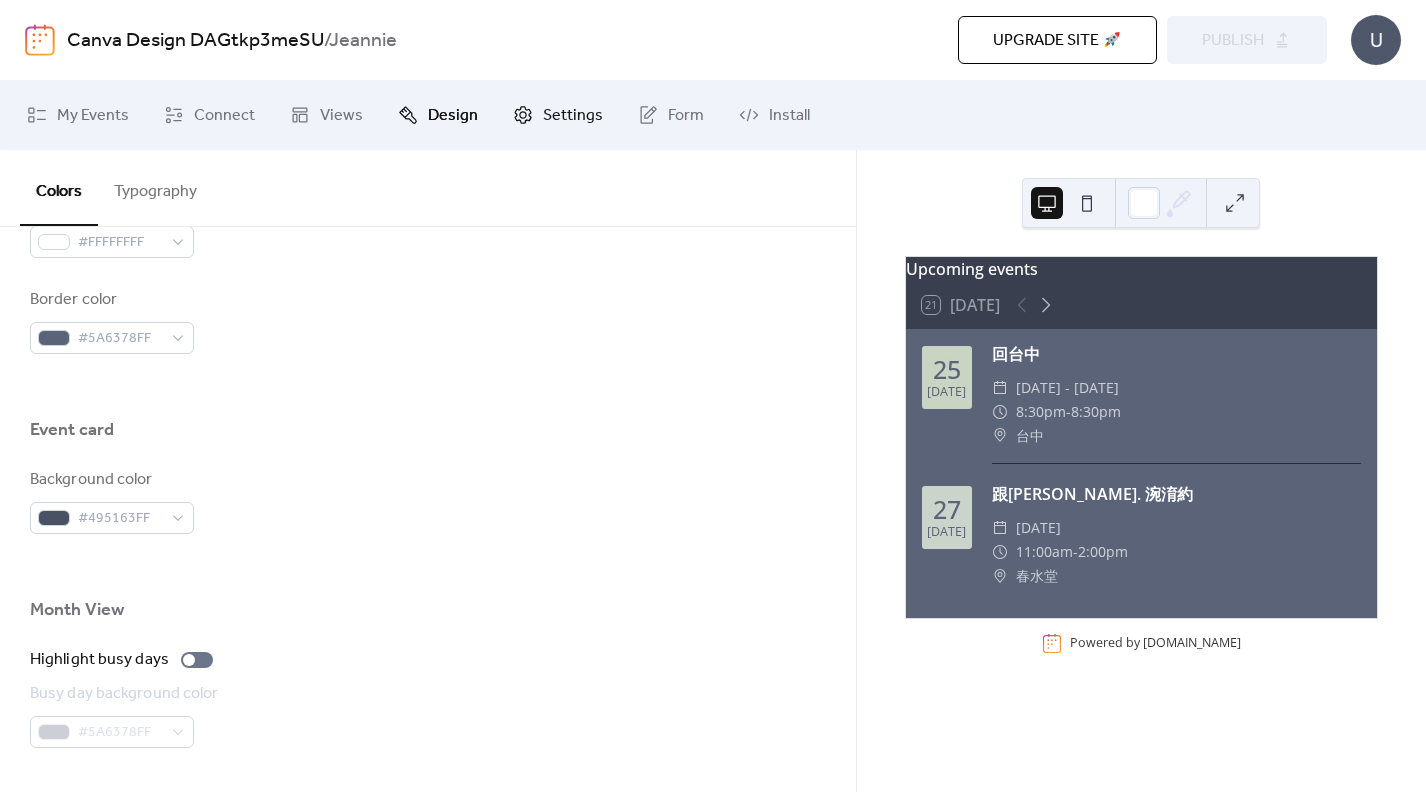 click on "Settings" at bounding box center [573, 116] 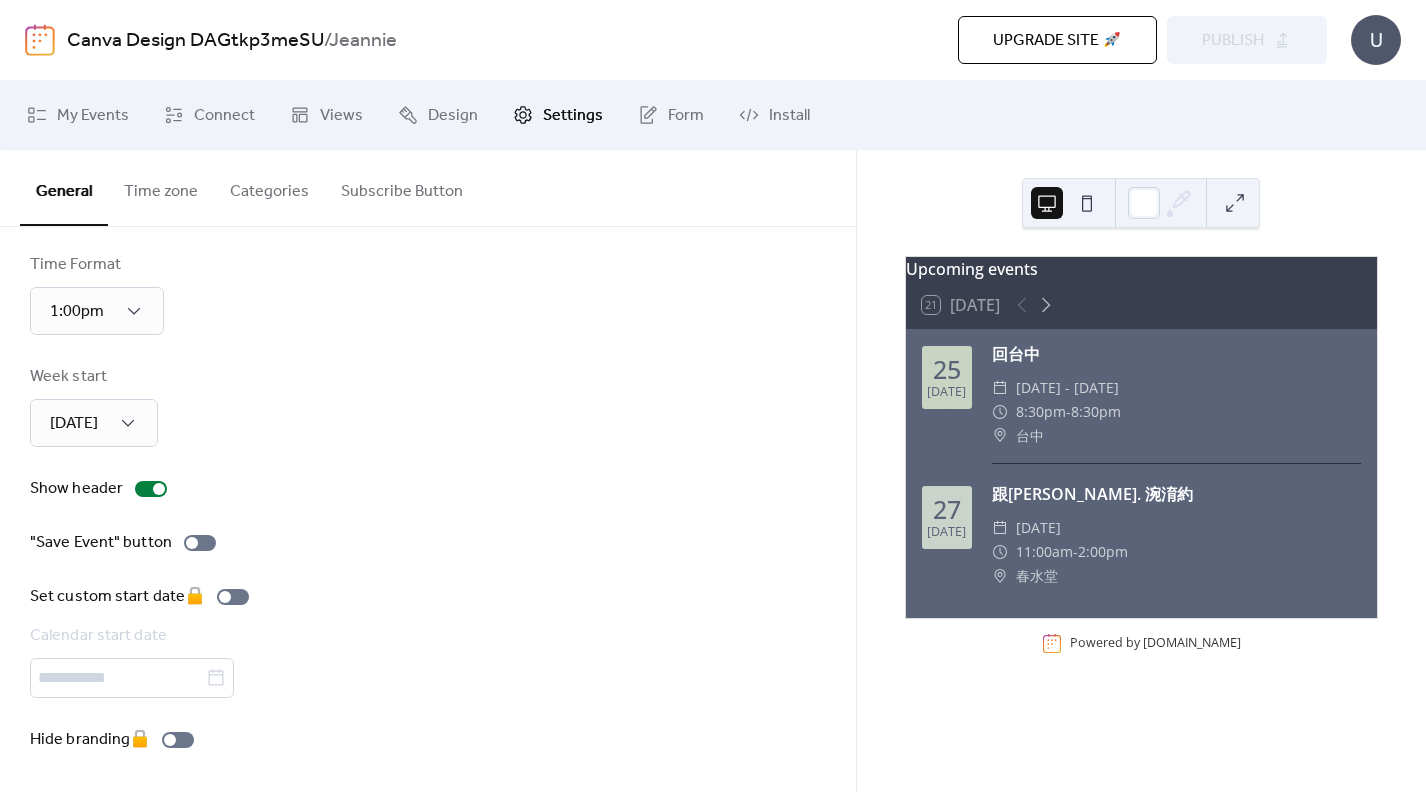 scroll, scrollTop: 0, scrollLeft: 0, axis: both 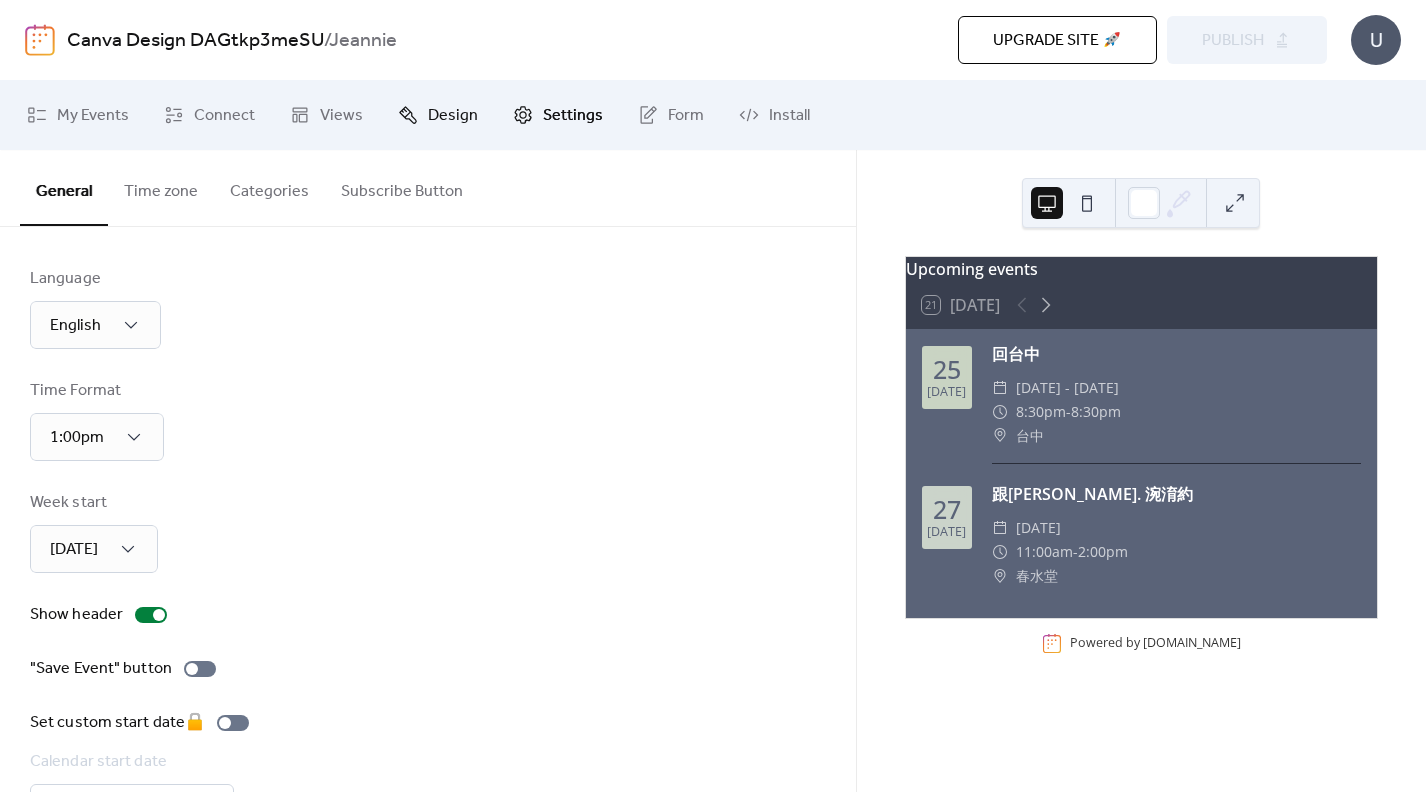 click on "Design" at bounding box center (453, 116) 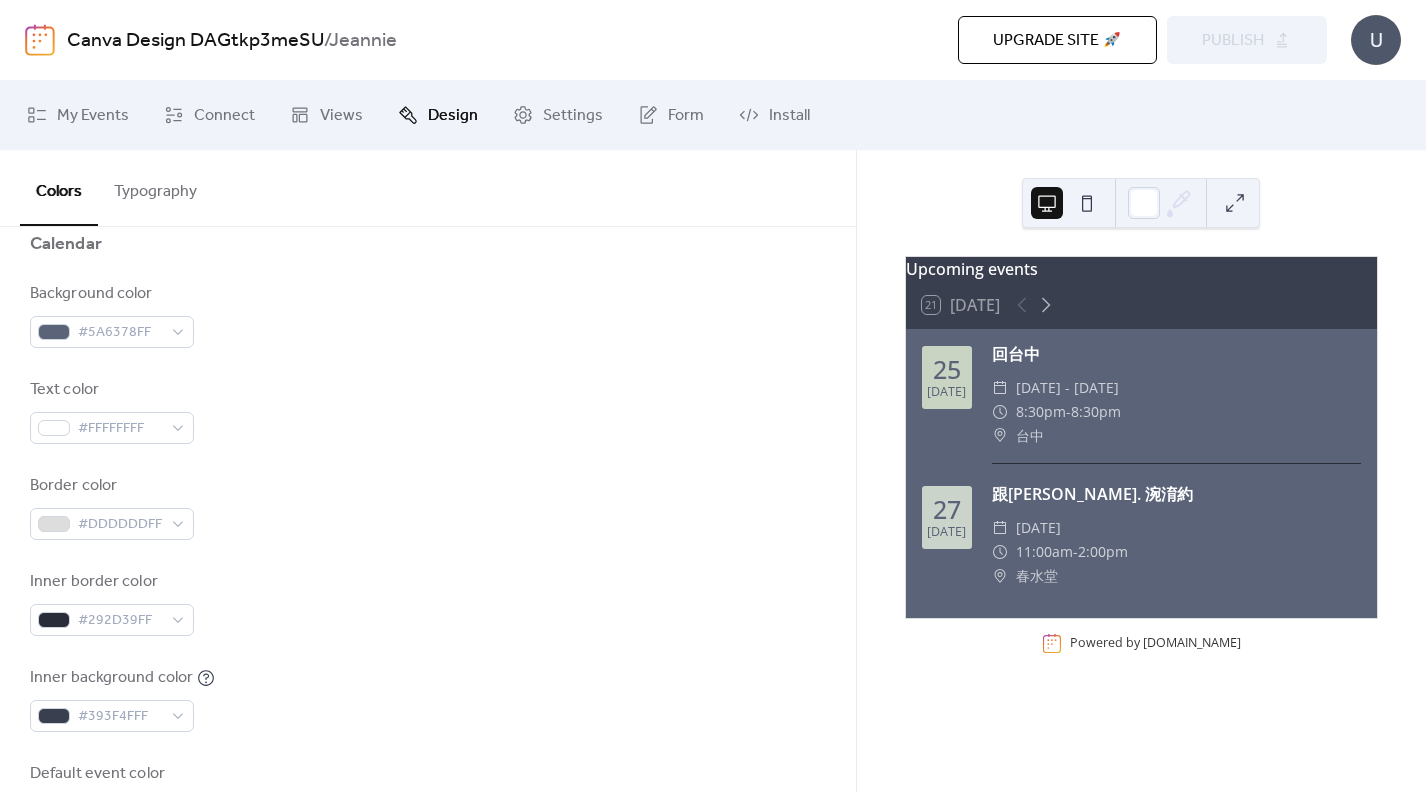 scroll, scrollTop: 0, scrollLeft: 0, axis: both 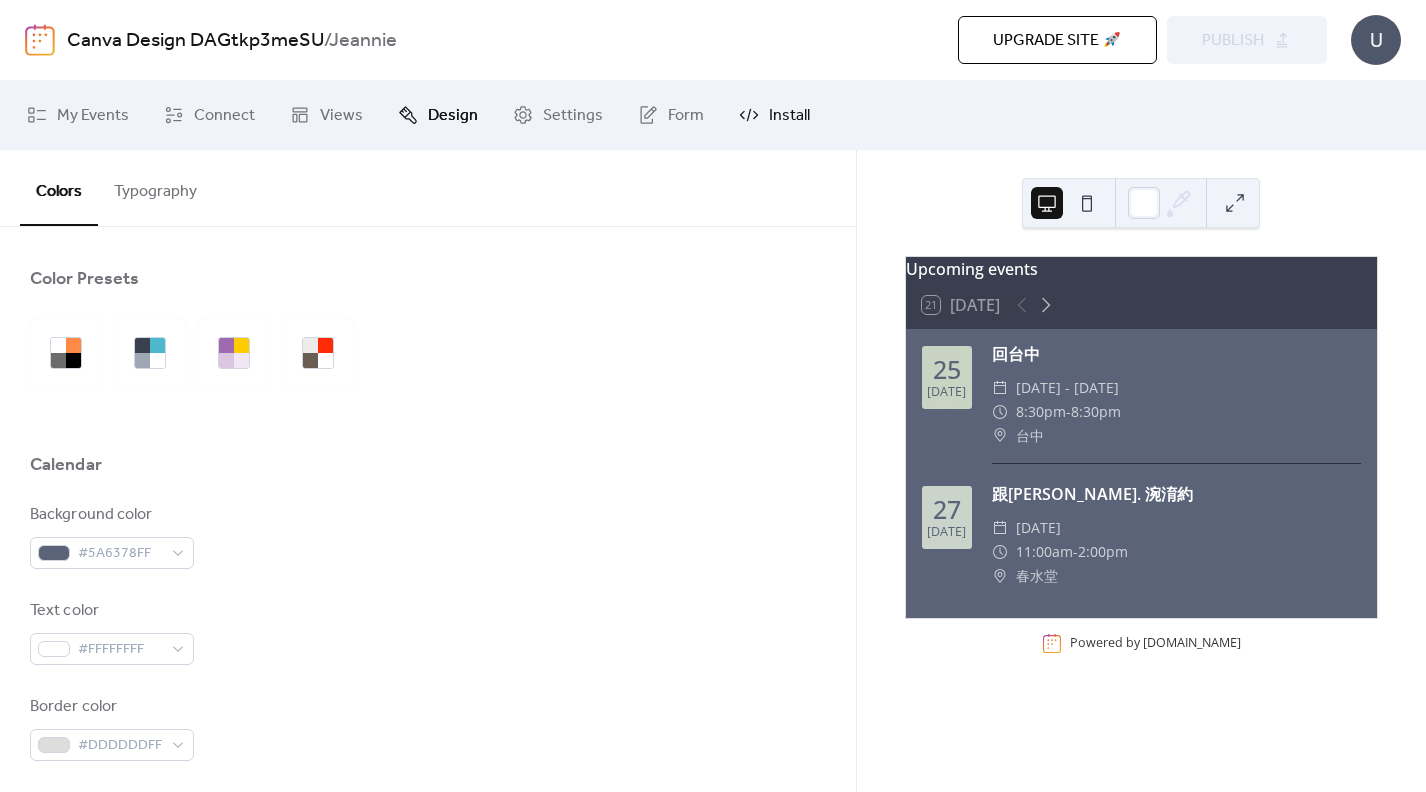 click on "Install" at bounding box center (789, 116) 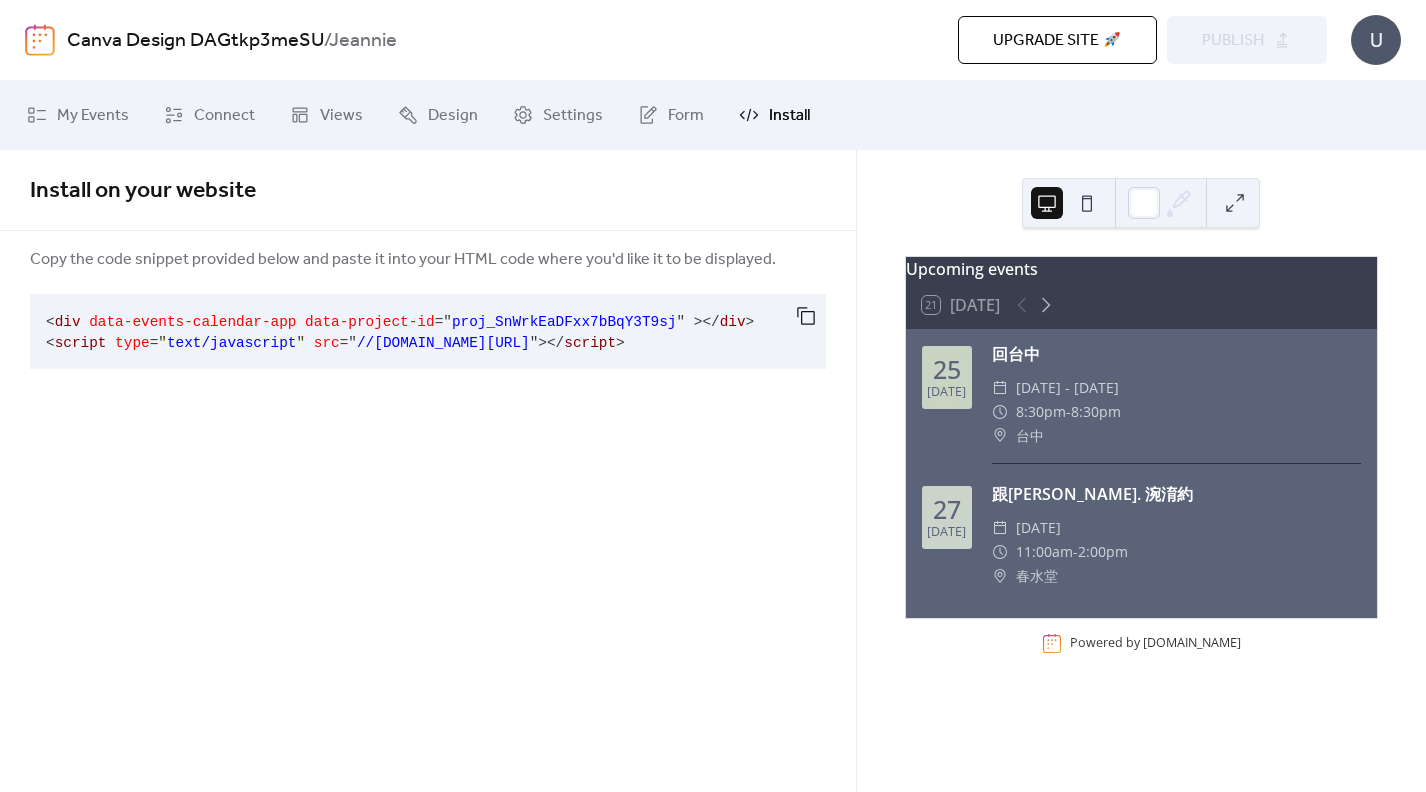 click at bounding box center [1235, 203] 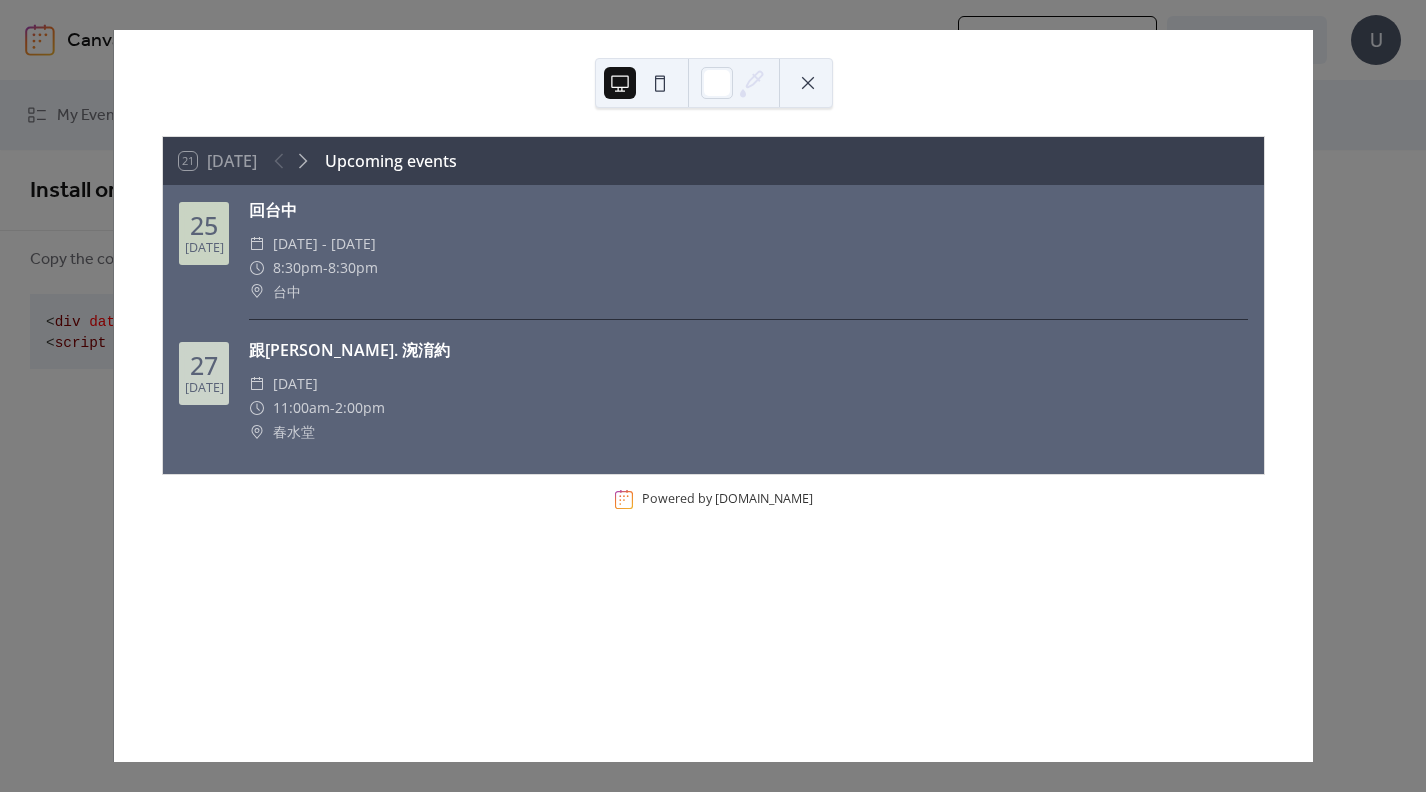 click at bounding box center (660, 83) 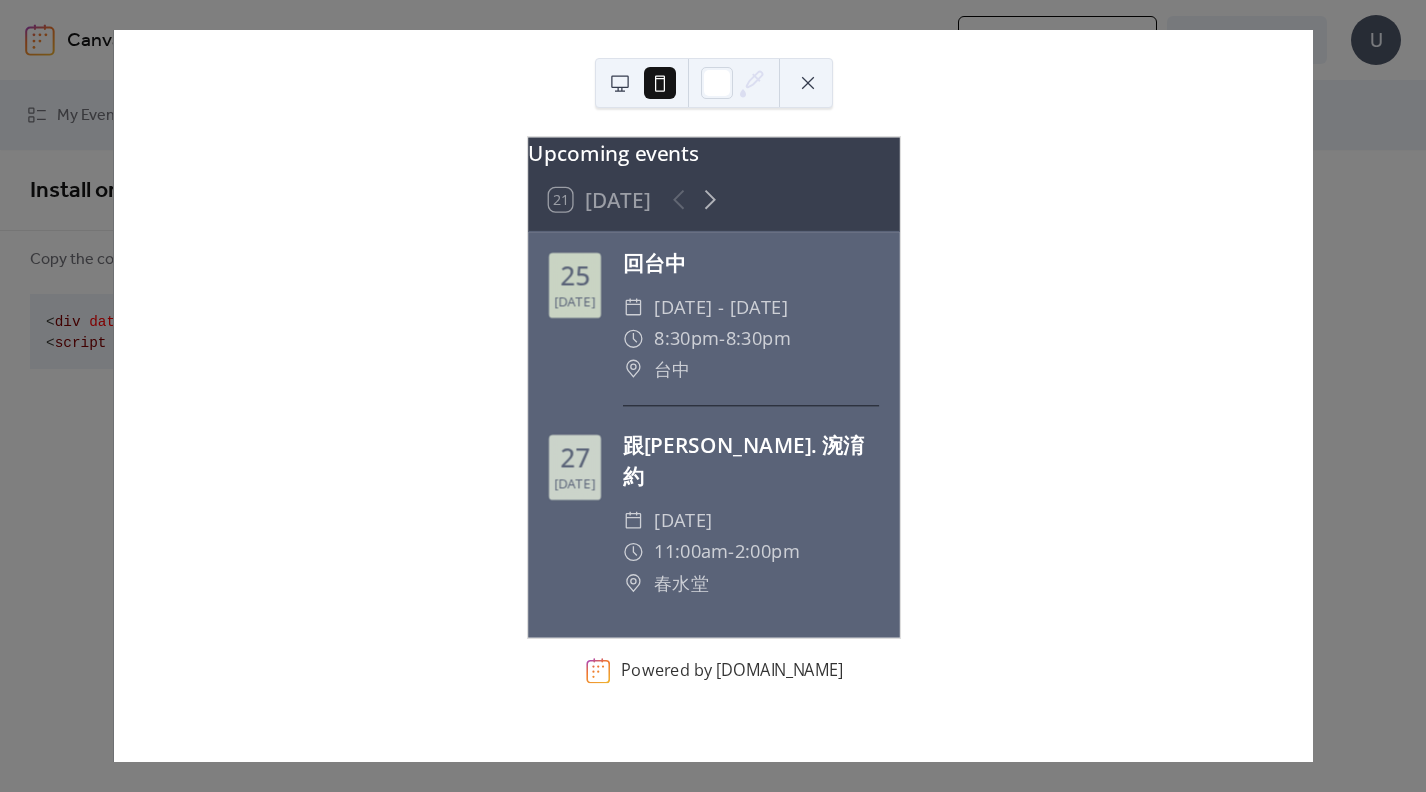 click on "Upcoming events 21 [DATE] [DATE] 回台中 ​ [DATE] - [DATE] ​ 8:30pm - 8:30pm ​ 台中 [DATE] 跟[PERSON_NAME]. 涴淯約 ​ [DATE] ​ 11:00am - 2:00pm ​ 春水堂 Powered by   [DOMAIN_NAME]" at bounding box center (713, 396) 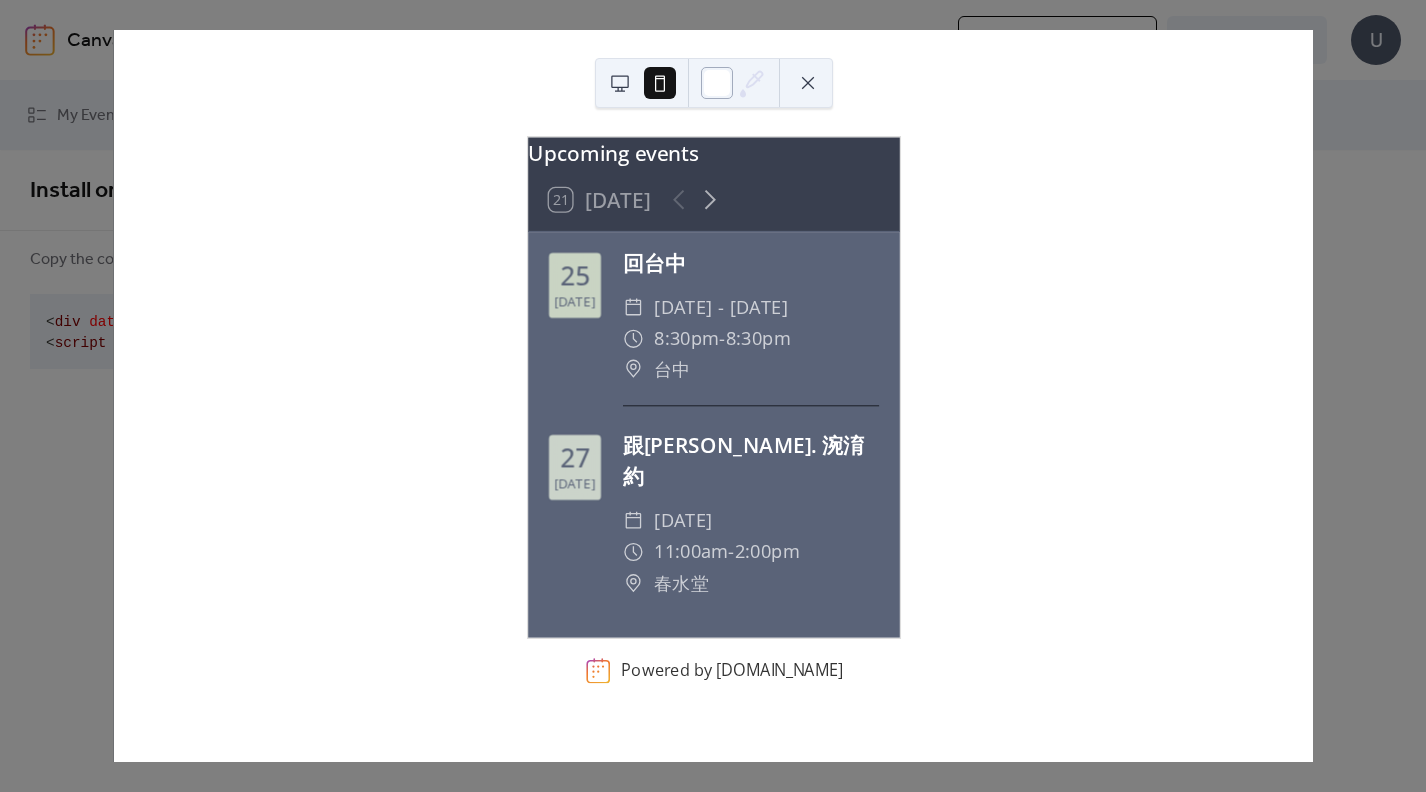 click at bounding box center (717, 83) 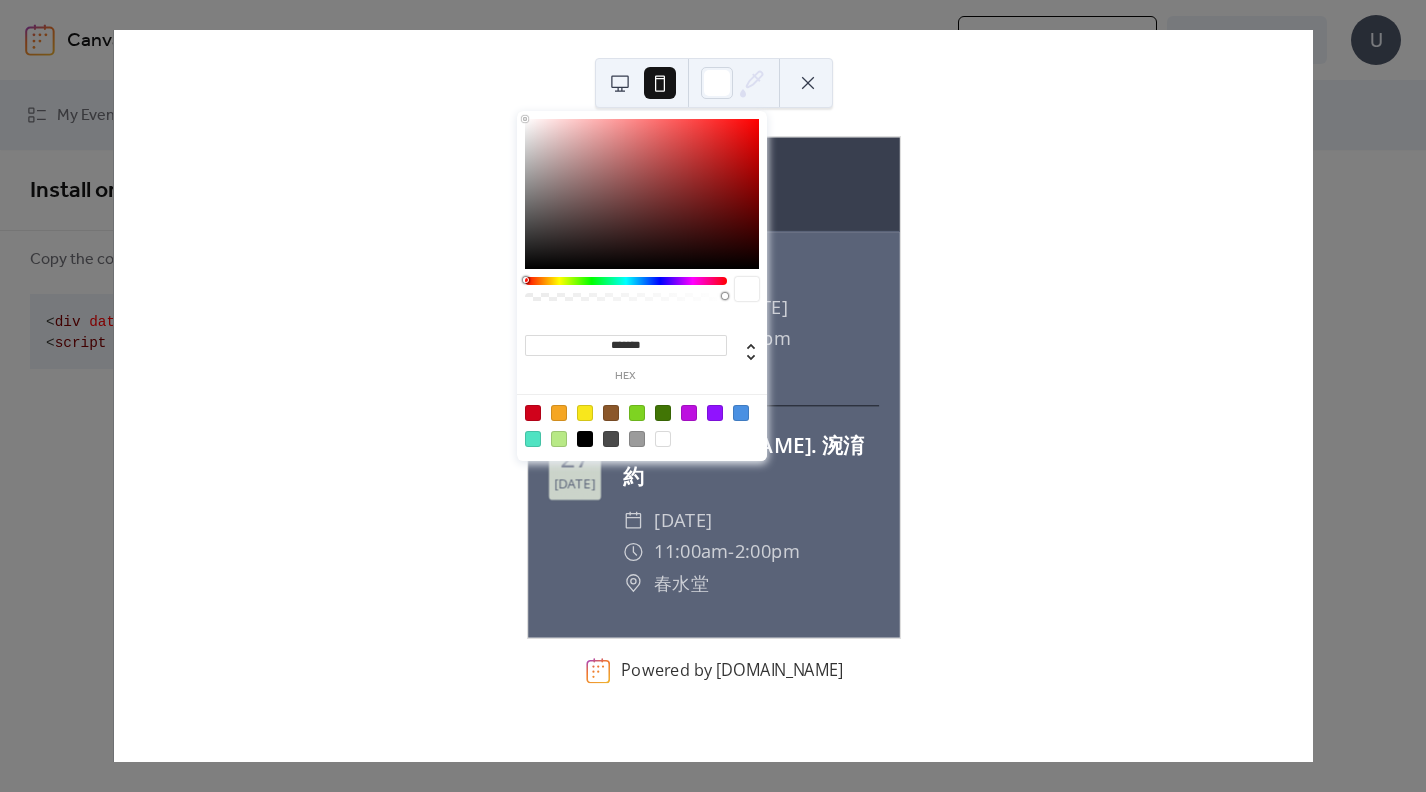 click at bounding box center [642, 194] 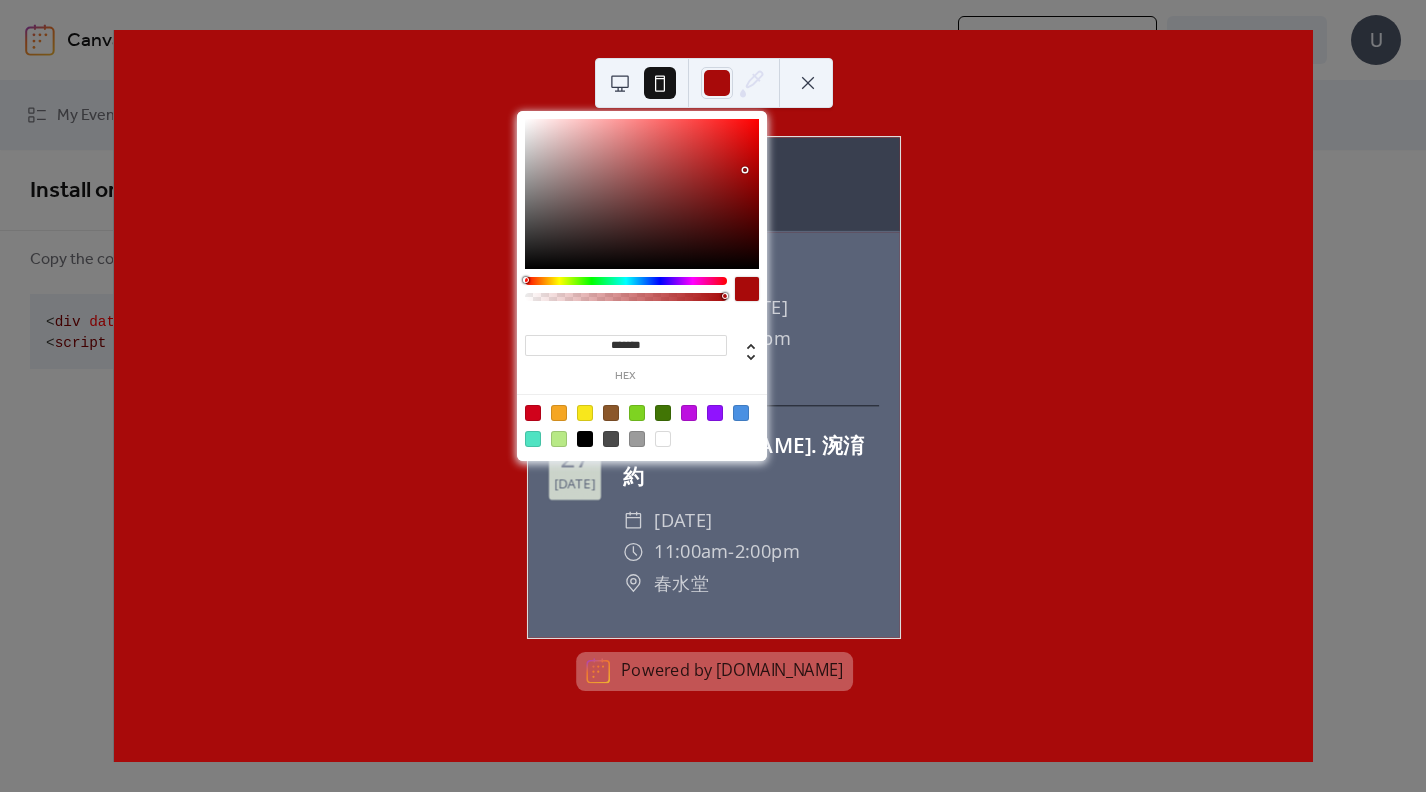 click at bounding box center (745, 170) 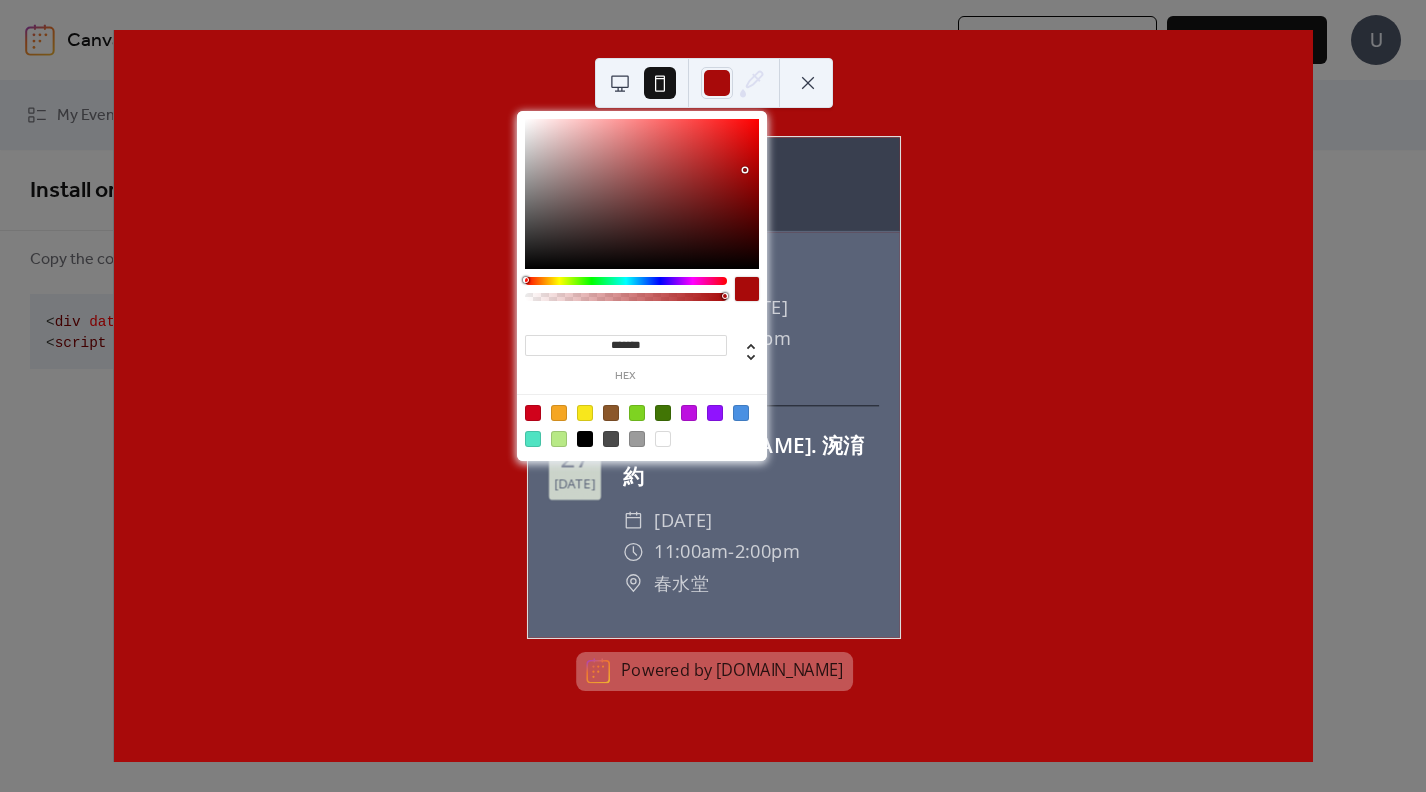 click at bounding box center (808, 83) 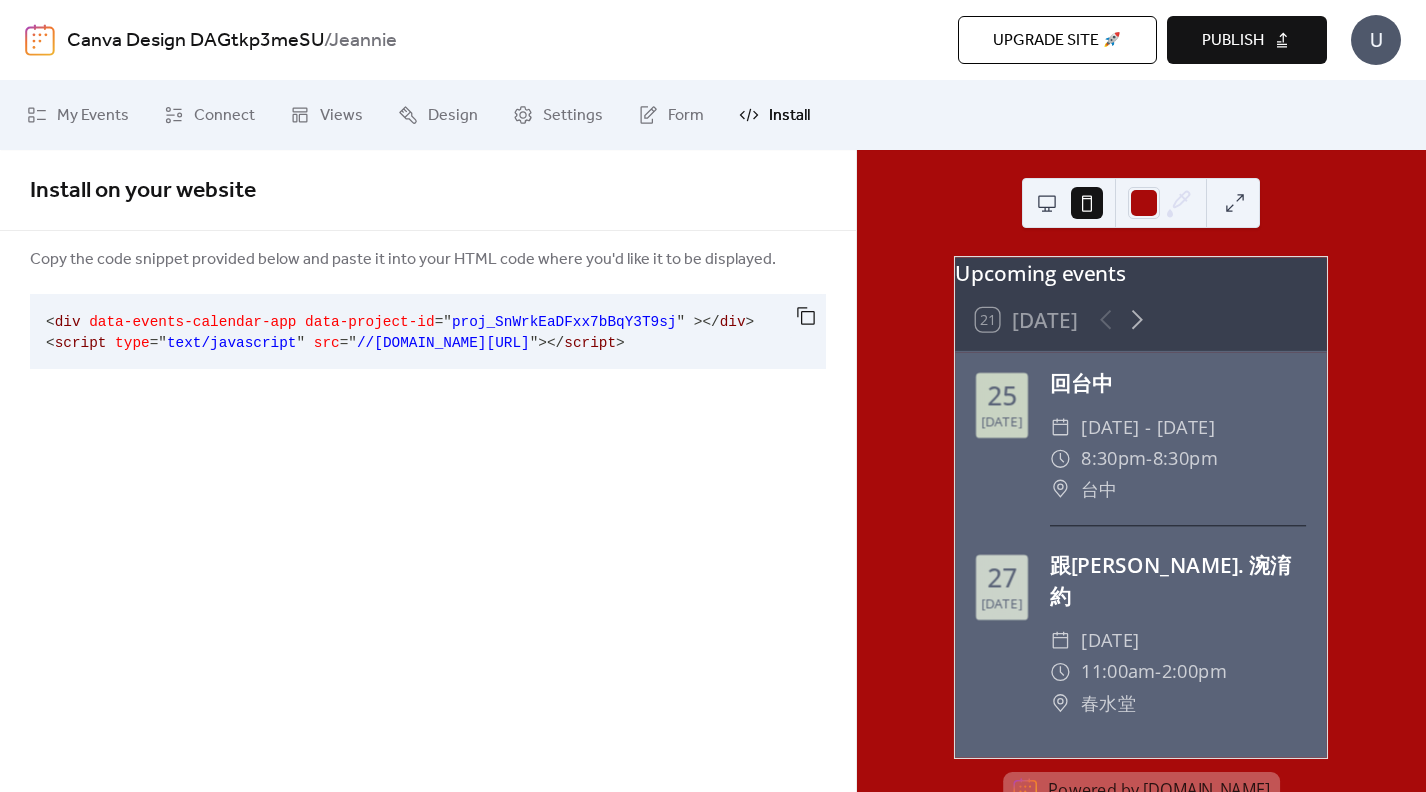 click at bounding box center (1235, 203) 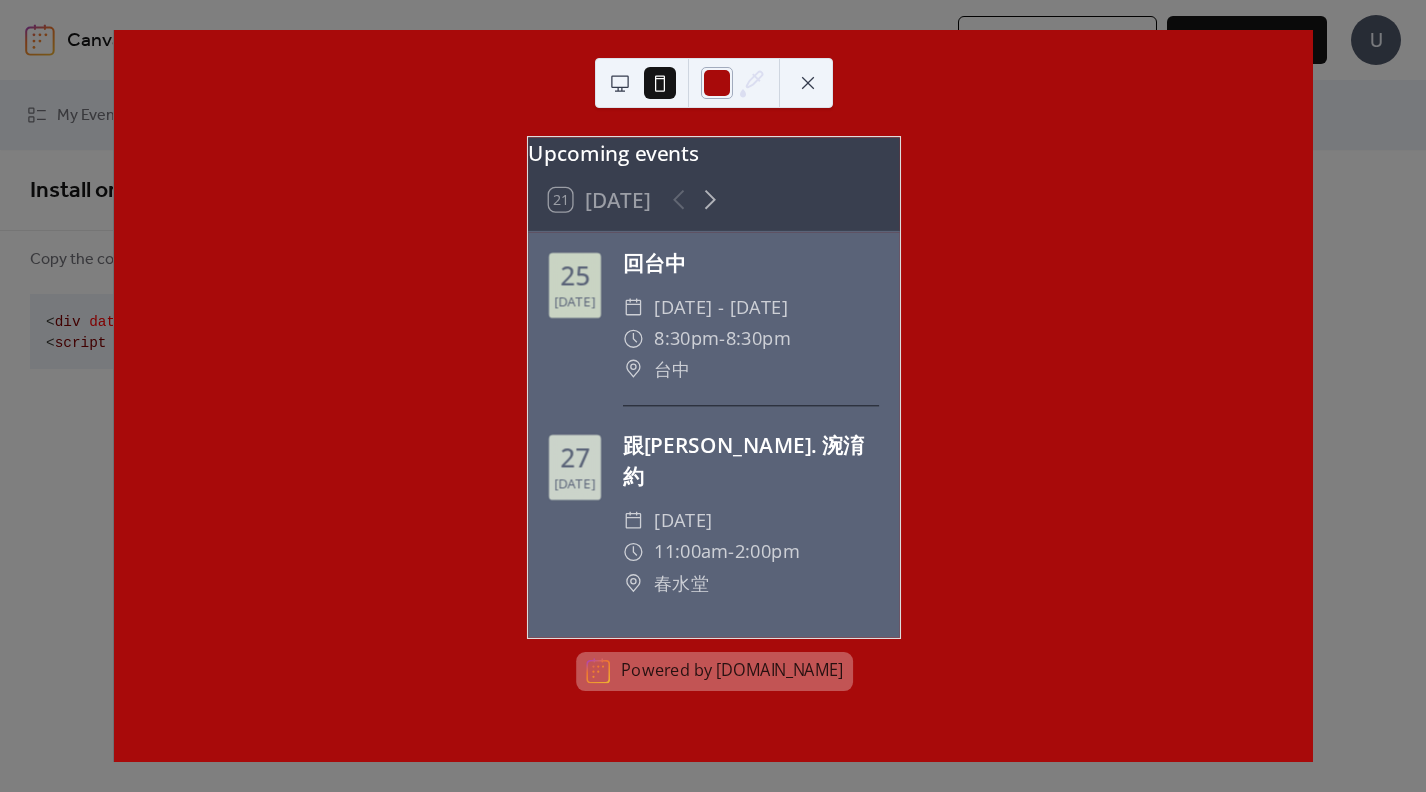 click at bounding box center [717, 83] 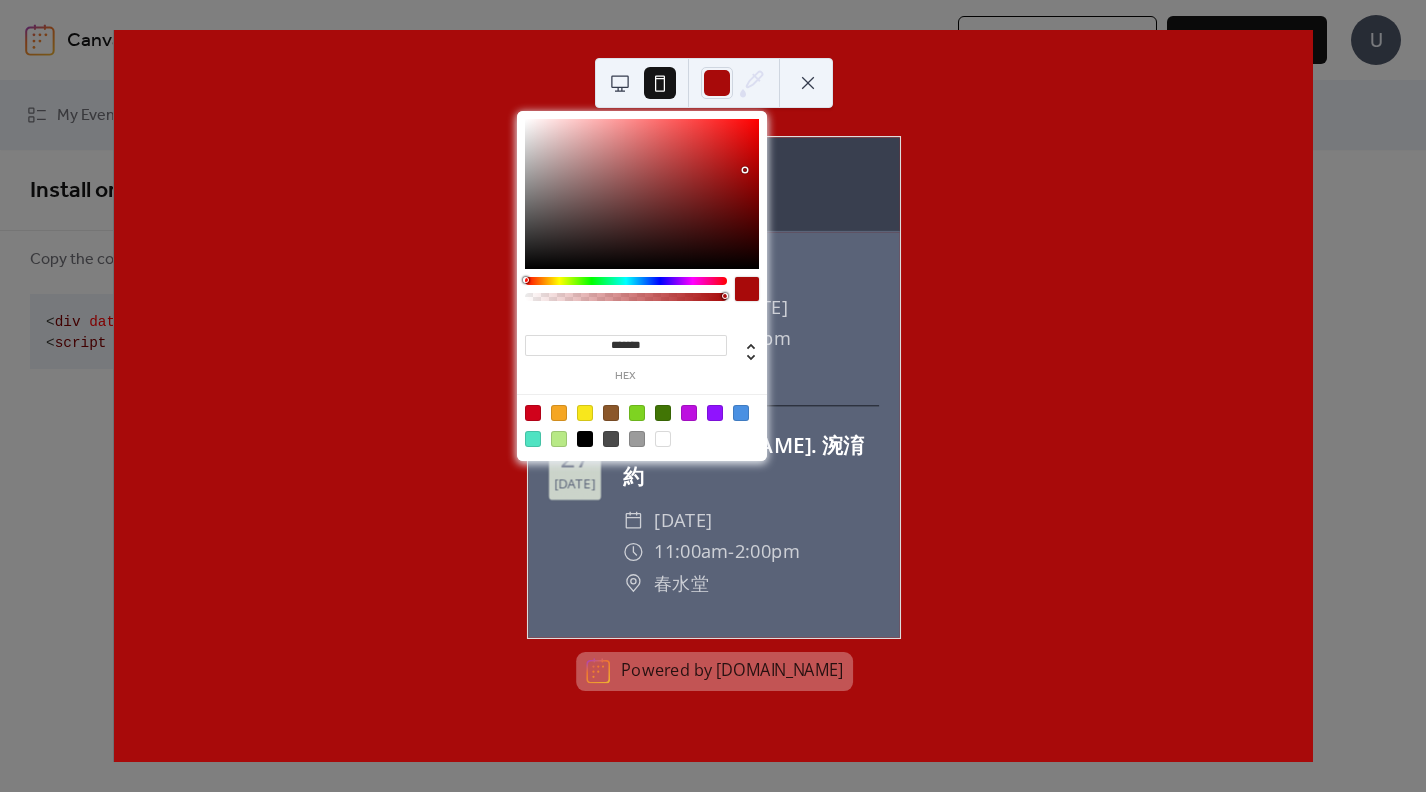 click at bounding box center [663, 439] 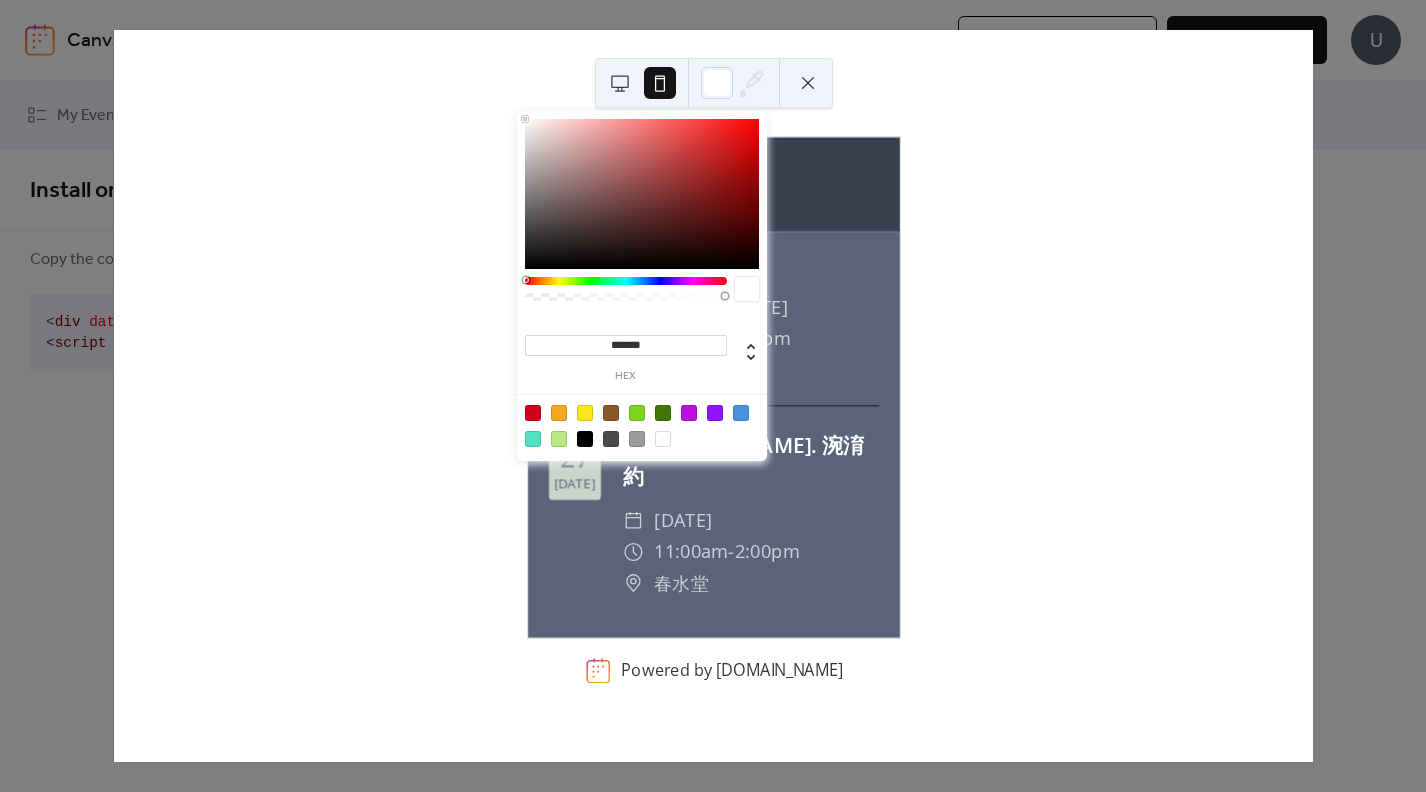 click at bounding box center [808, 83] 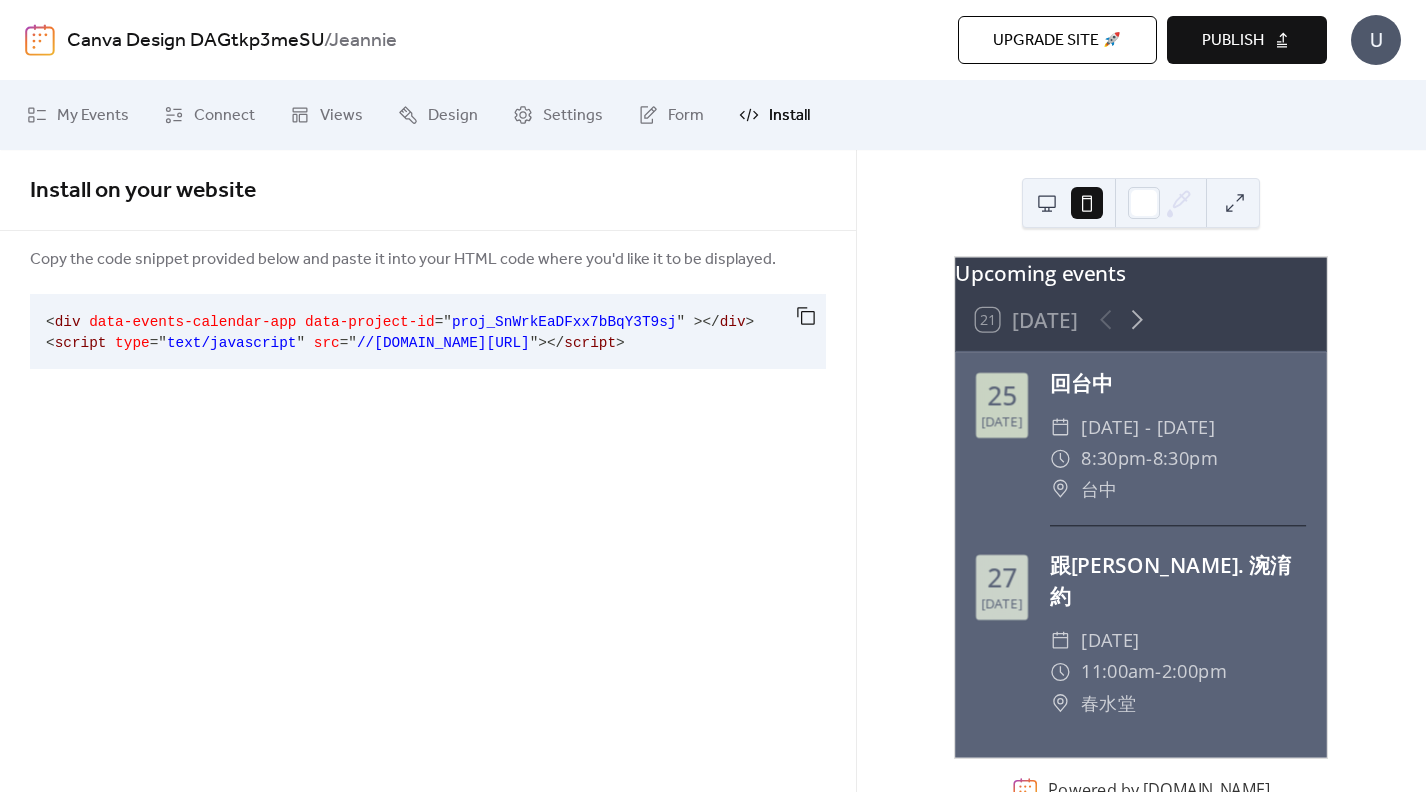 click on "Publish" at bounding box center (1233, 41) 